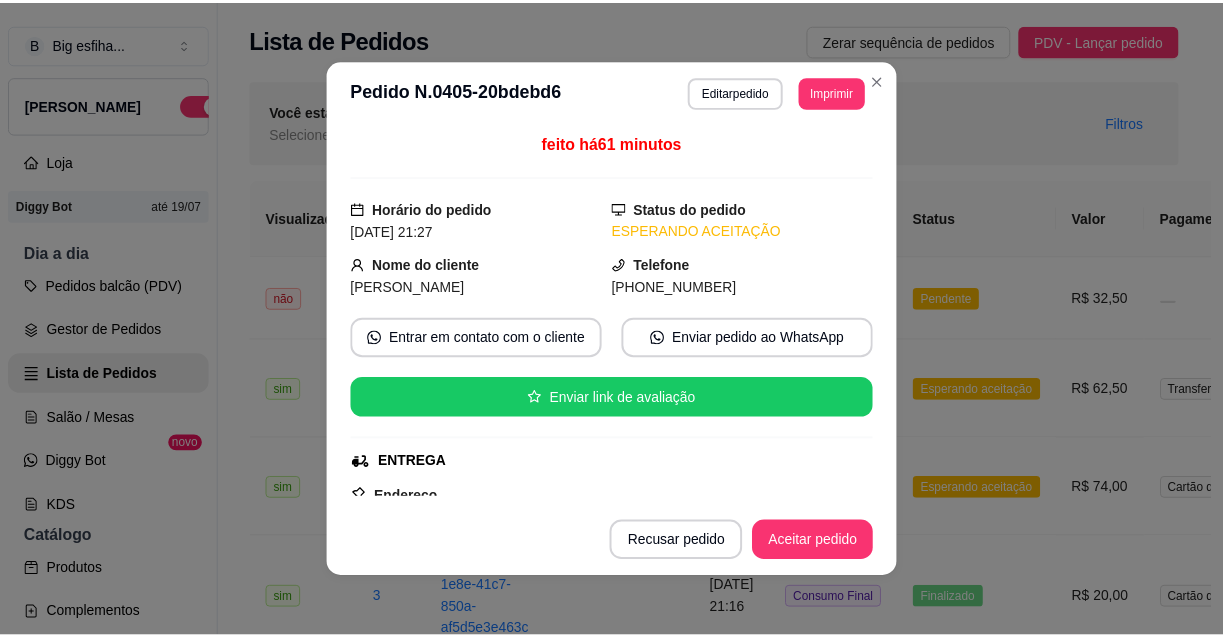 scroll, scrollTop: 0, scrollLeft: 0, axis: both 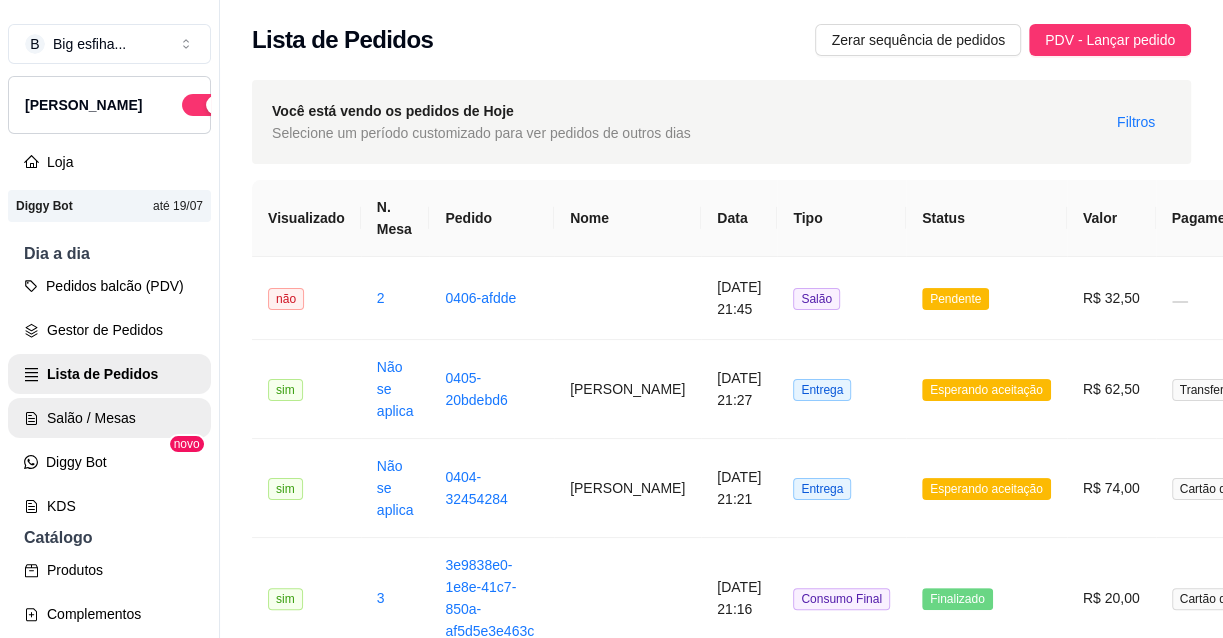 click on "Salão / Mesas" at bounding box center [109, 418] 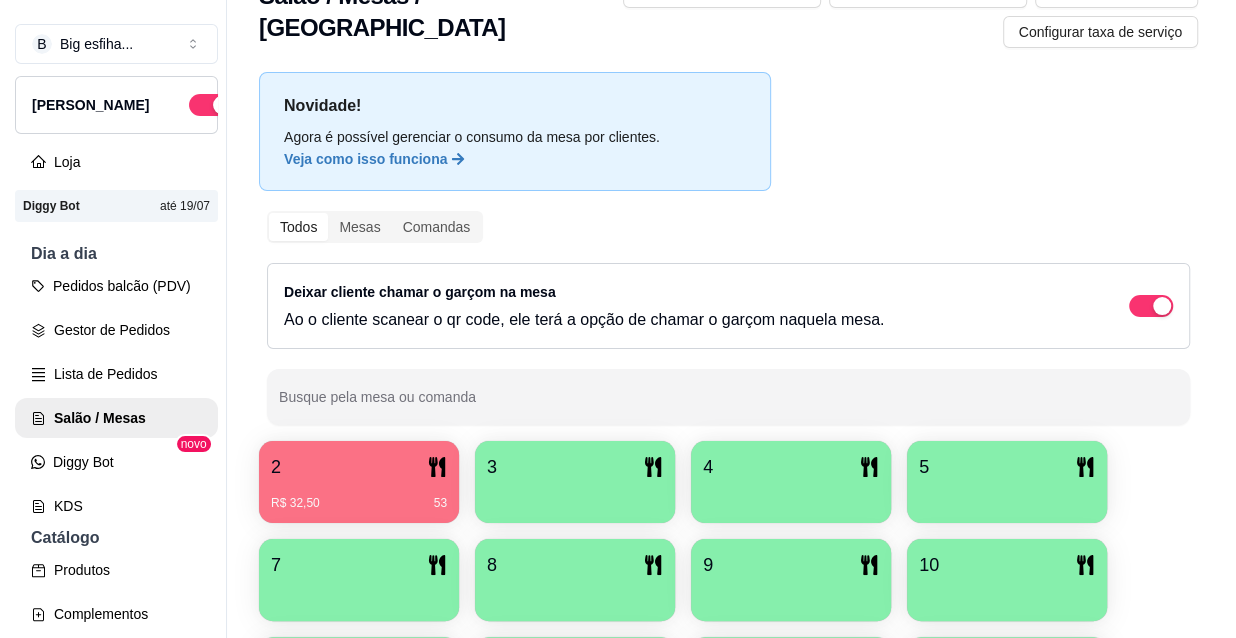 scroll, scrollTop: 90, scrollLeft: 0, axis: vertical 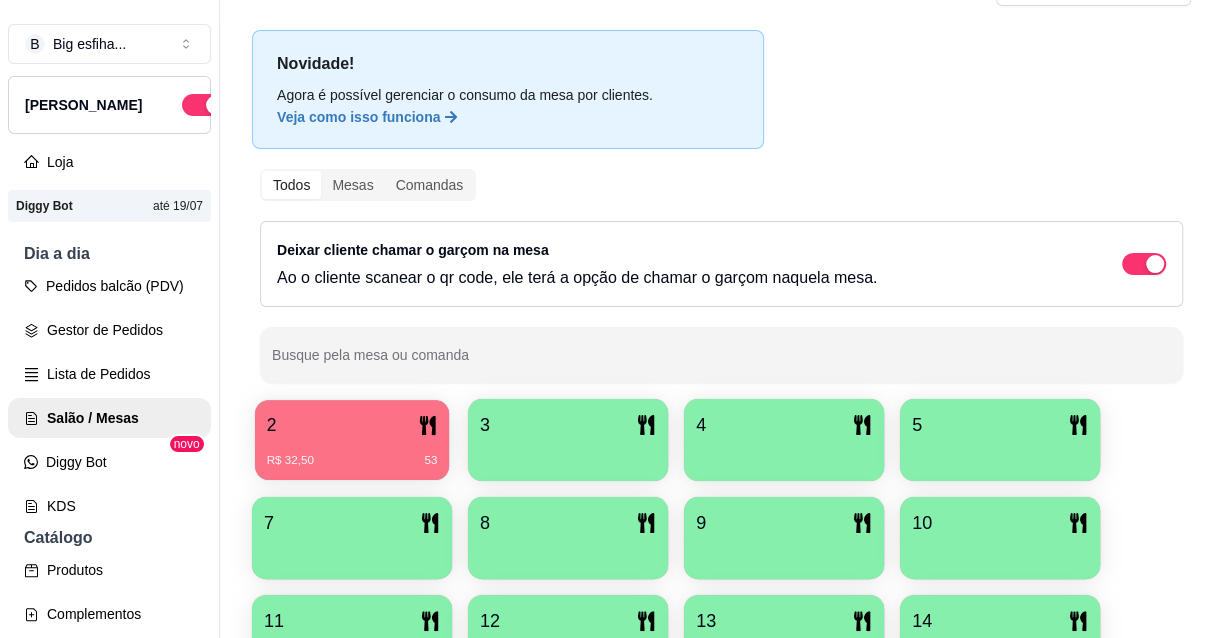 click on "R$ 32,50 53" at bounding box center (352, 453) 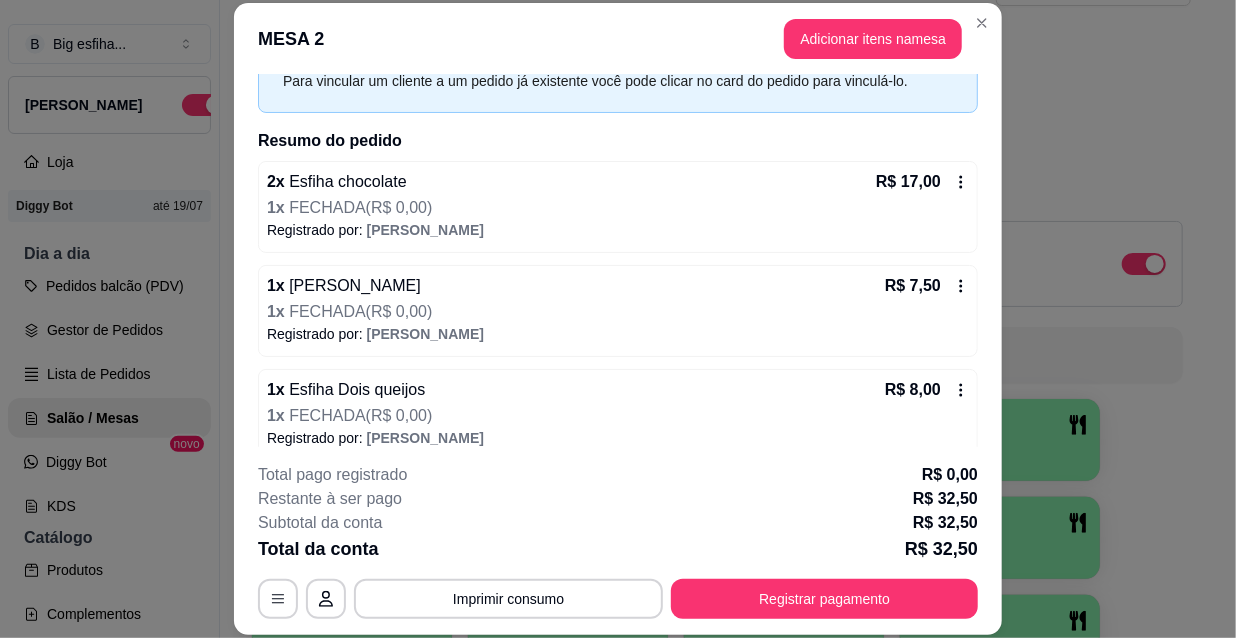 scroll, scrollTop: 124, scrollLeft: 0, axis: vertical 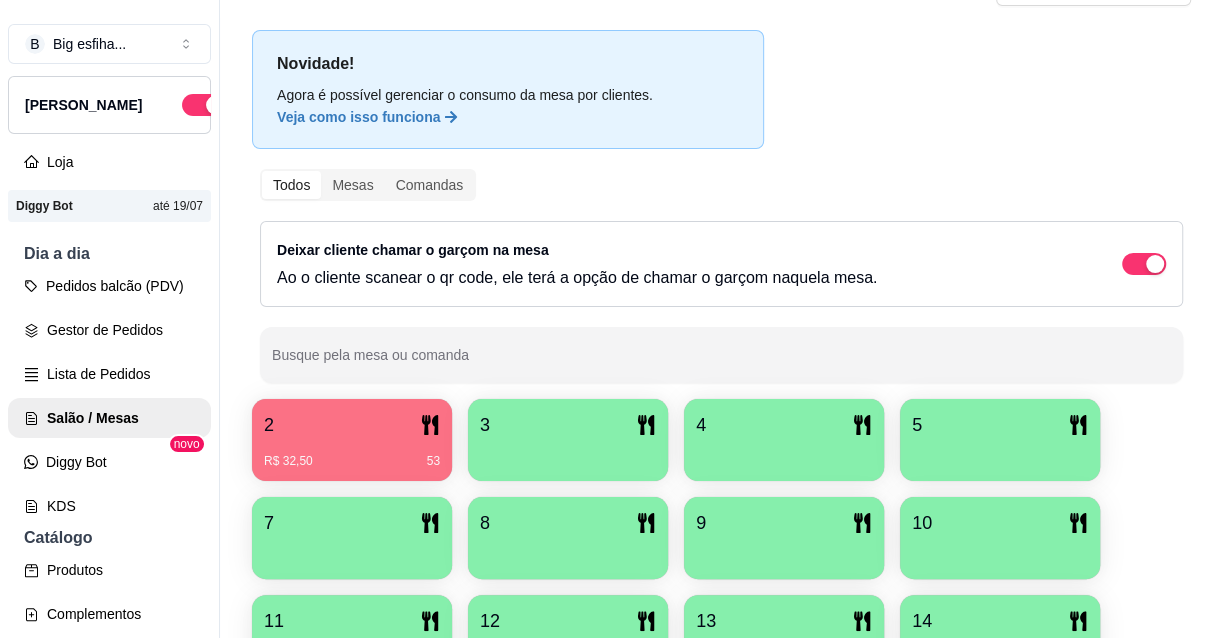 click on "3" at bounding box center (568, 425) 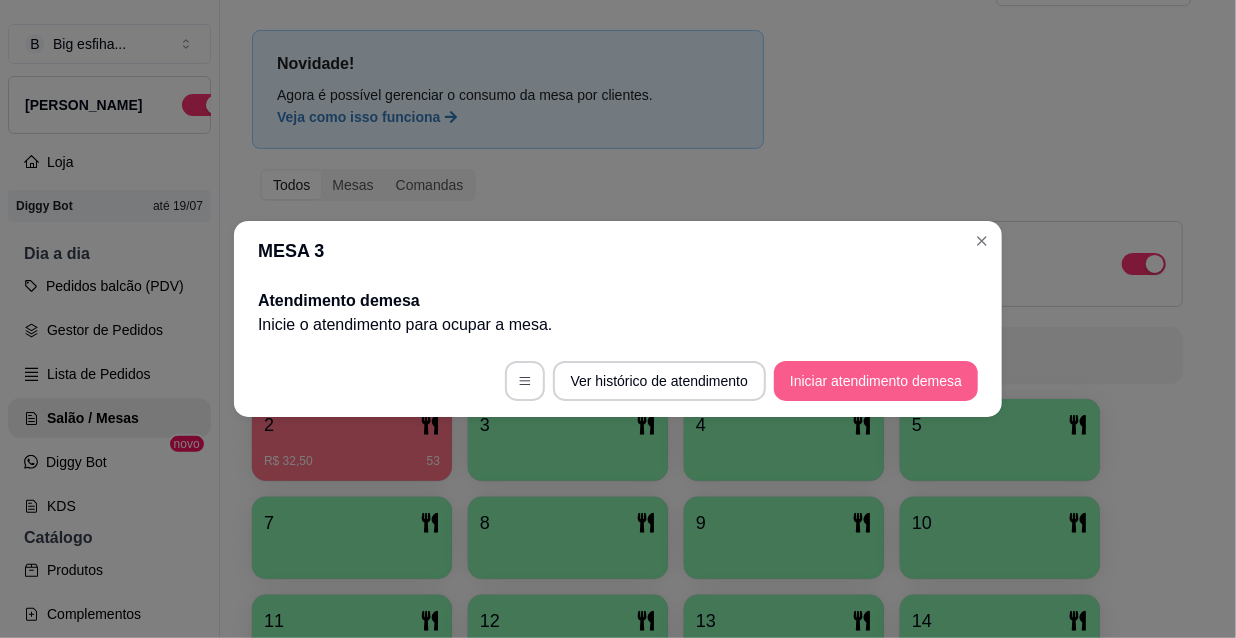 click on "Iniciar atendimento de  mesa" at bounding box center (876, 381) 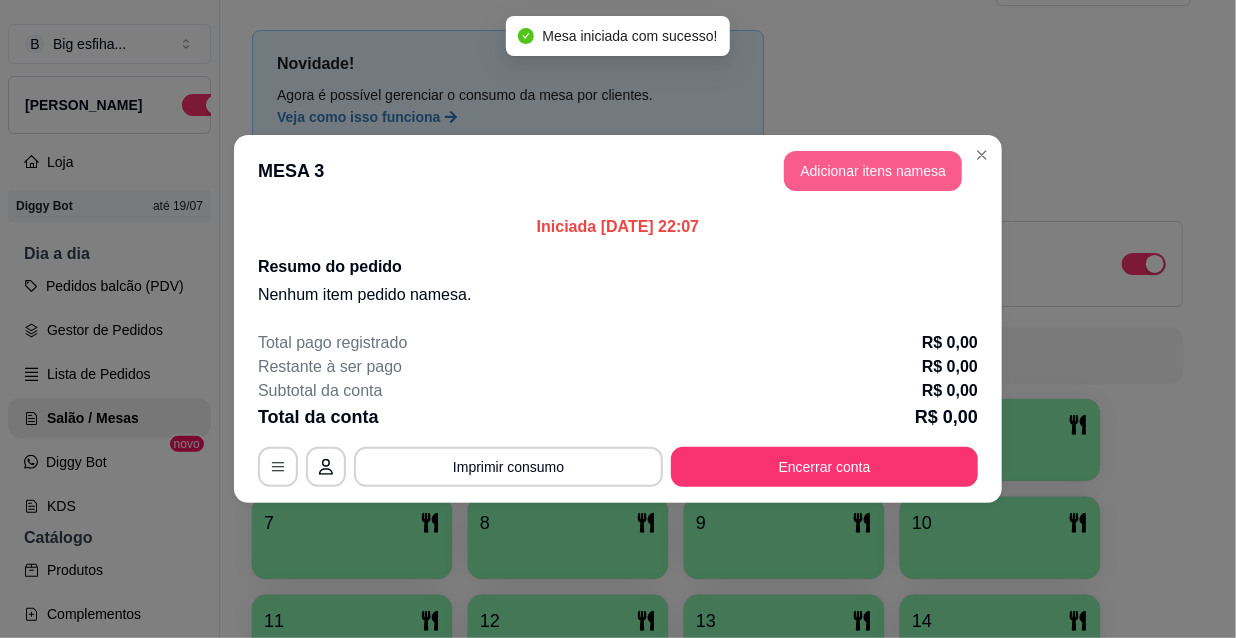 click on "Adicionar itens na  mesa" at bounding box center (873, 171) 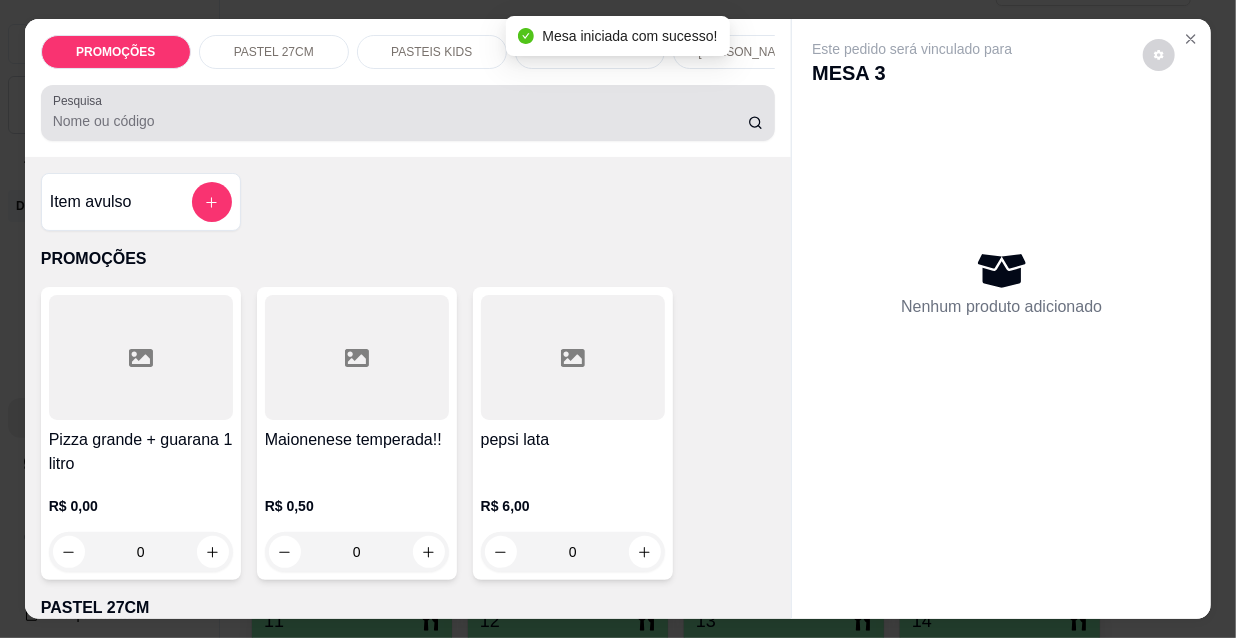 click on "Pesquisa" at bounding box center [400, 121] 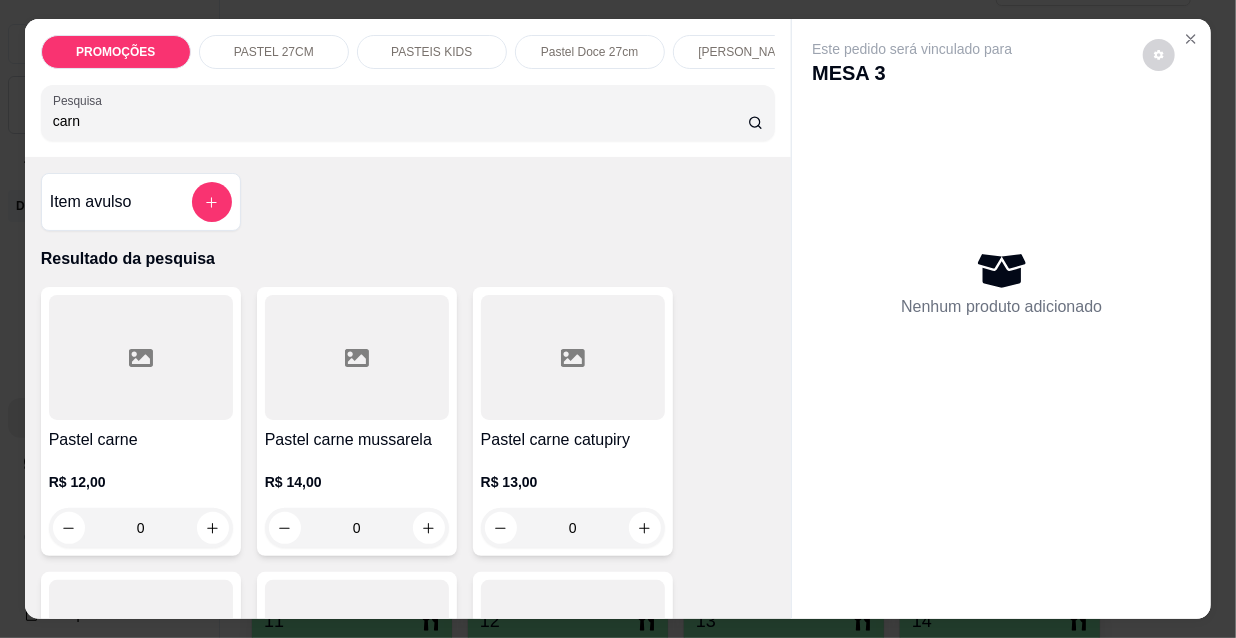 type on "carn" 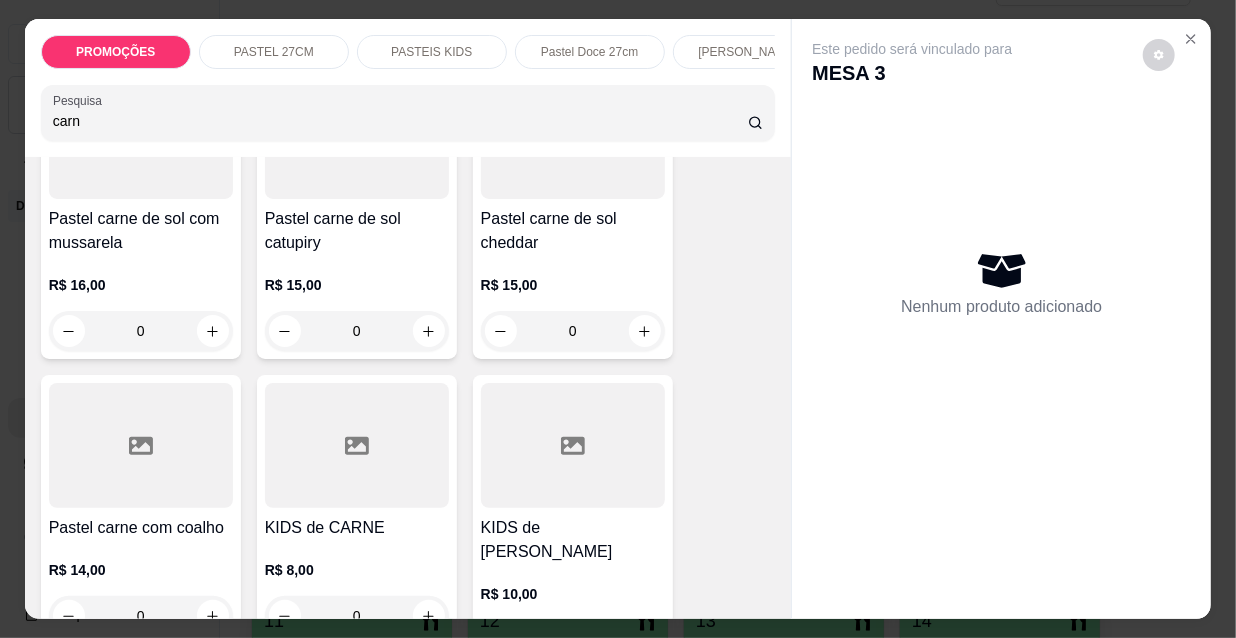 scroll, scrollTop: 818, scrollLeft: 0, axis: vertical 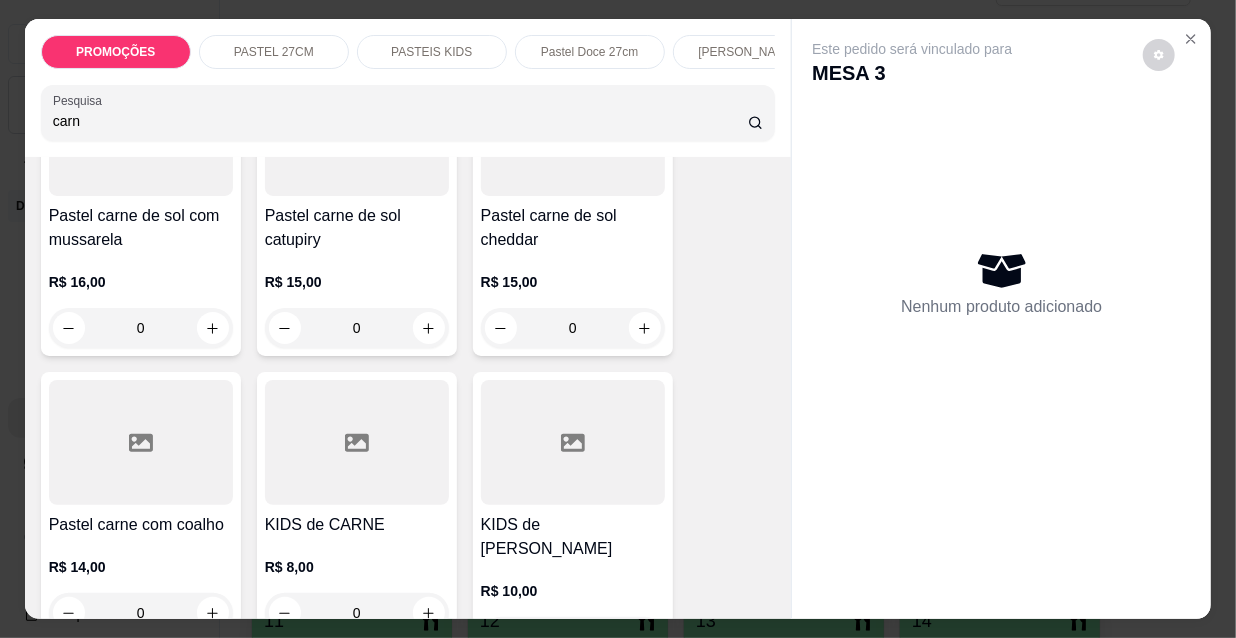 click at bounding box center [141, 442] 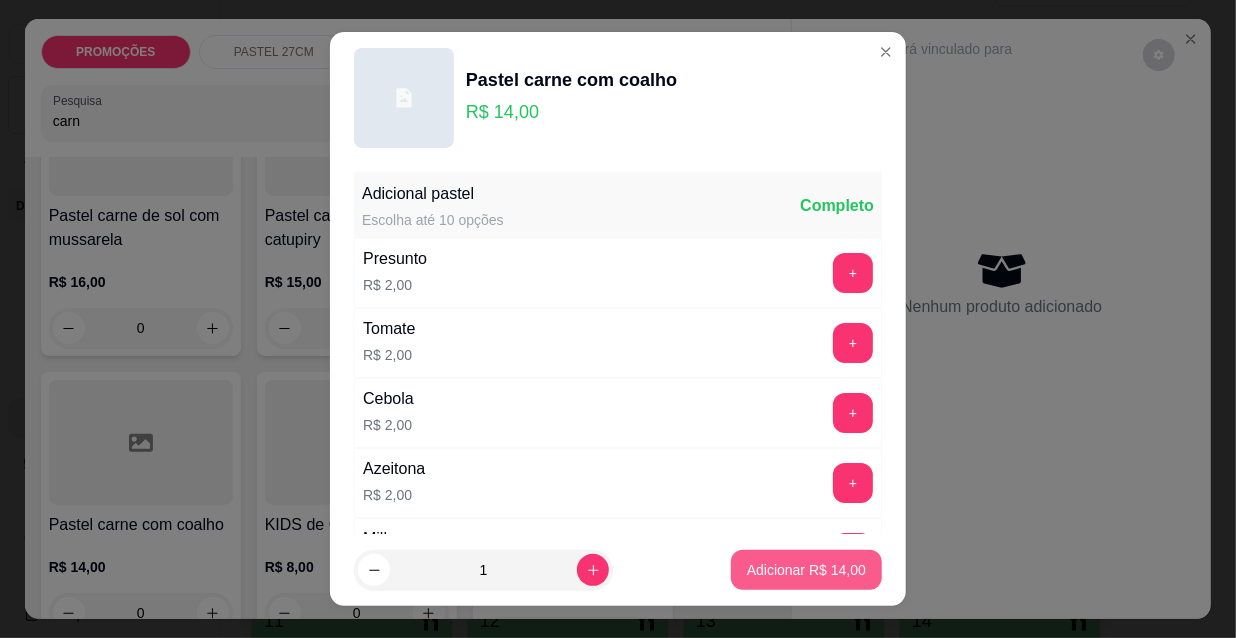 click on "Adicionar   R$ 14,00" at bounding box center (806, 570) 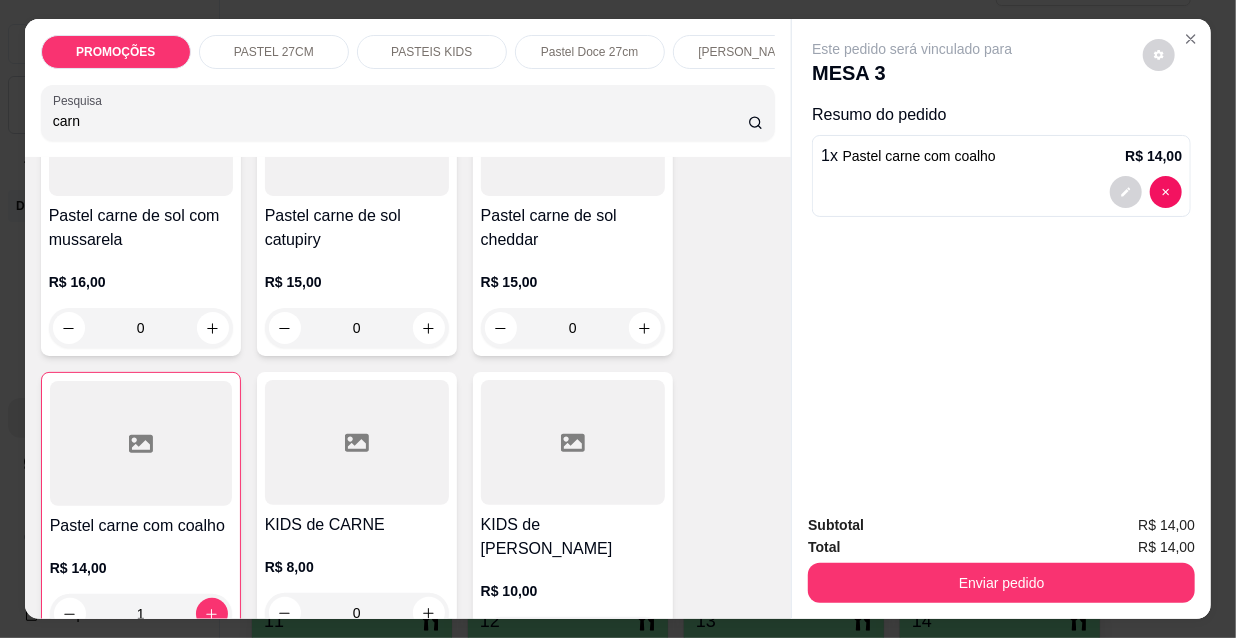 drag, startPoint x: 84, startPoint y: 126, endPoint x: 10, endPoint y: 130, distance: 74.10803 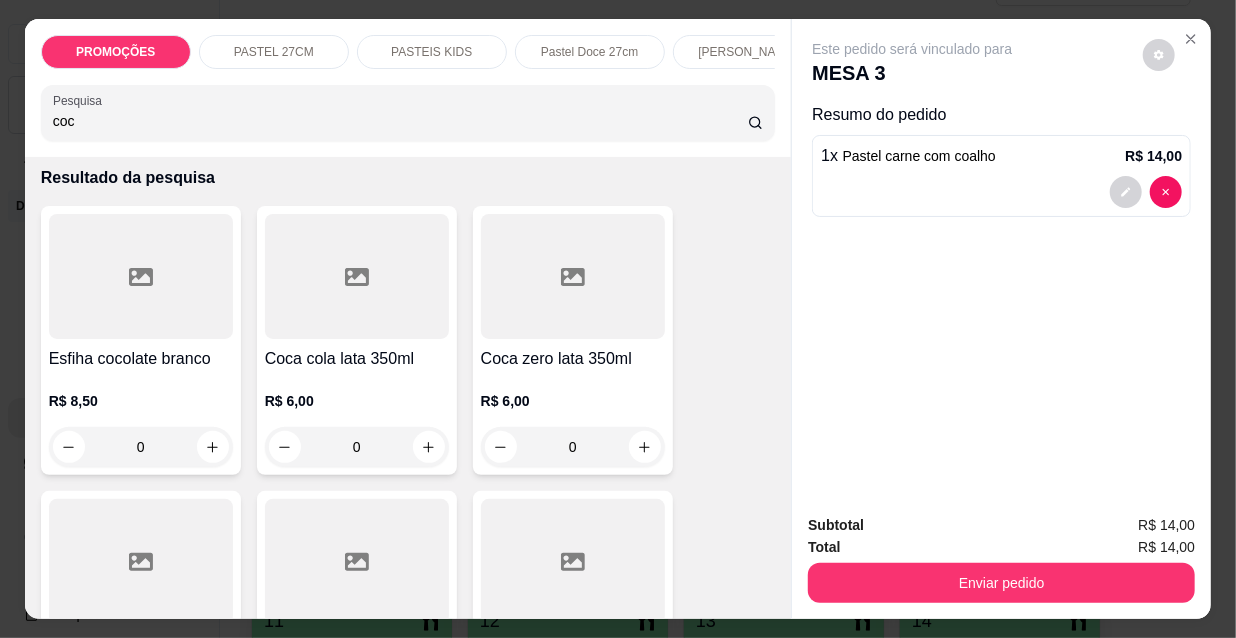 scroll, scrollTop: 0, scrollLeft: 0, axis: both 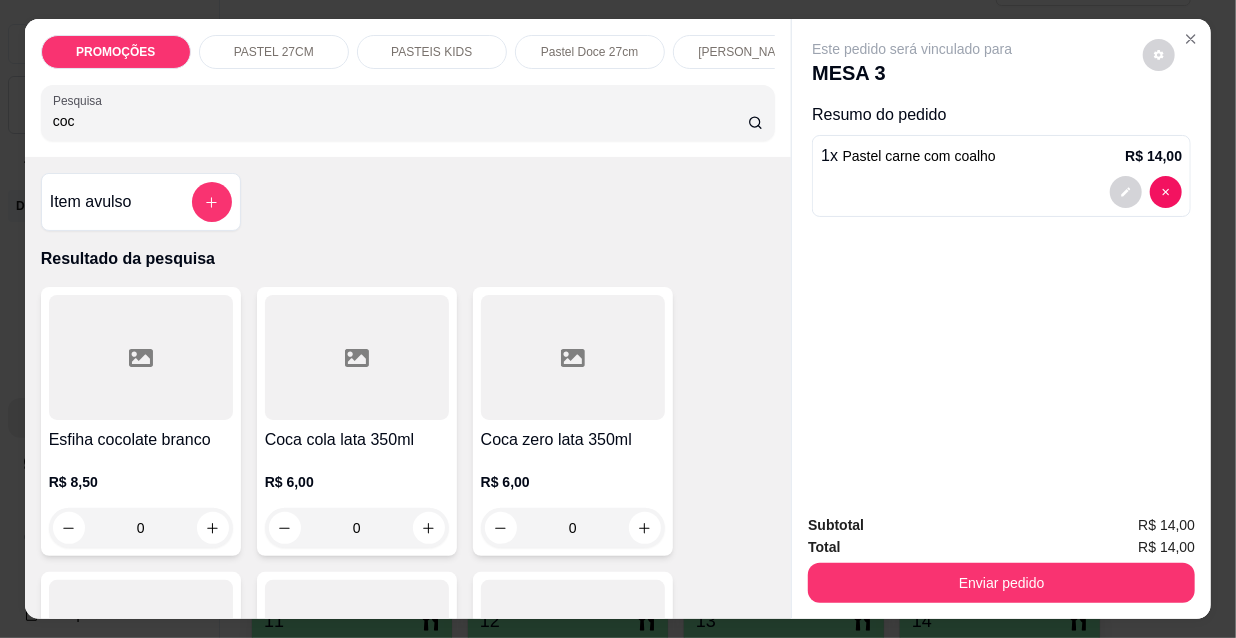 type on "coc" 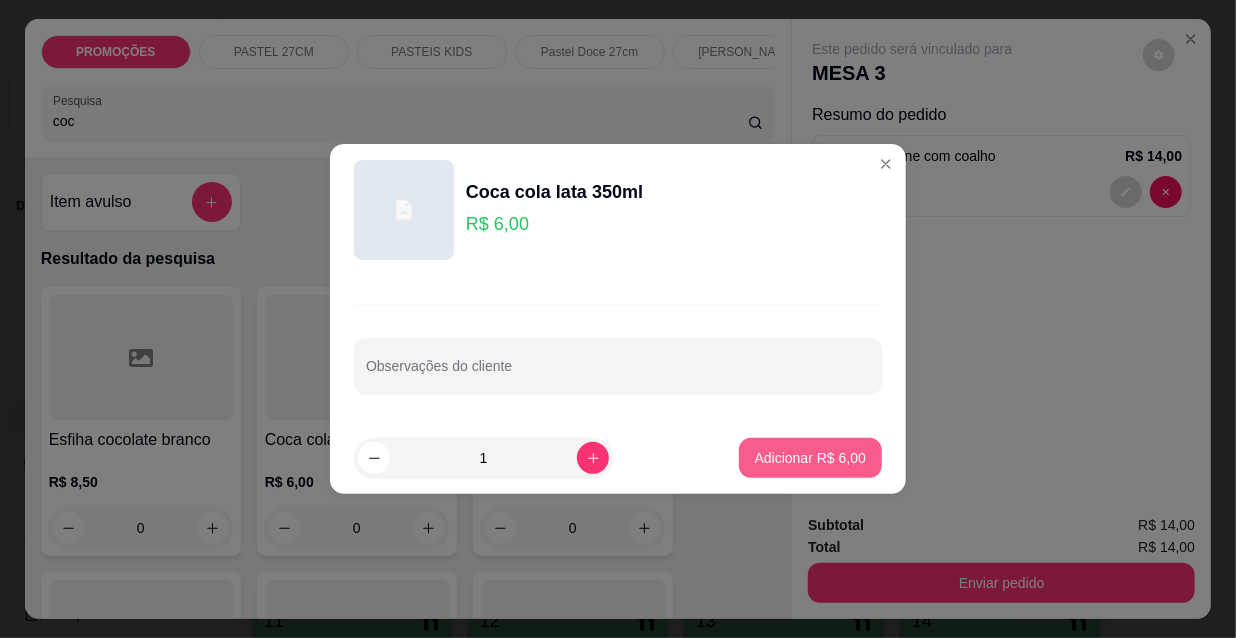 click on "Adicionar   R$ 6,00" at bounding box center (810, 458) 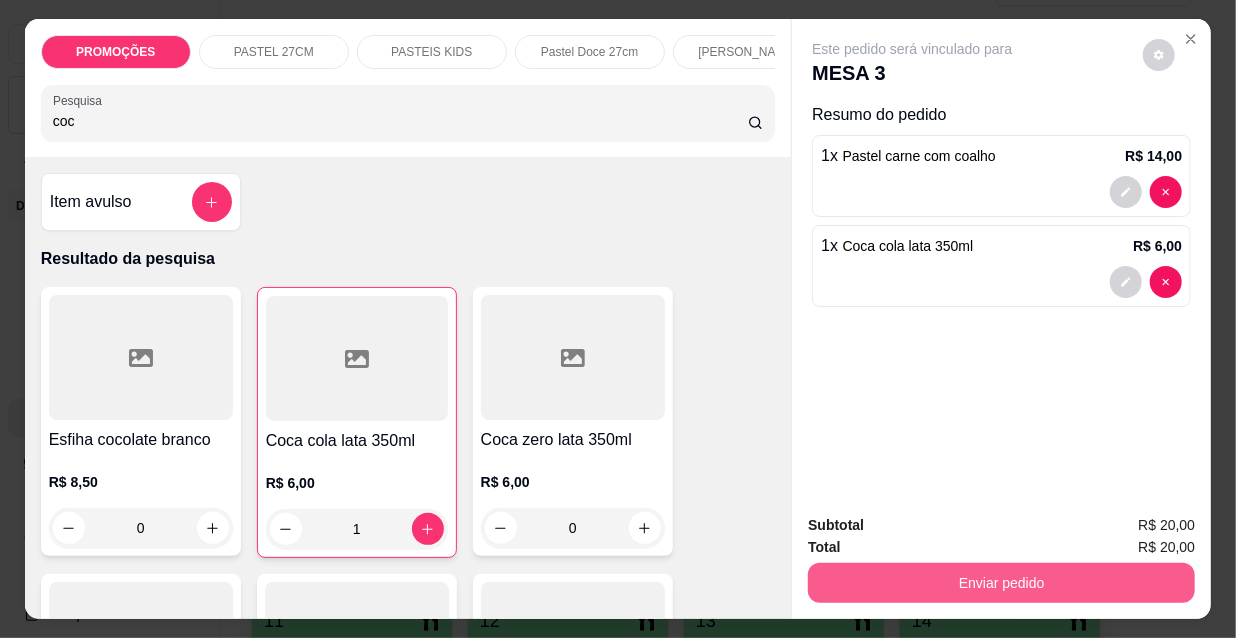 type on "1" 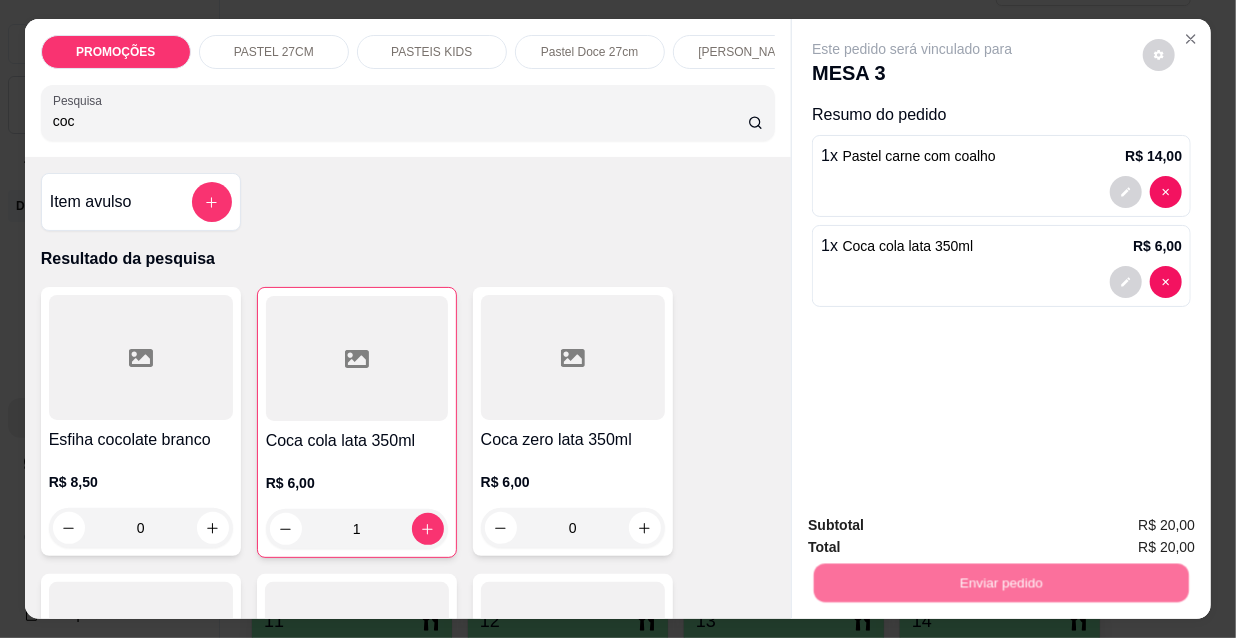 click on "Não registrar e enviar pedido" at bounding box center (937, 526) 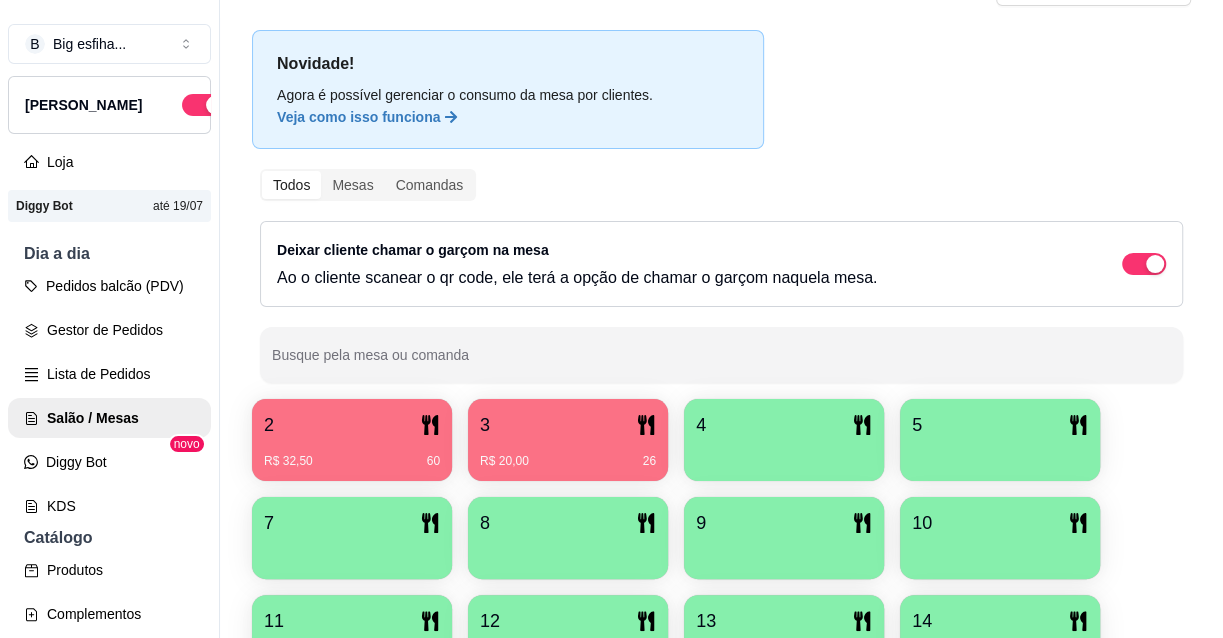 click on "2" at bounding box center [352, 425] 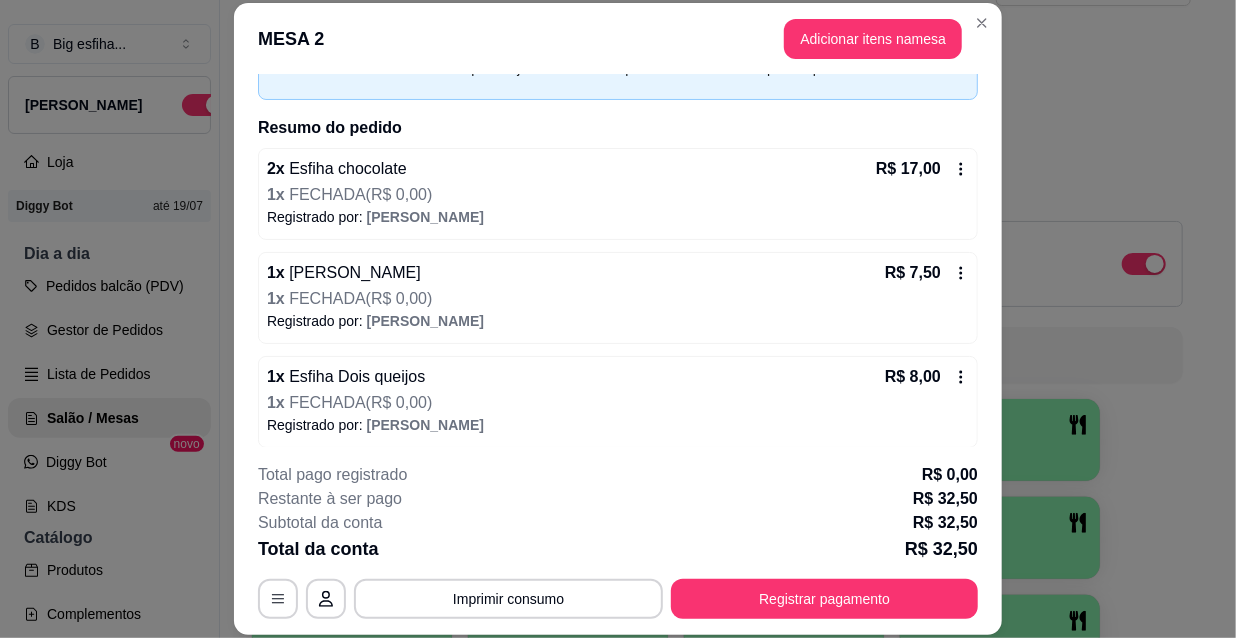 scroll, scrollTop: 124, scrollLeft: 0, axis: vertical 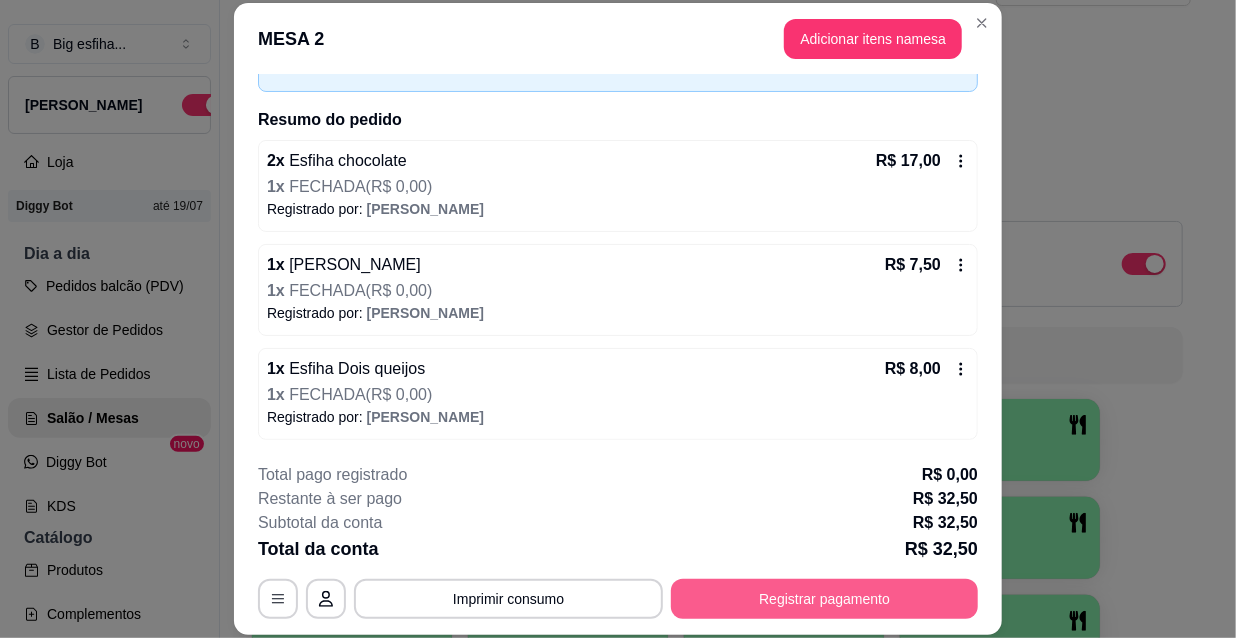 click on "Registrar pagamento" at bounding box center [824, 599] 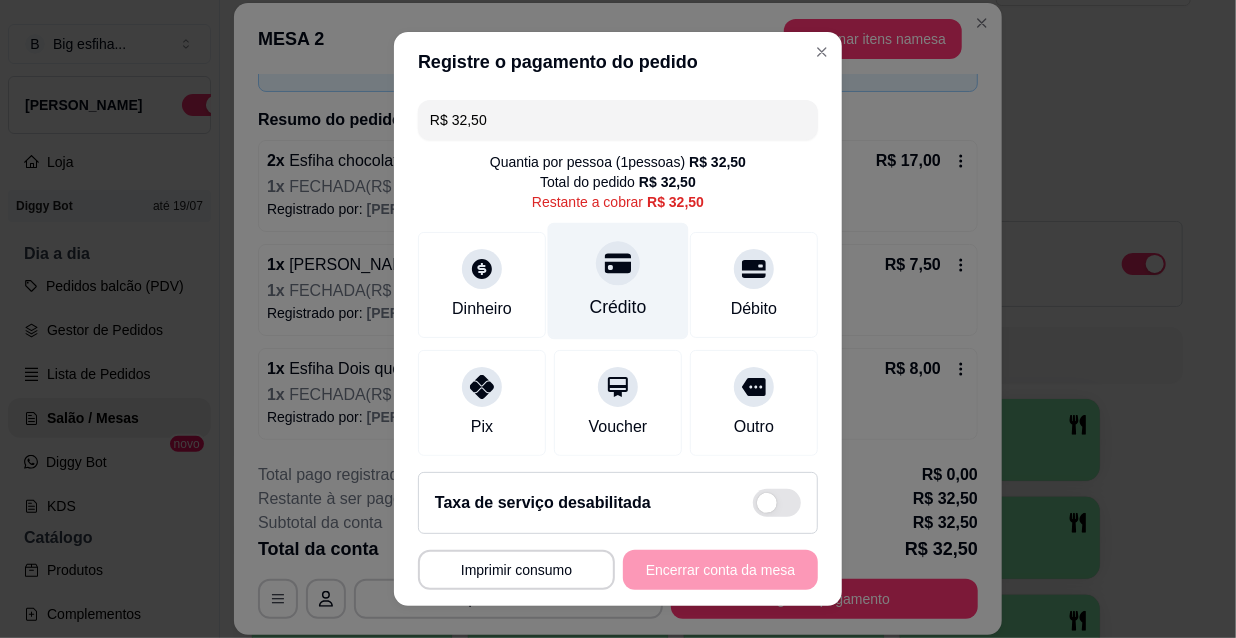 click on "Crédito" at bounding box center [618, 281] 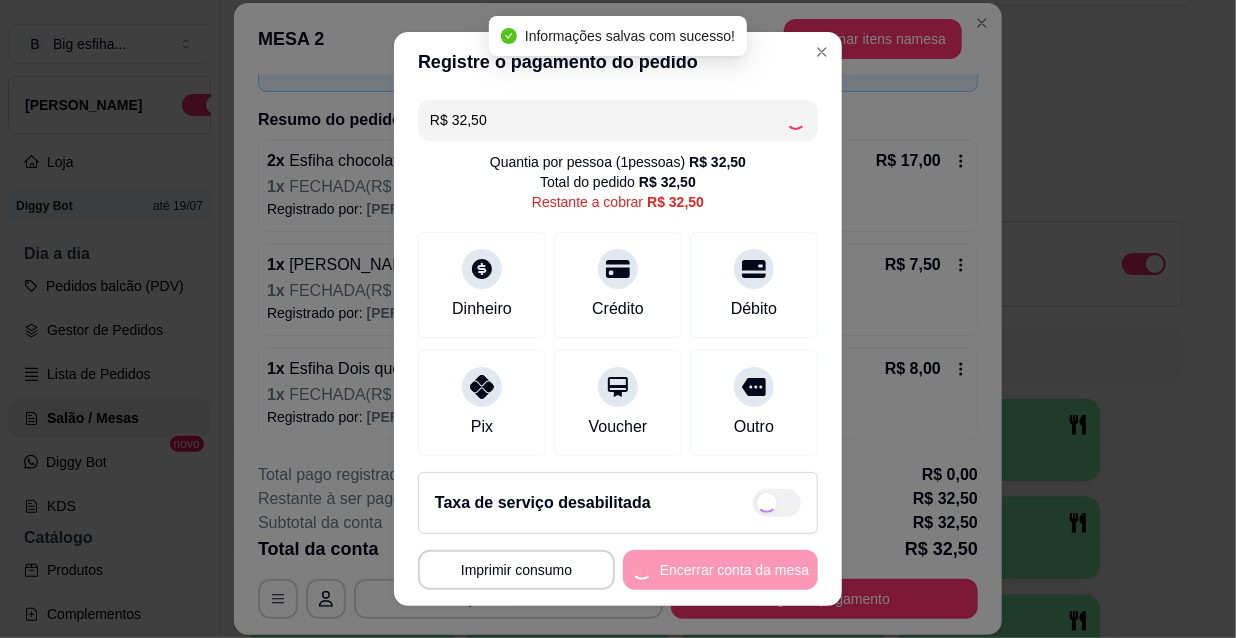 type on "R$ 0,00" 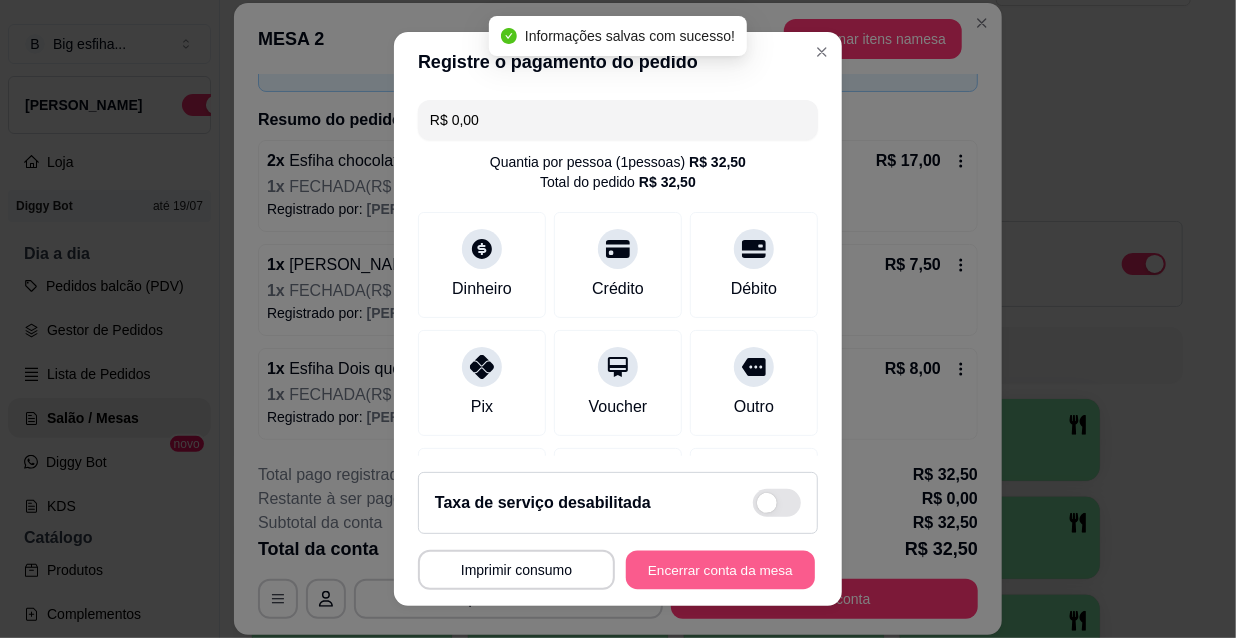 click on "Encerrar conta da mesa" at bounding box center (720, 570) 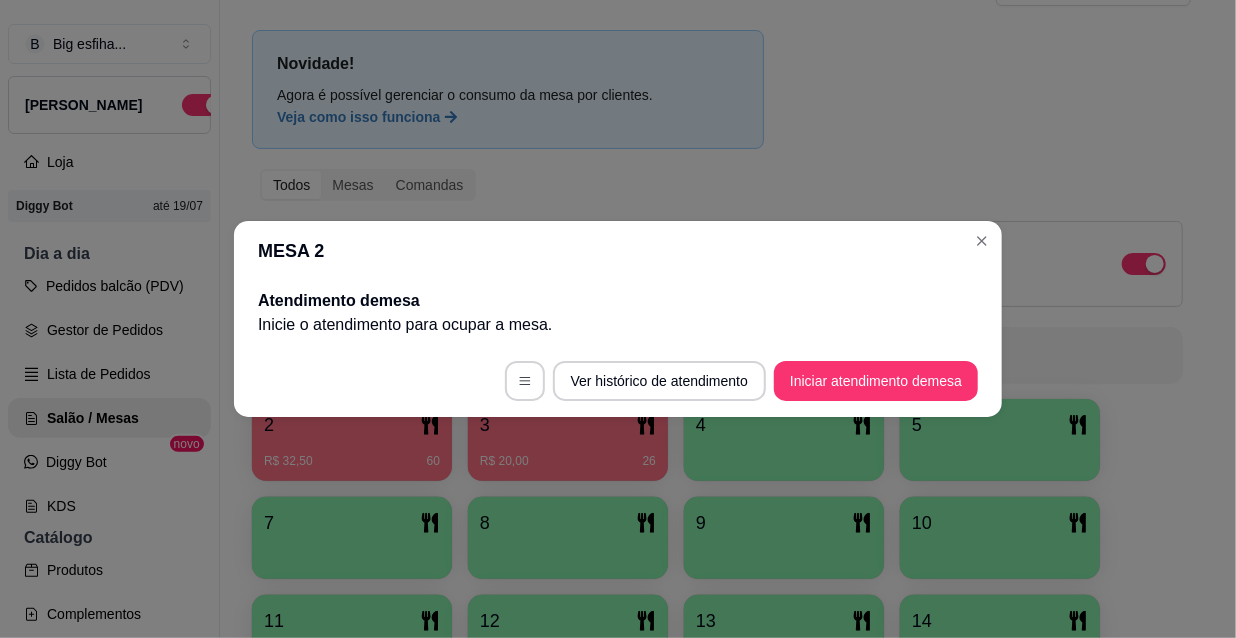 scroll, scrollTop: 0, scrollLeft: 0, axis: both 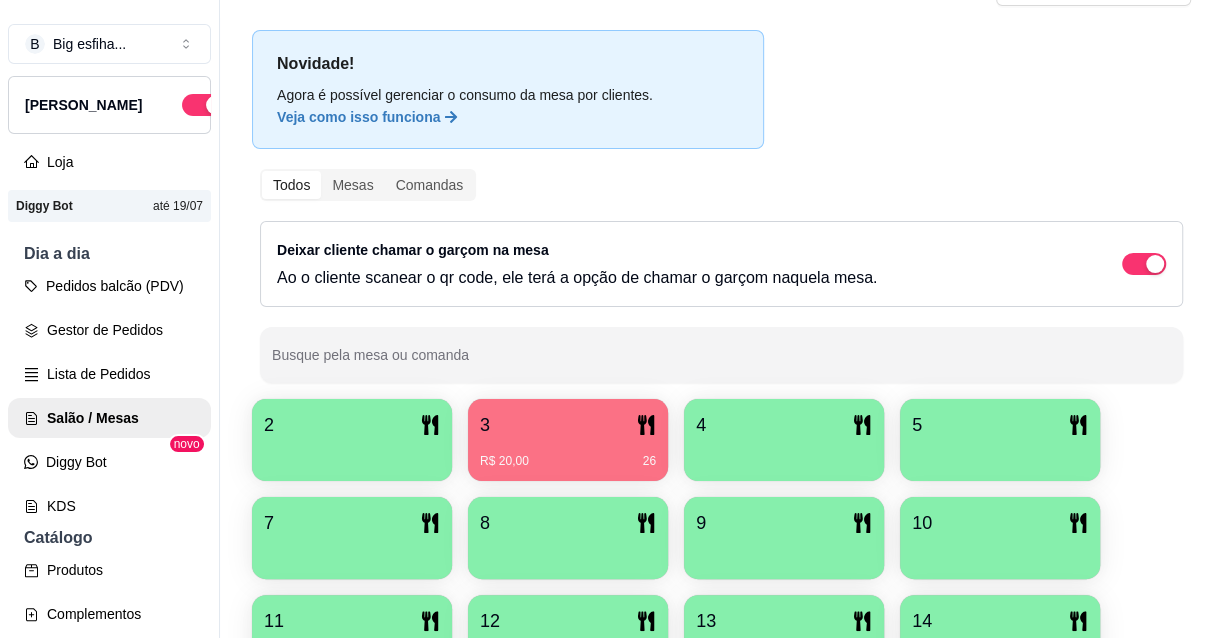 click on "R$ 20,00 26" at bounding box center (568, 461) 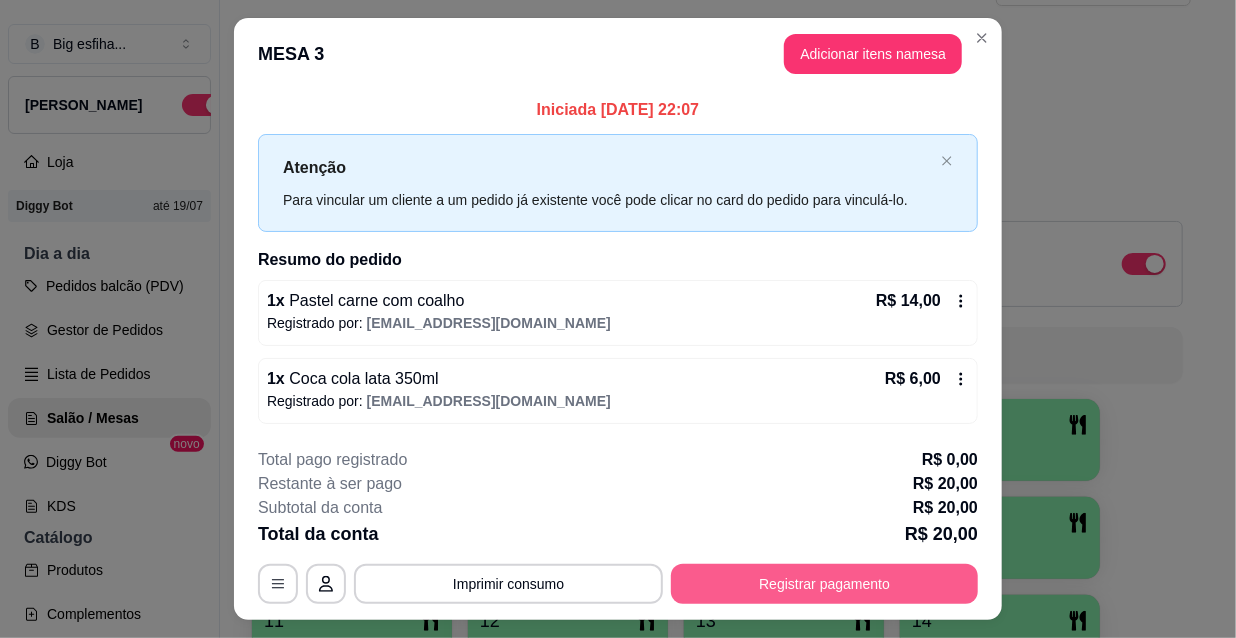 click on "Registrar pagamento" at bounding box center (824, 584) 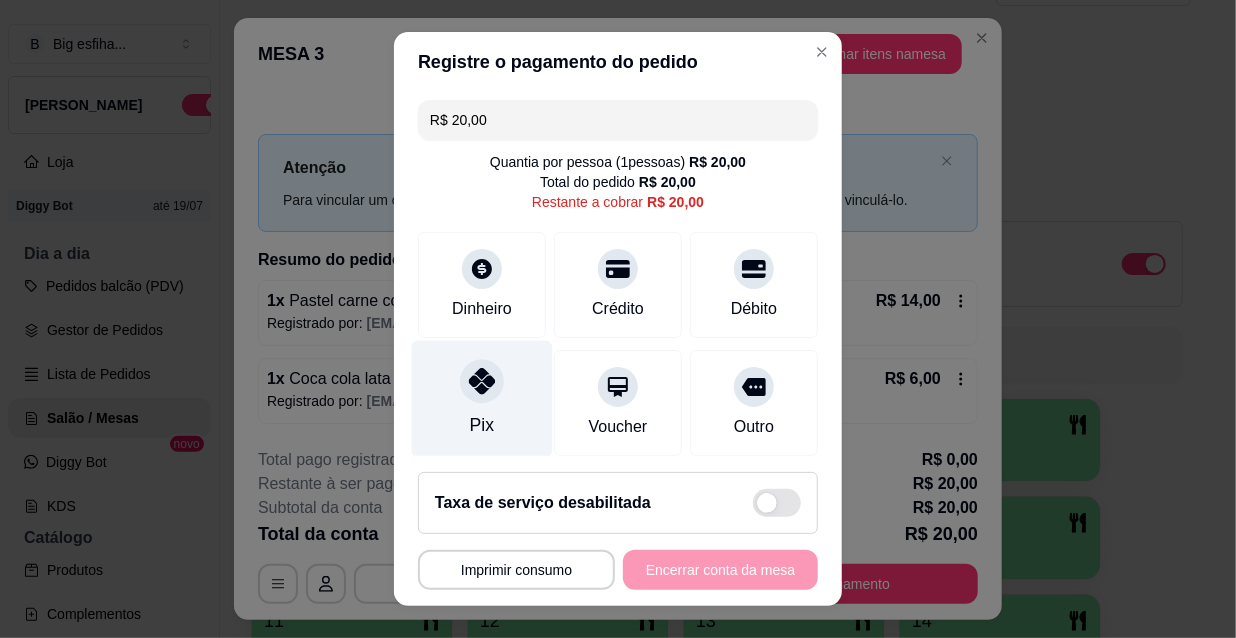drag, startPoint x: 499, startPoint y: 401, endPoint x: 513, endPoint y: 405, distance: 14.56022 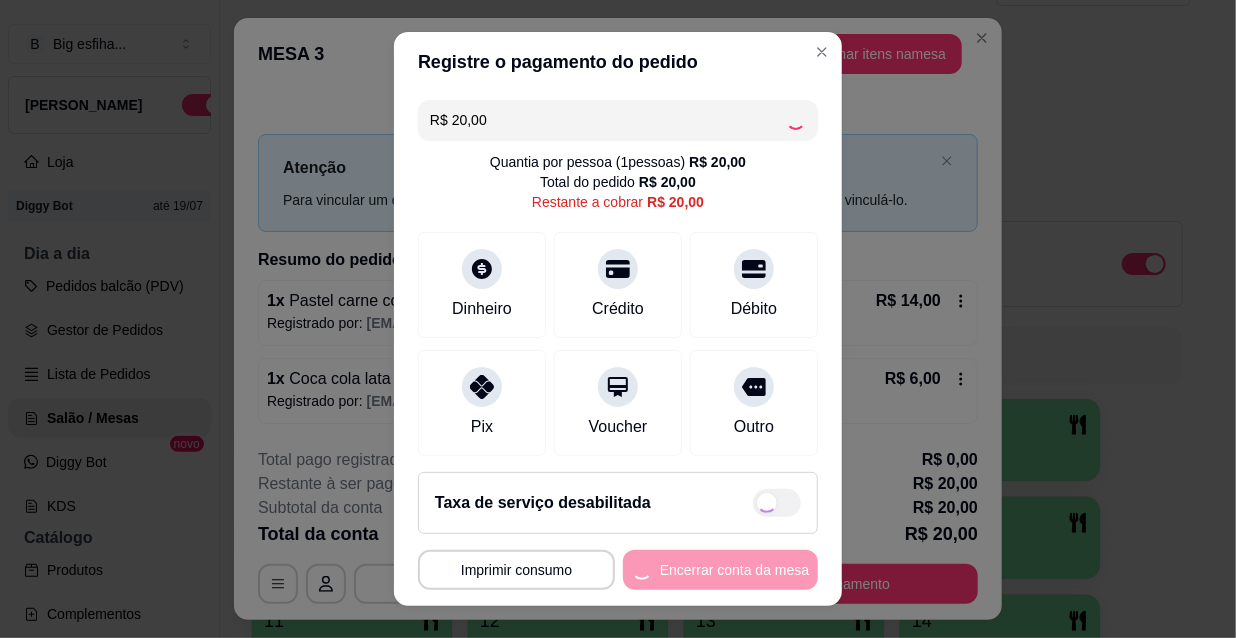 click on "**********" at bounding box center [618, 570] 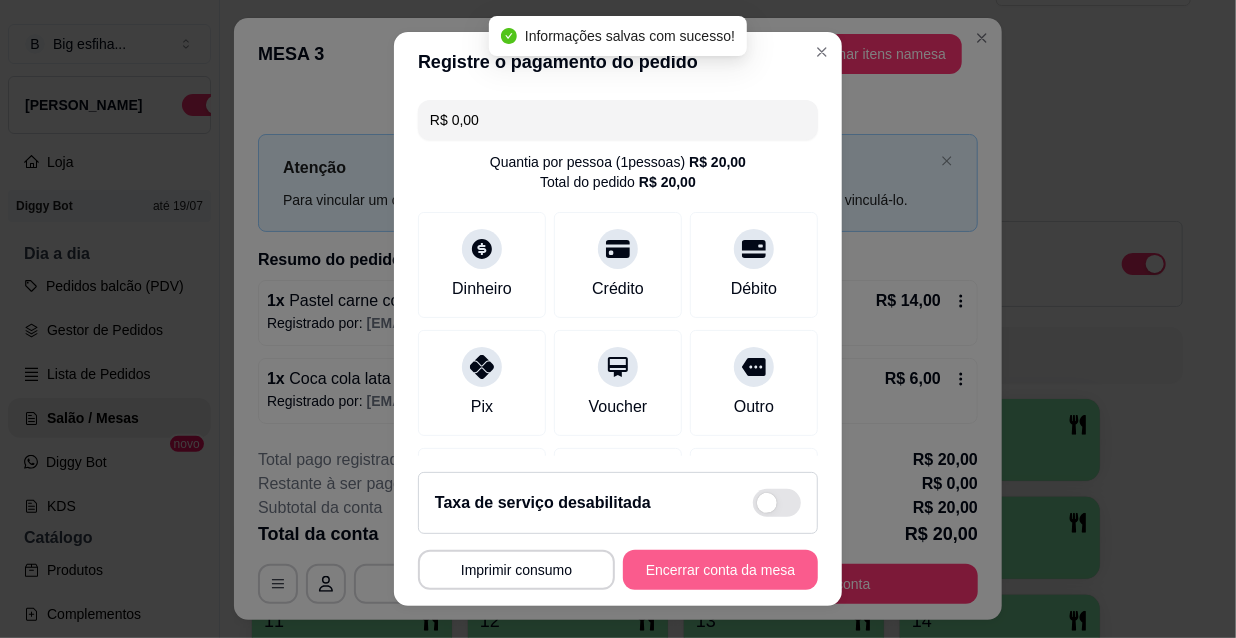 type on "R$ 0,00" 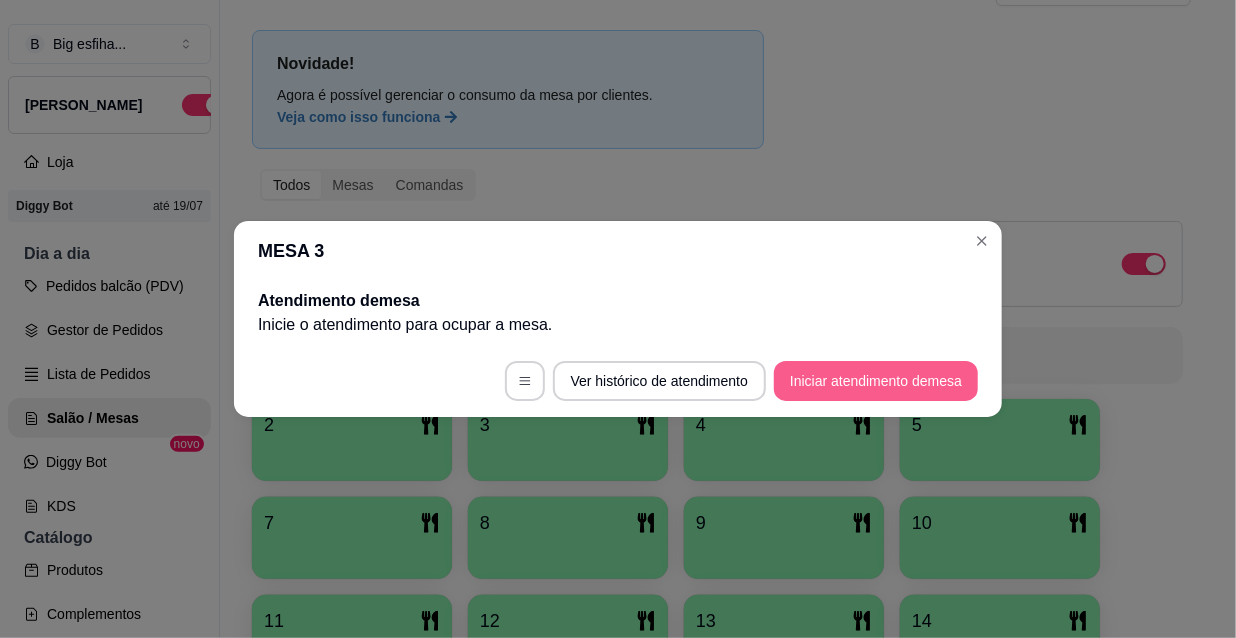 click on "Iniciar atendimento de  mesa" at bounding box center [876, 381] 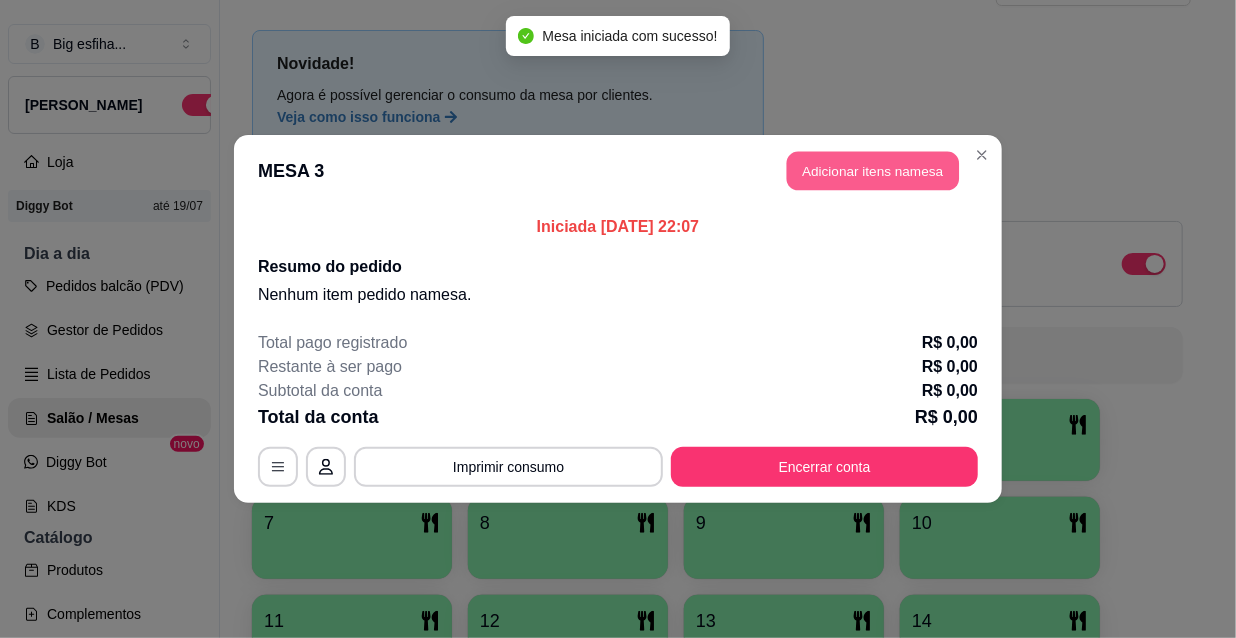 click on "Adicionar itens na  mesa" at bounding box center [873, 171] 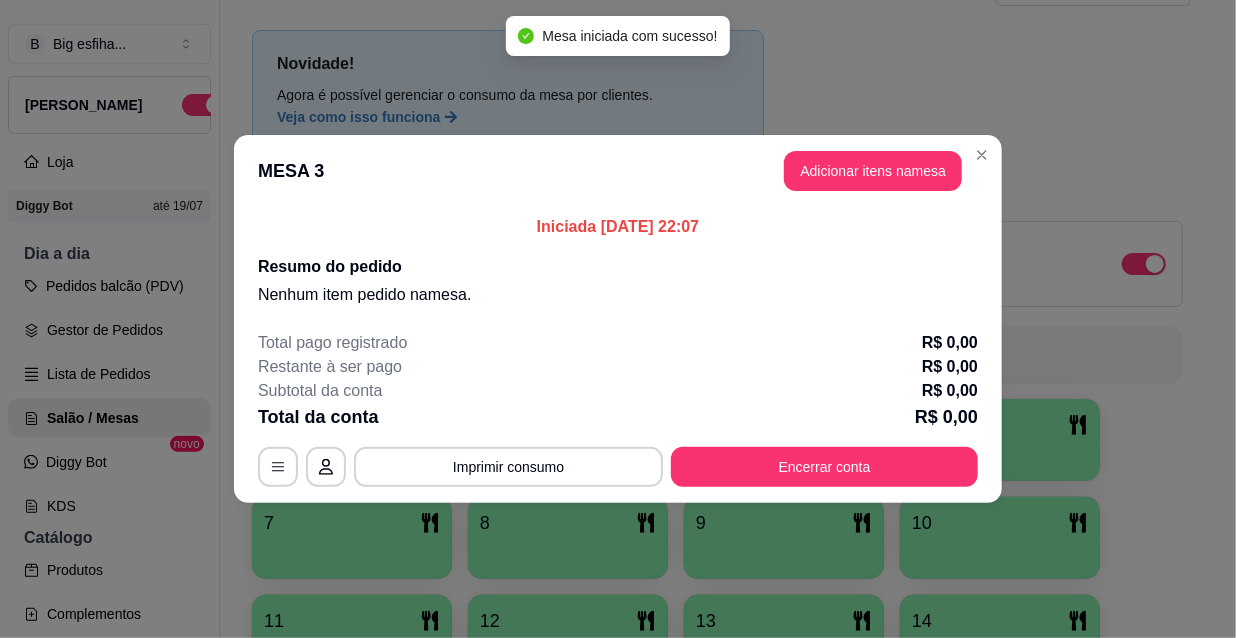 click on "Nenhum produto adicionado" at bounding box center [1001, 283] 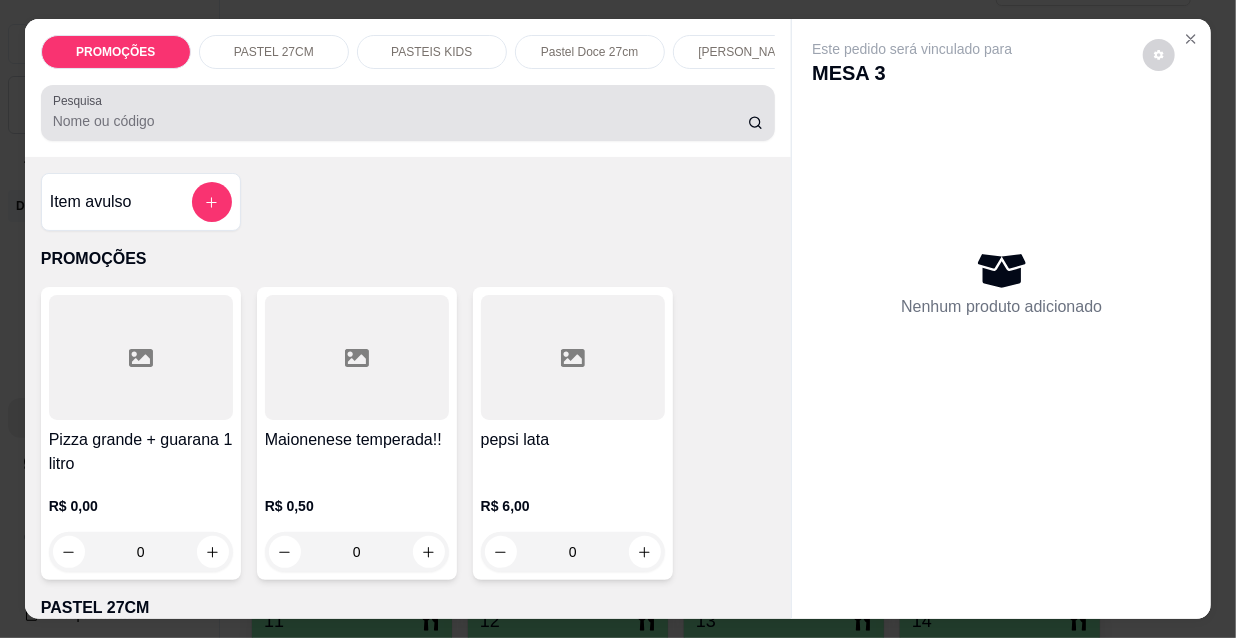click on "Pesquisa" at bounding box center (408, 113) 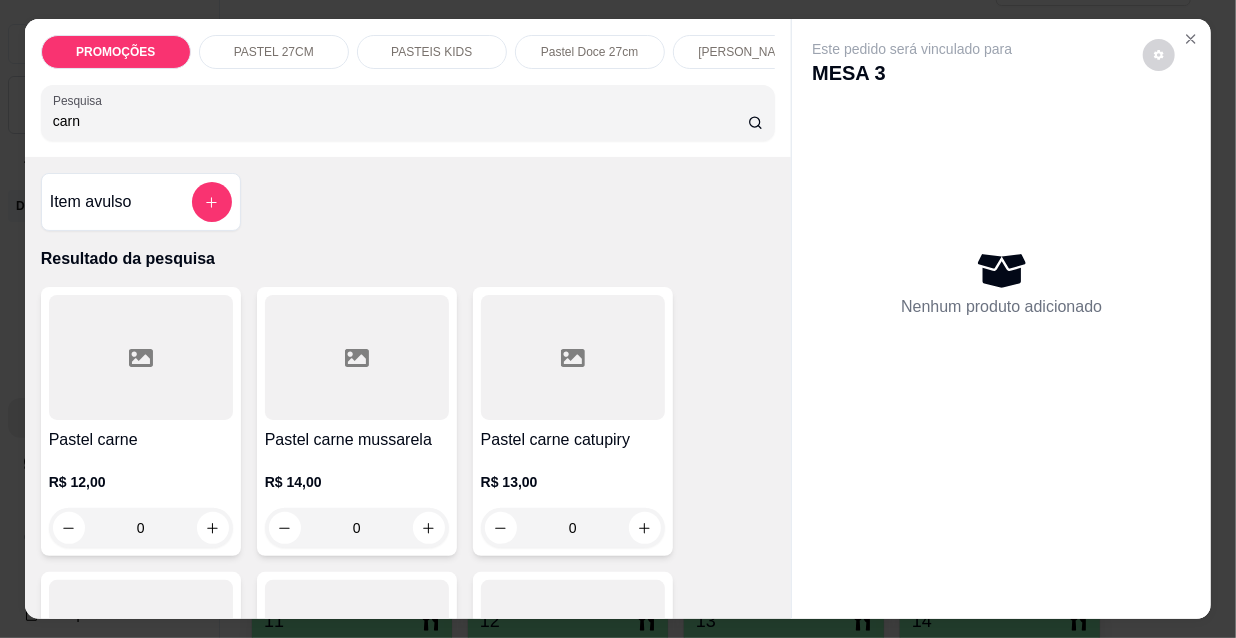 type on "carn" 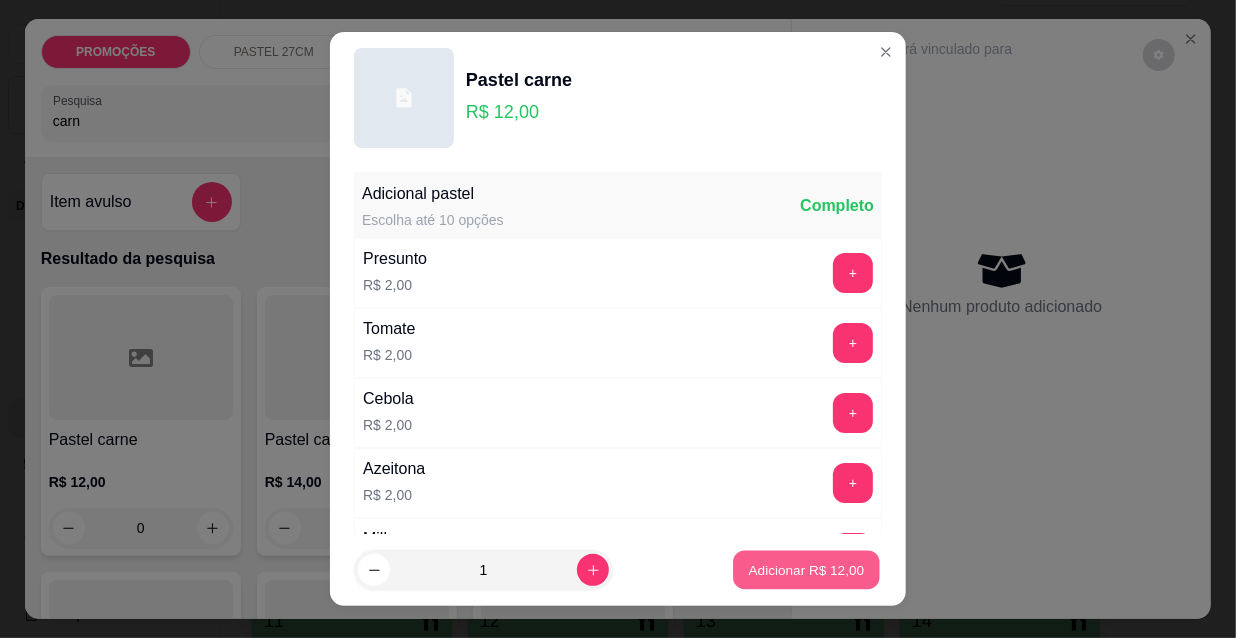 click on "Adicionar   R$ 12,00" at bounding box center [807, 569] 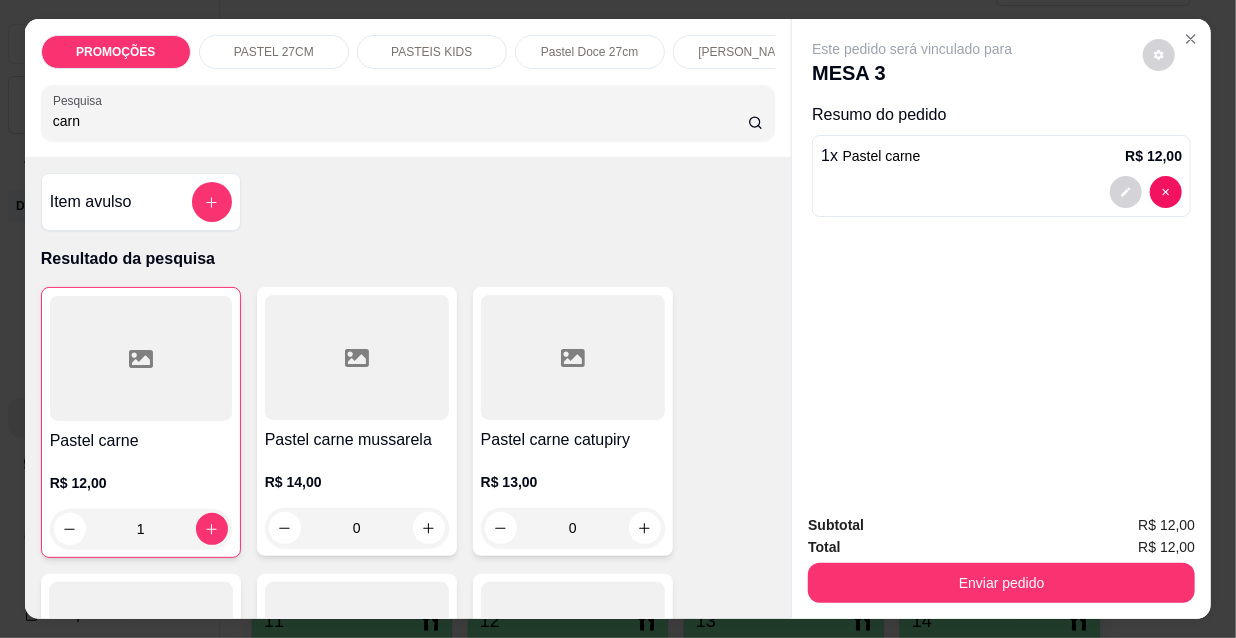 drag, startPoint x: 100, startPoint y: 109, endPoint x: 37, endPoint y: 126, distance: 65.25335 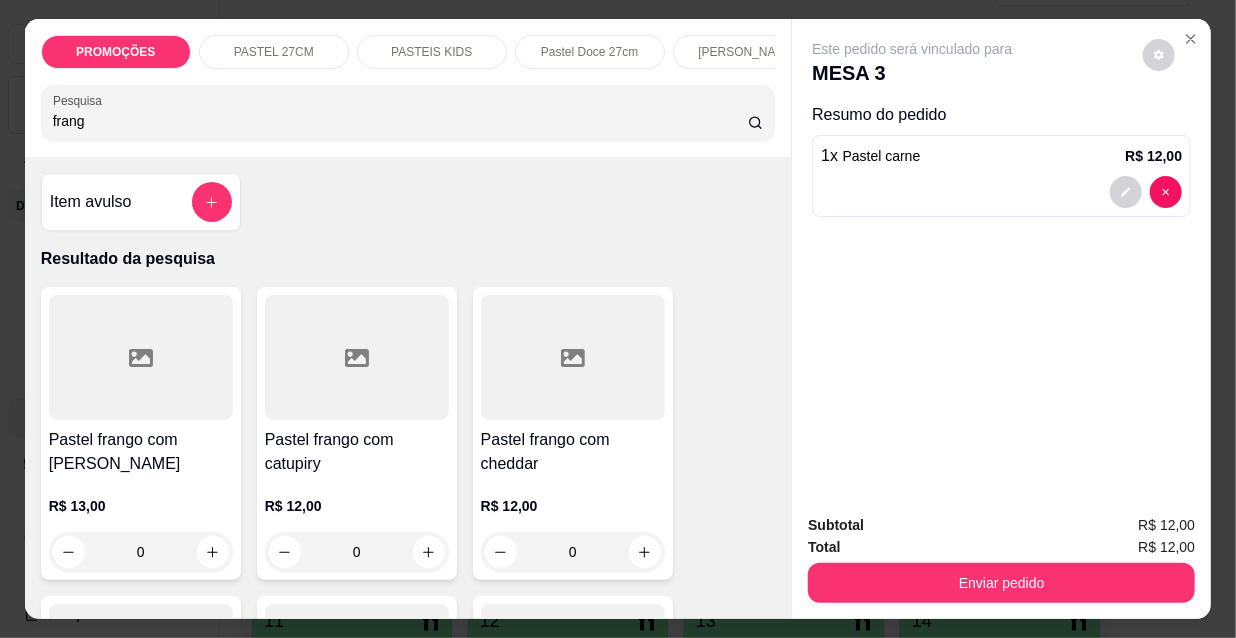 type on "frang" 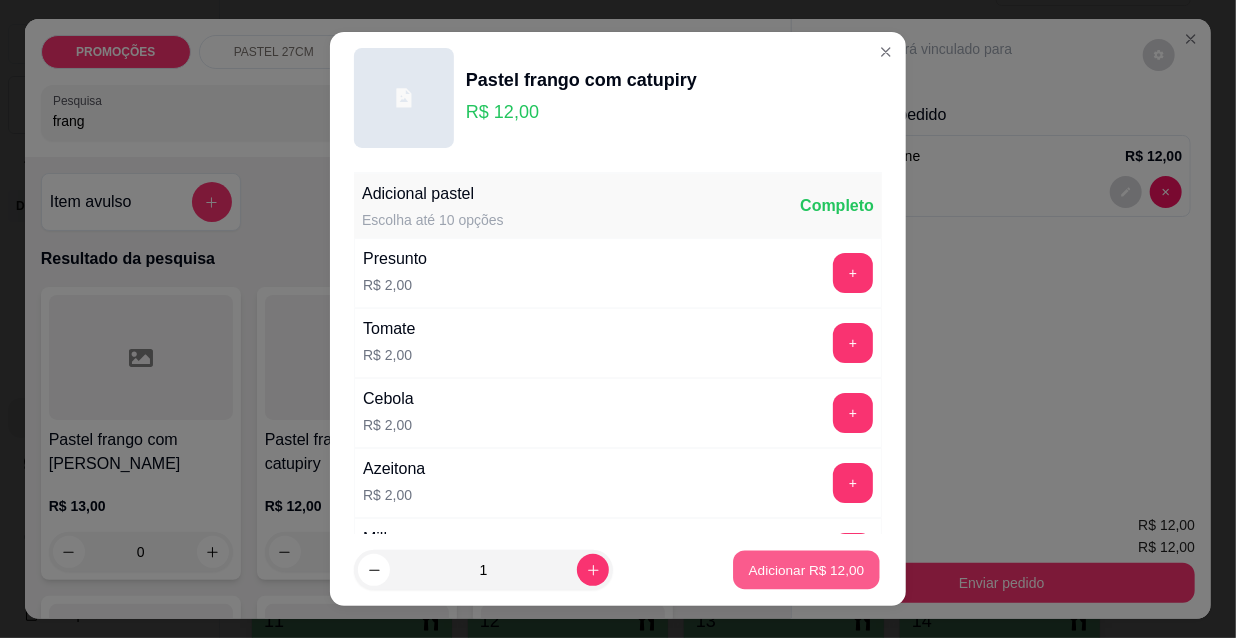 click on "Adicionar   R$ 12,00" at bounding box center [807, 569] 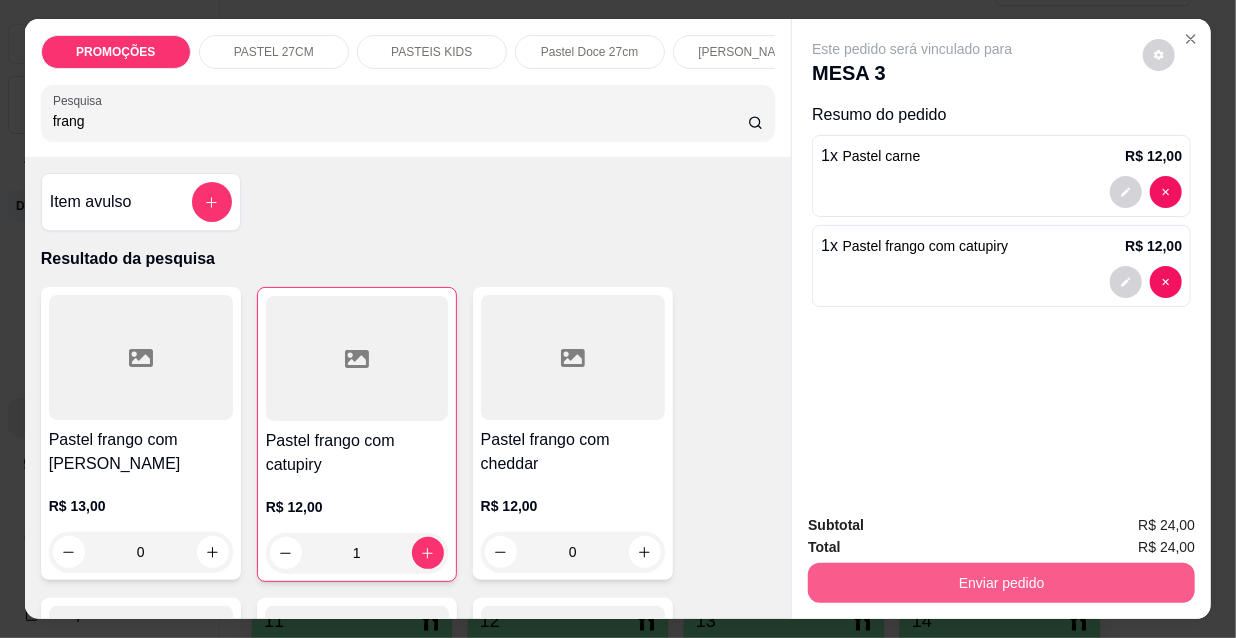 click on "Enviar pedido" at bounding box center [1001, 583] 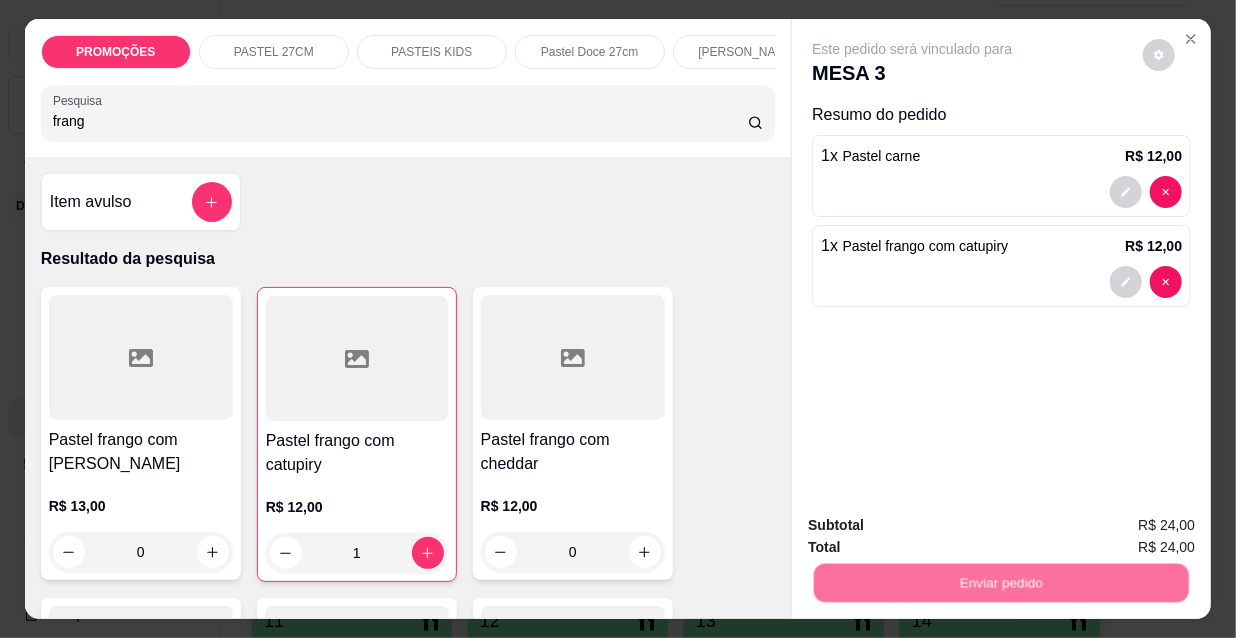 click on "Não registrar e enviar pedido" at bounding box center (937, 526) 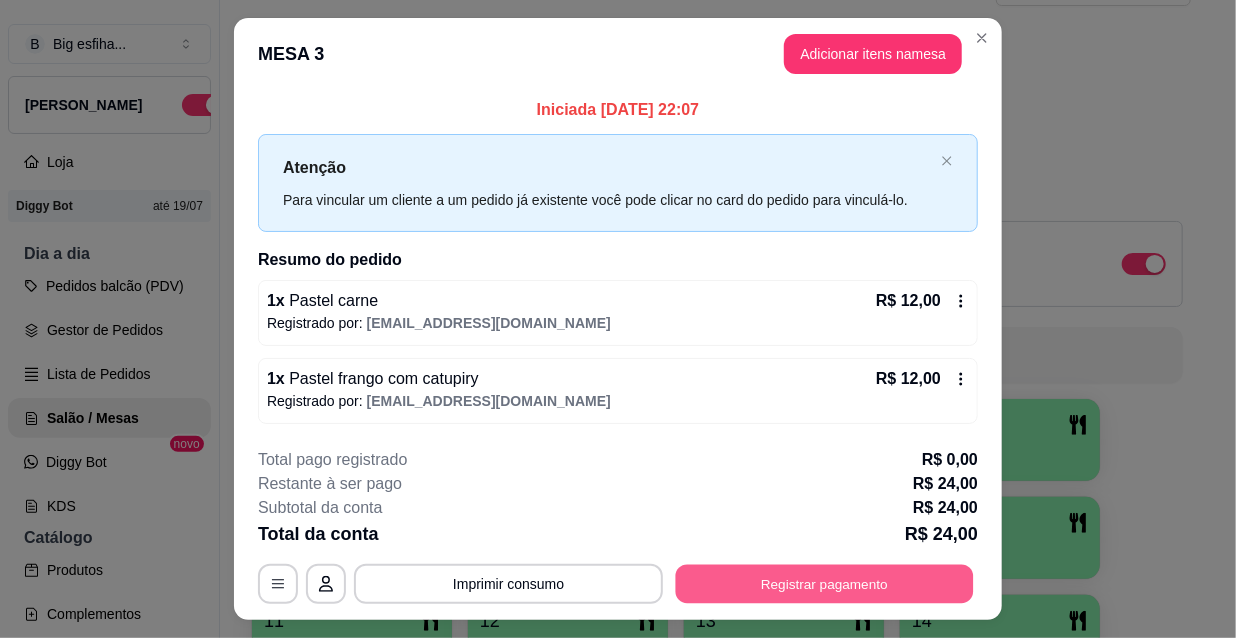click on "Registrar pagamento" at bounding box center (825, 583) 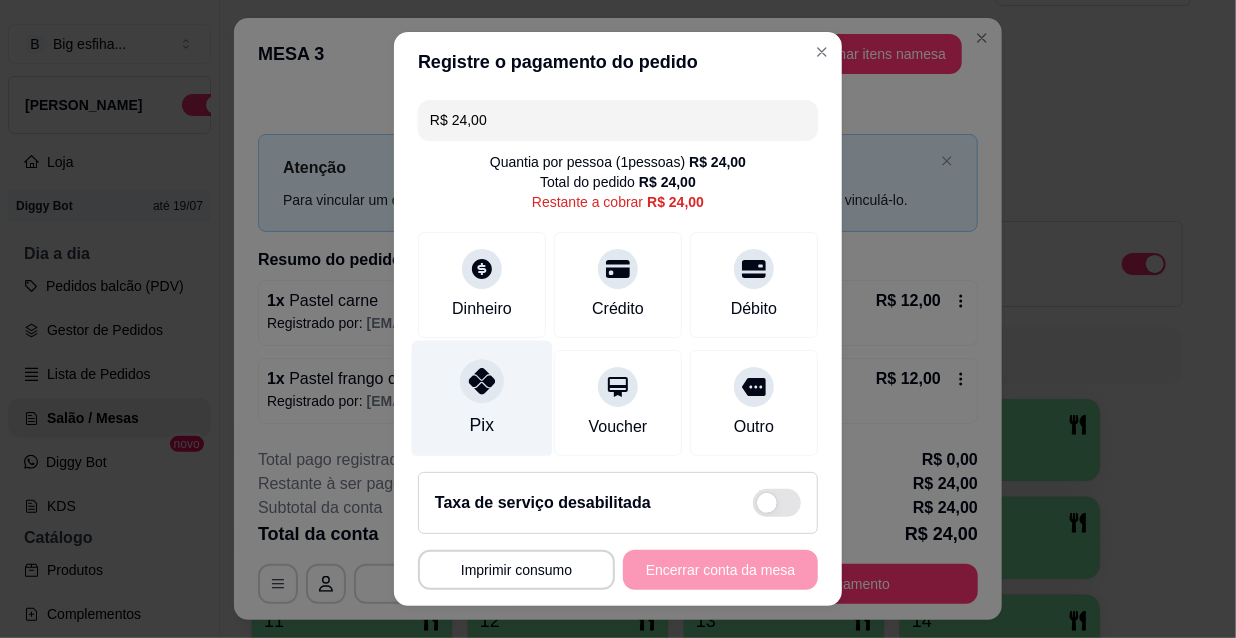 click 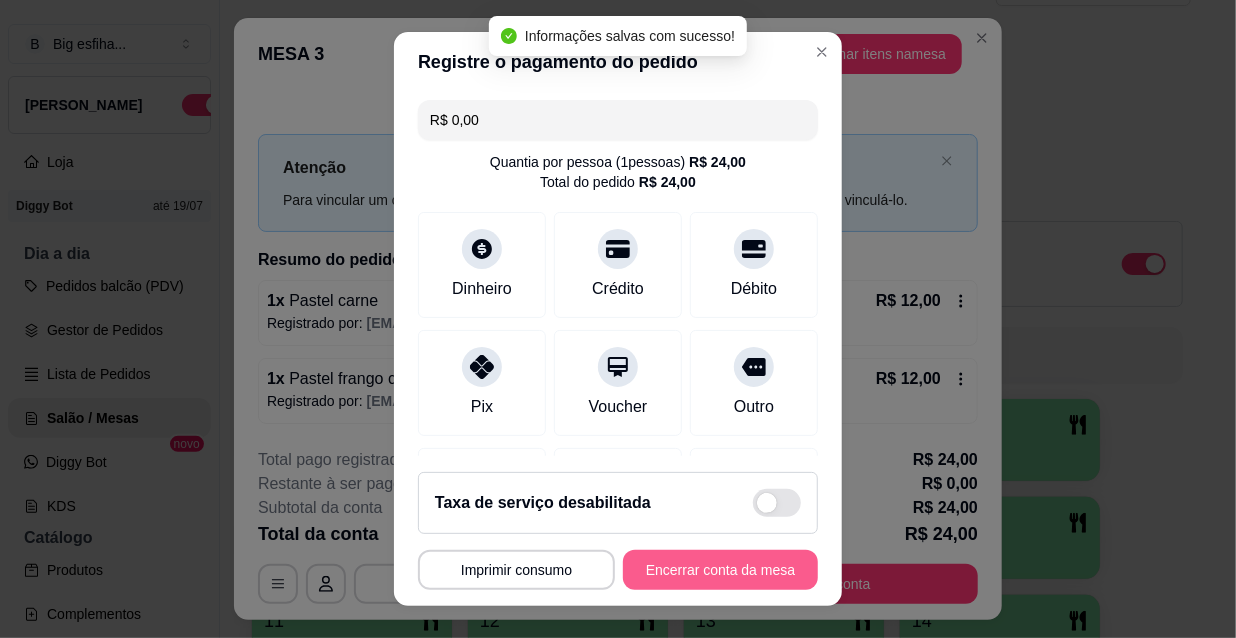 type on "R$ 0,00" 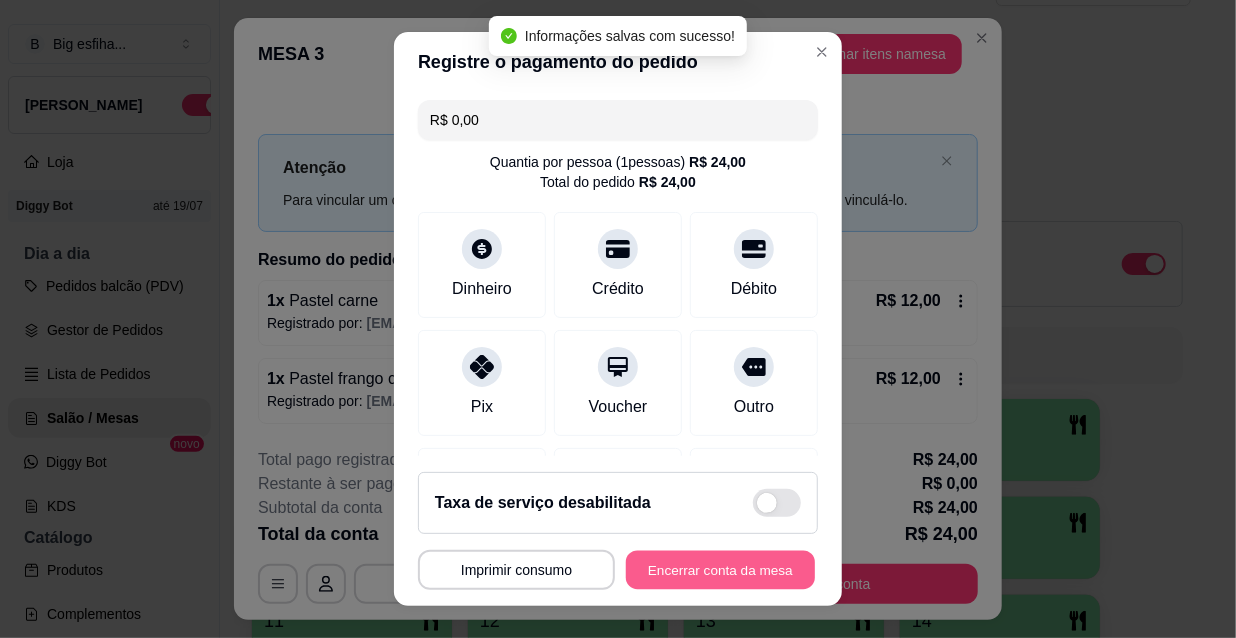 click on "Encerrar conta da mesa" at bounding box center (720, 570) 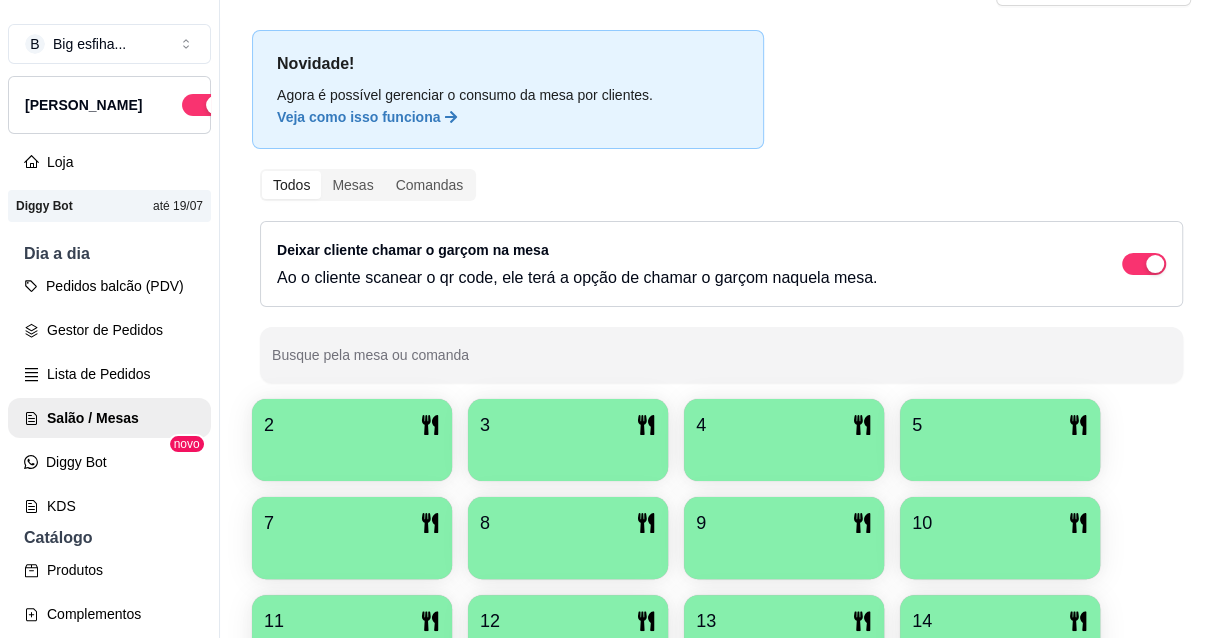 click on "2" at bounding box center [352, 425] 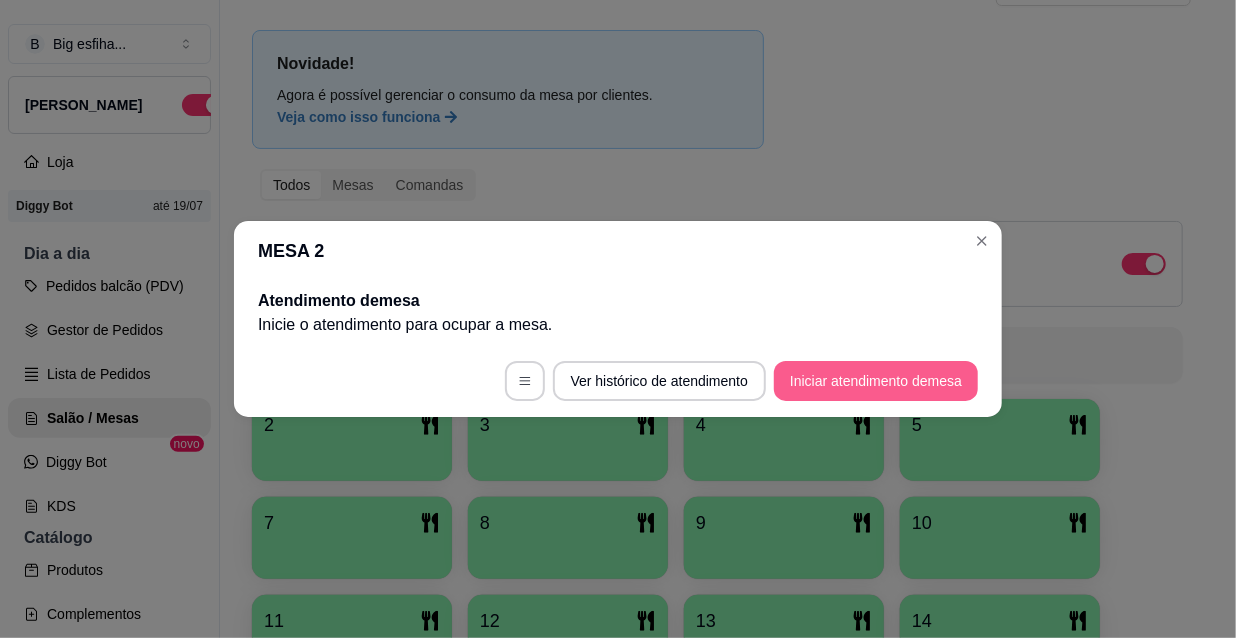 click on "Iniciar atendimento de  mesa" at bounding box center [876, 381] 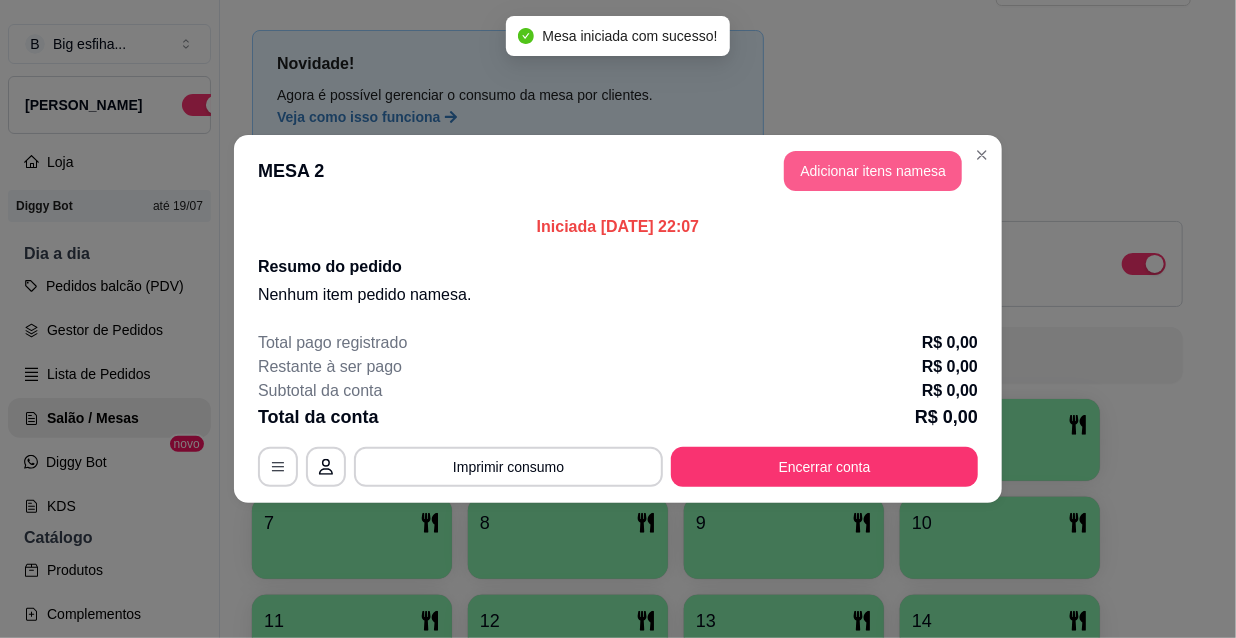 click on "Adicionar itens na  mesa" at bounding box center [873, 171] 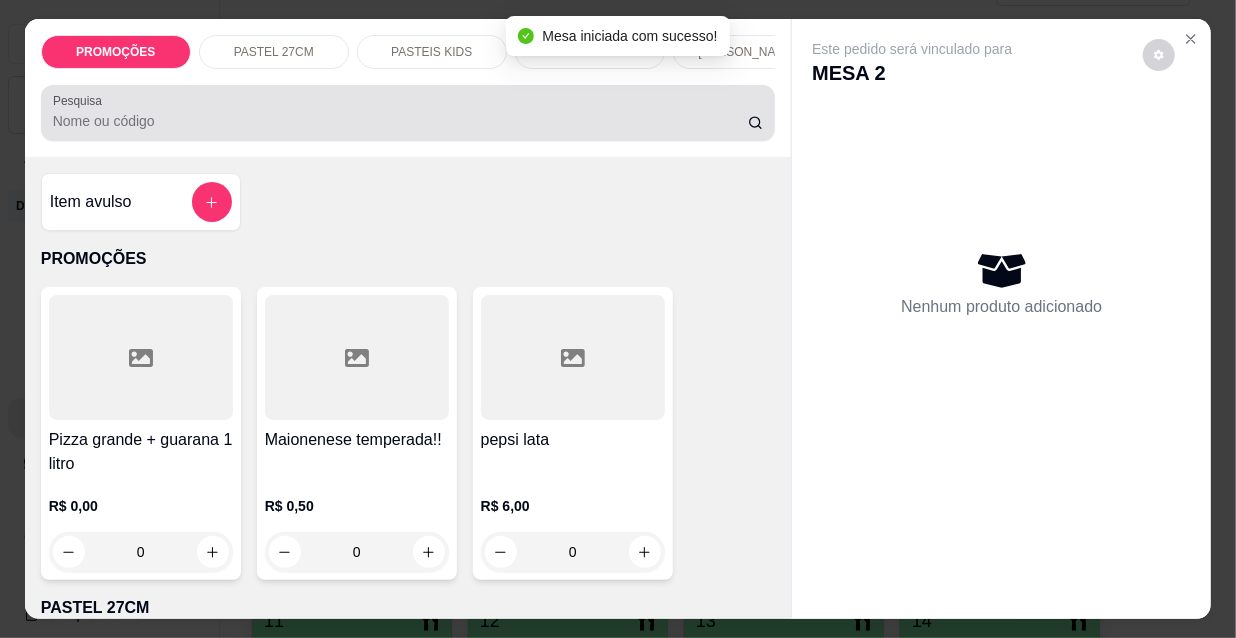 click at bounding box center (408, 113) 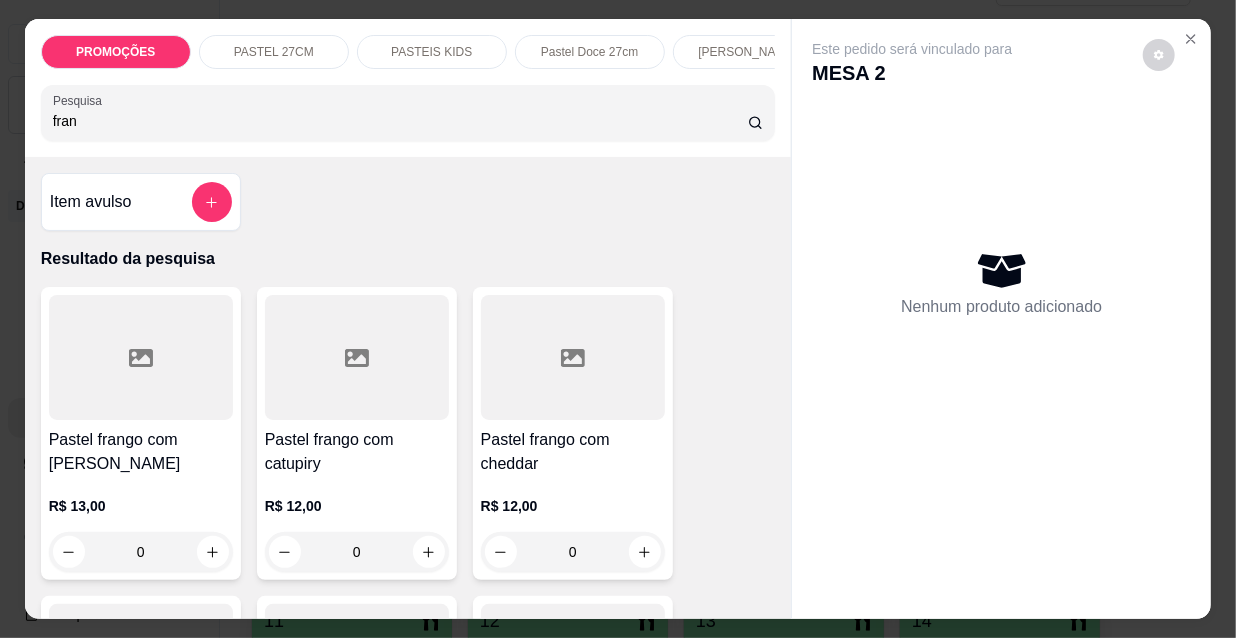 type on "frang" 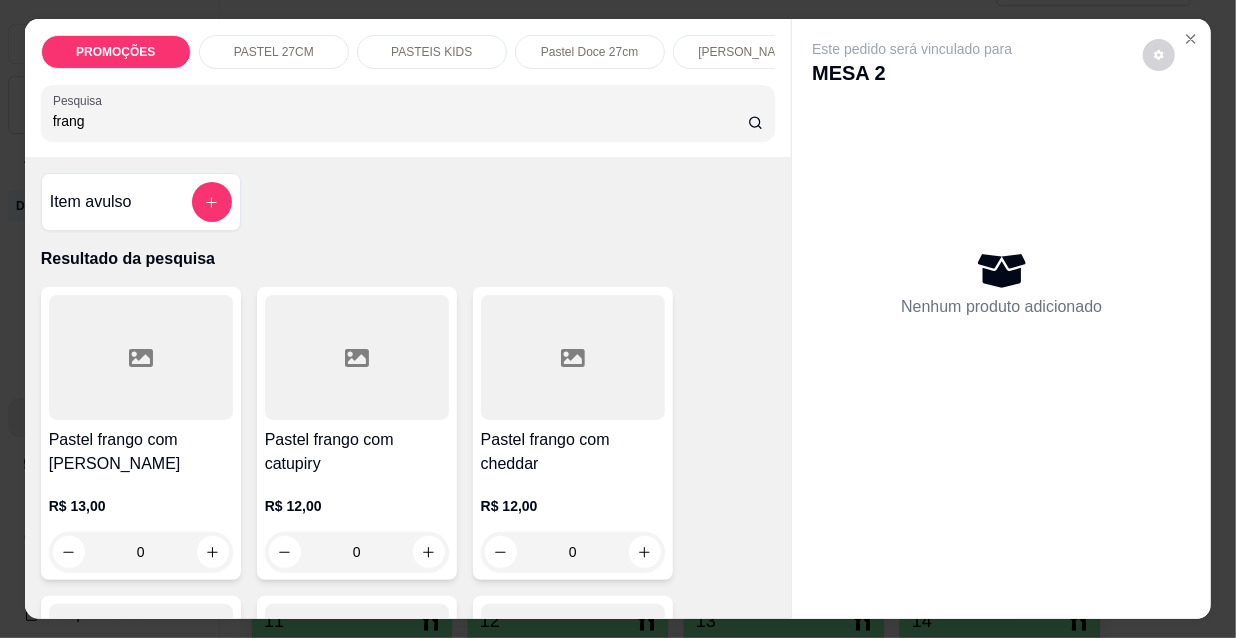 drag, startPoint x: 146, startPoint y: 126, endPoint x: 0, endPoint y: 129, distance: 146.03082 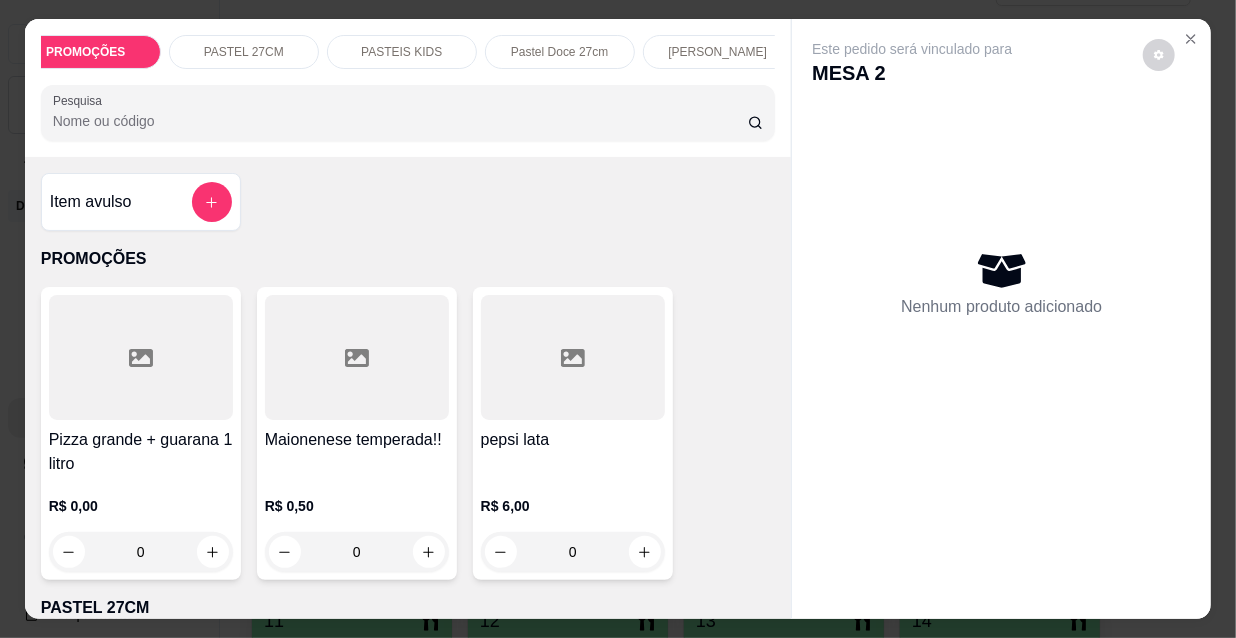 scroll, scrollTop: 0, scrollLeft: 36, axis: horizontal 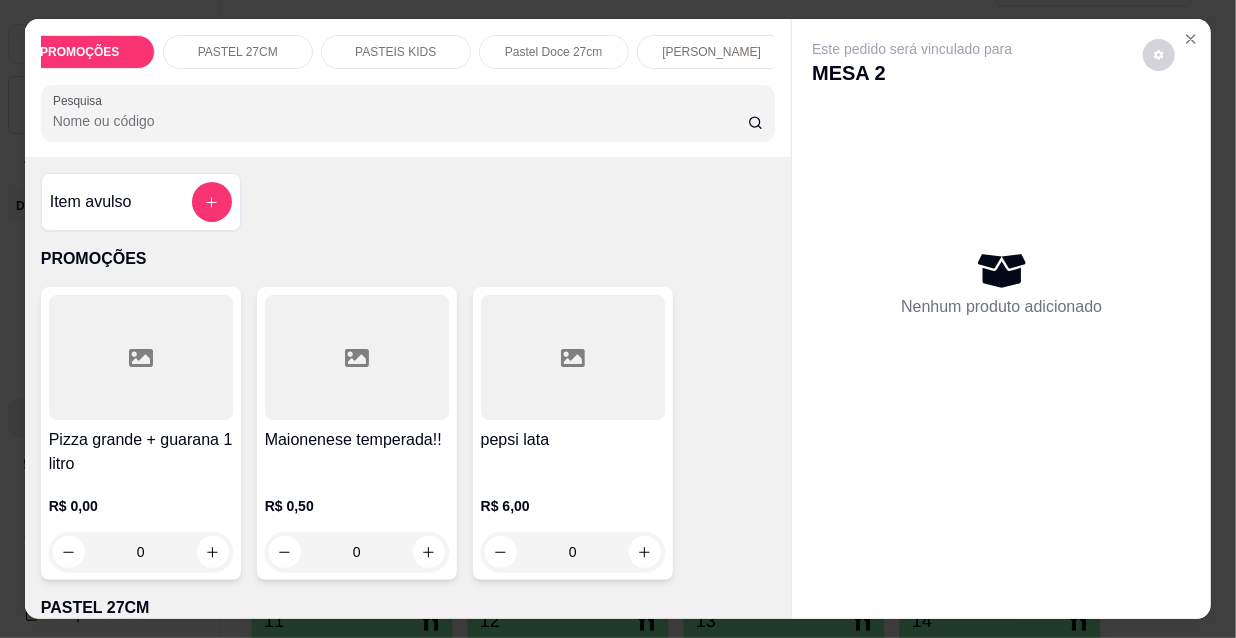 click on "Item avulso PROMOÇÕES Pizza grande + guarana 1 litro   R$ 0,00 0 Maionenese temperada!!   R$ 0,50 0 pepsi lata    R$ 6,00 0 PASTEL 27CM Pastel carne   R$ 12,00 0 Pastel mussarela   R$ 11,00 0 Pastel calabresa   R$ 11,00 0 Pastel dois queijos   R$ 12,00 0 Pastel três queijos   R$ 13,00 0 Pastel quatro queijo   R$ 16,00 0 Pastel alho mussarela   R$ 13,00 0 Pastel alho catupiry   R$ 12,00 0 Pastel atum   R$ 13,00 0 Pastel atum mussarela   R$ 14,00 0 Pastel atum catupiry   R$ 13,00 0 Pastel bacon mussarela   R$ 13,00 0 Pastel bacon catupiry   R$ 12,00 0 Pastel bauru   R$ 12,00 0 Pastel brócolis com bacon   R$ 16,00 0 Pastel calabresa com cheddar    R$ 12,00 0 Pastel calabresa mussarela   R$ 13,00 0 Pastel calabresa catupiry   R$ 12,00 0 Pastel carne mussarela   R$ 14,00 0 Pastel carne catupiry   R$ 13,00 0 Pastel carne com cheddar   R$ 13,00 0 Pastel carne do sol    R$ 16,00 0 Pastel carne de sol com queijo  coalho   R$ 16,00 0 Pastel carne de sol com mussarela   R$ 16,00 0   0   0" at bounding box center [408, 388] 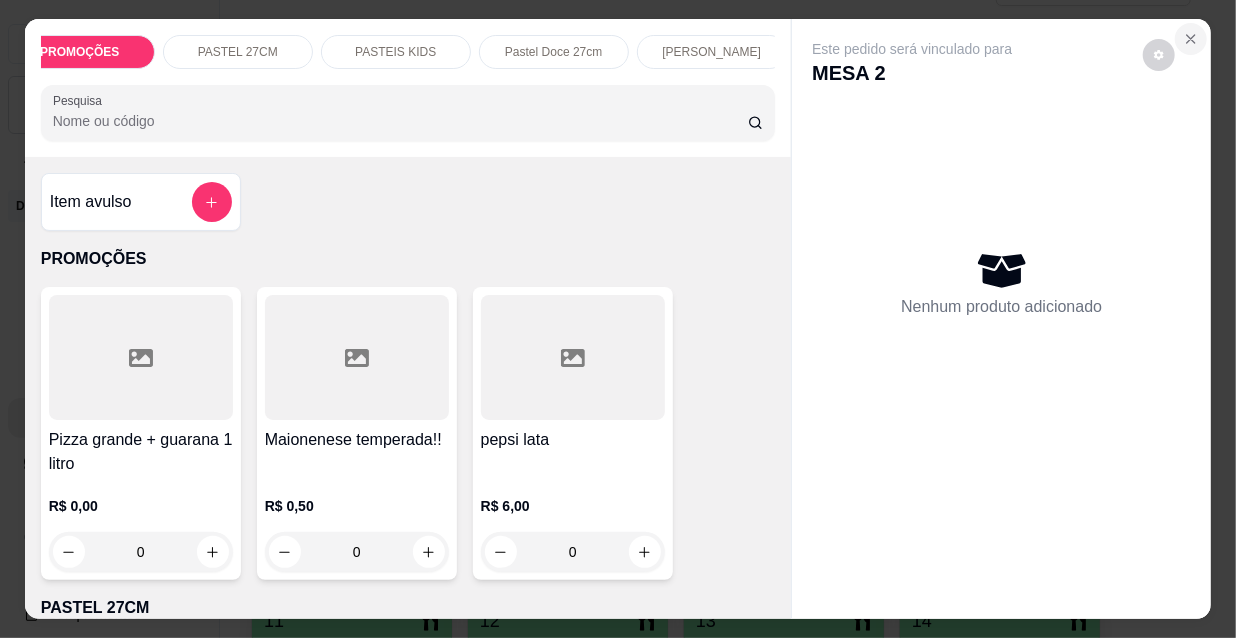 click 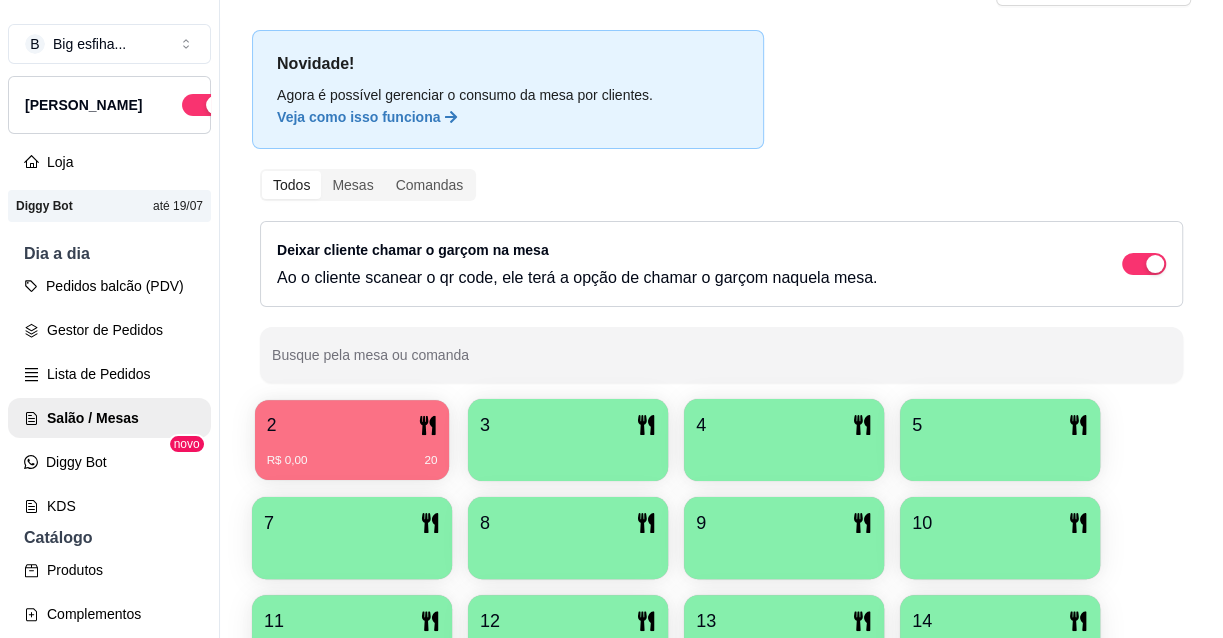 click on "R$ 0,00 20" at bounding box center [352, 453] 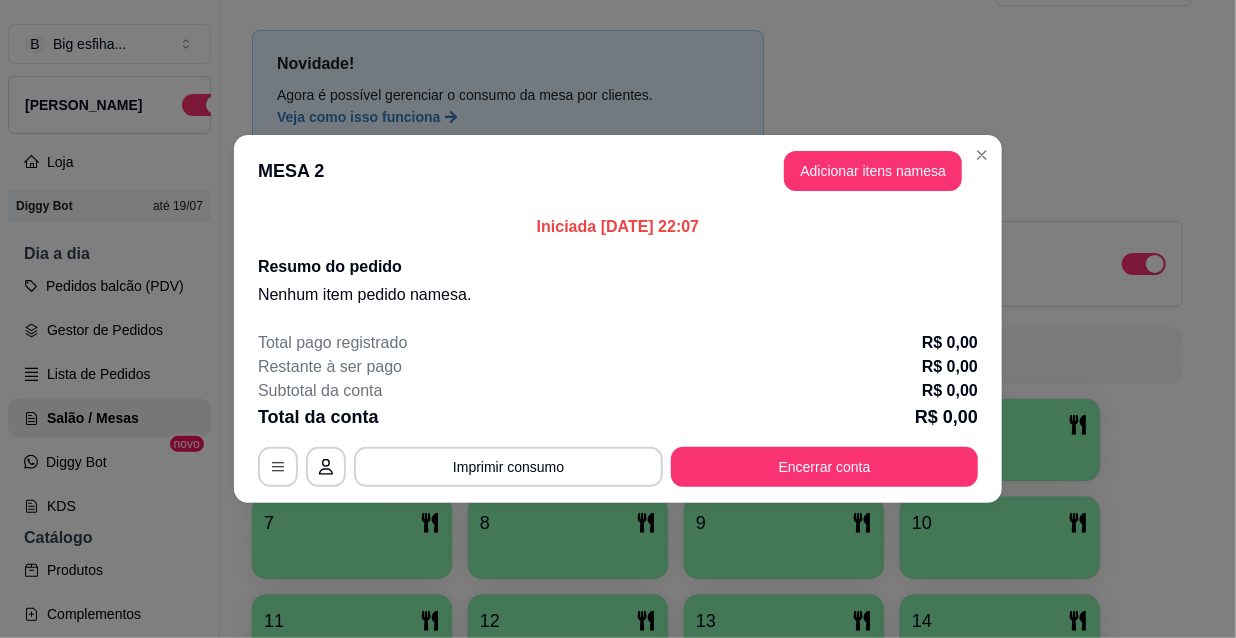 click on "Total pago registrado R$ 0,00 Restante à ser pago R$ 0,00 Subtotal da conta R$ 0,00 Total da conta R$ 0,00 MESA  2 Tempo de permanência:   20  minutos Cod. Segurança:   5068 Qtd. de Pedidos:   0 Clientes da mesa:   ** CONSUMO ** ** TOTAL ** Subtotal 0,00 Total 0,00 Imprimir consumo Encerrar conta" at bounding box center [618, 409] 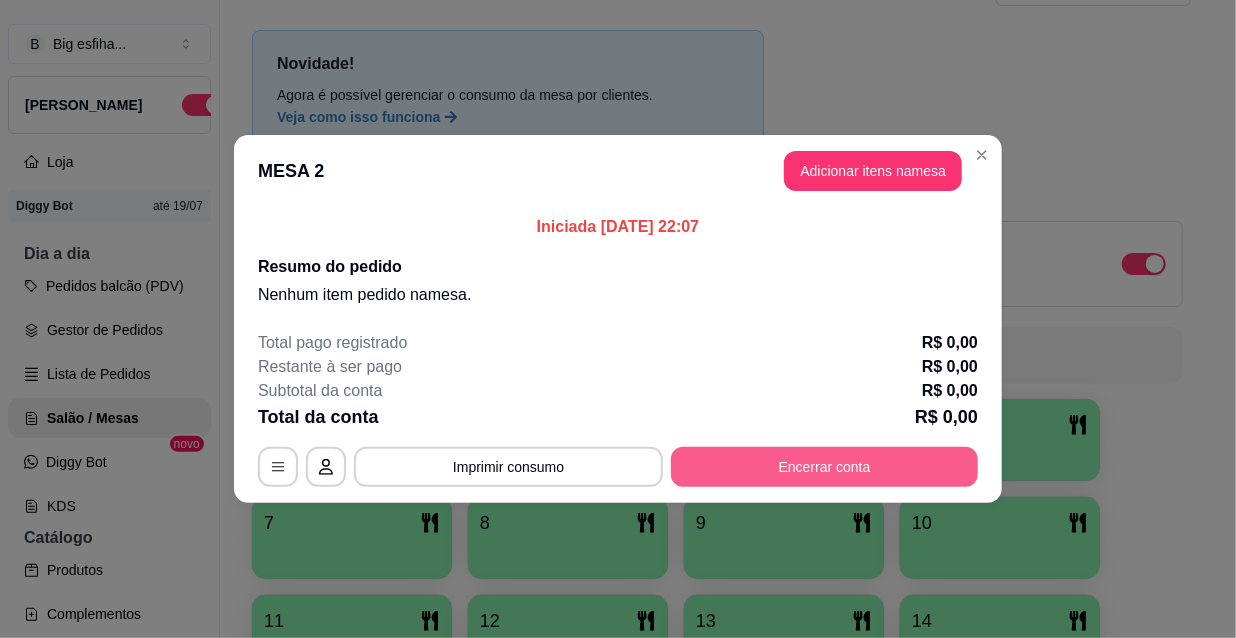 click on "Encerrar conta" at bounding box center [824, 467] 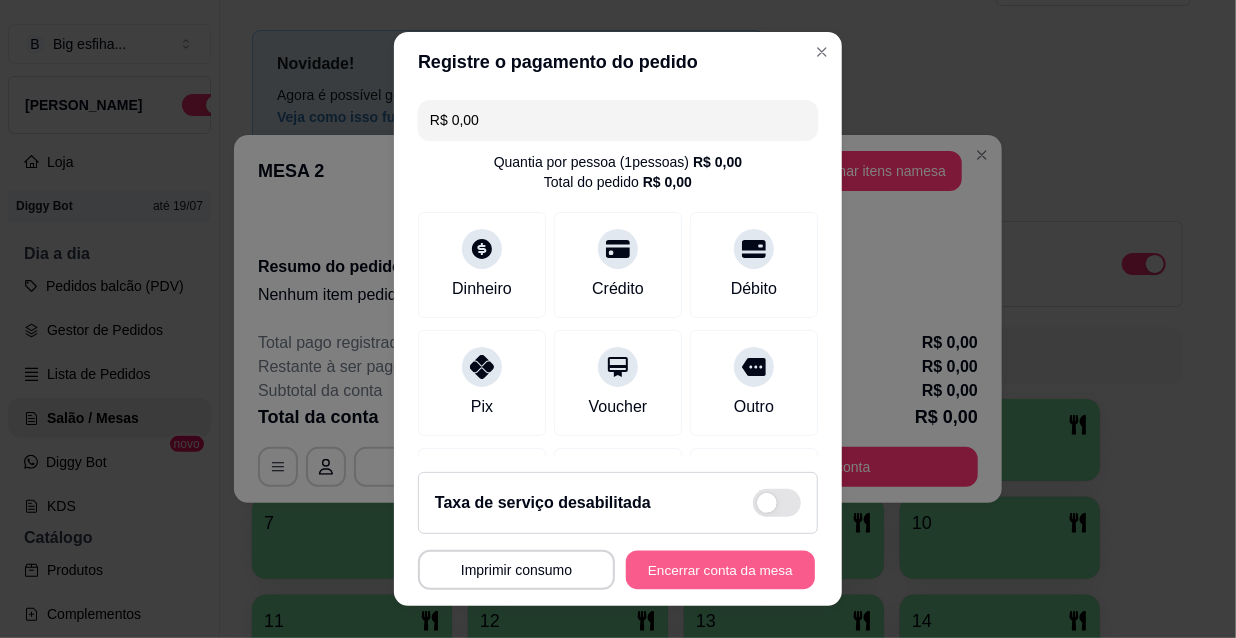 click on "Encerrar conta da mesa" at bounding box center (720, 570) 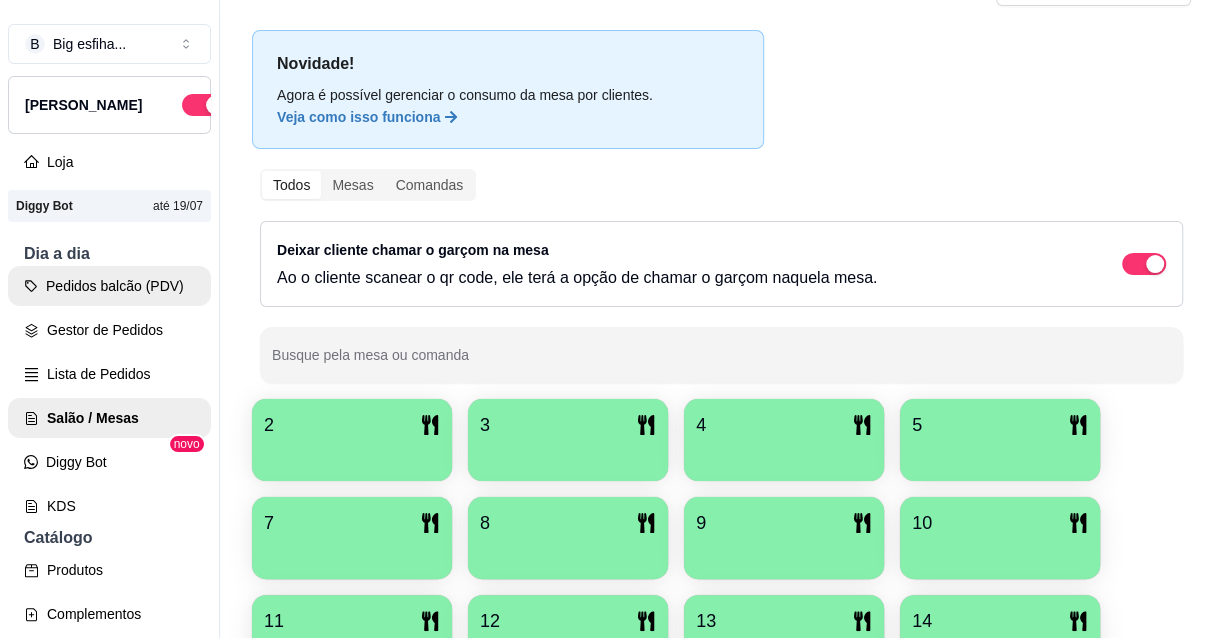 click on "Pedidos balcão (PDV)" at bounding box center (109, 286) 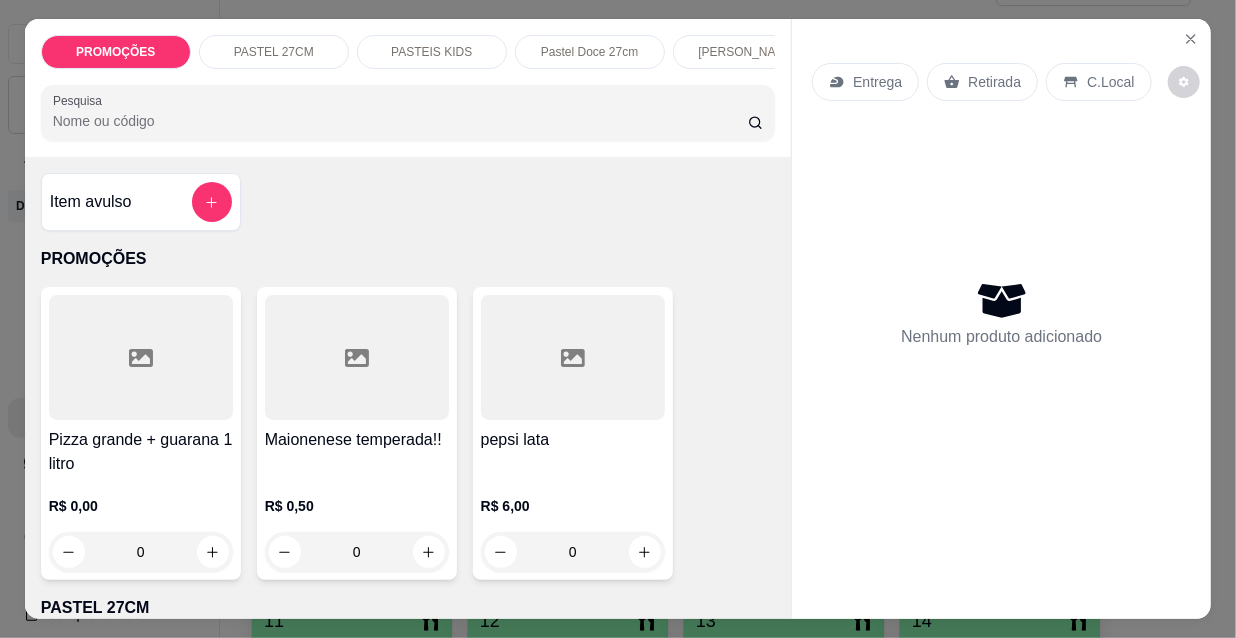 click on "Entrega" at bounding box center [877, 82] 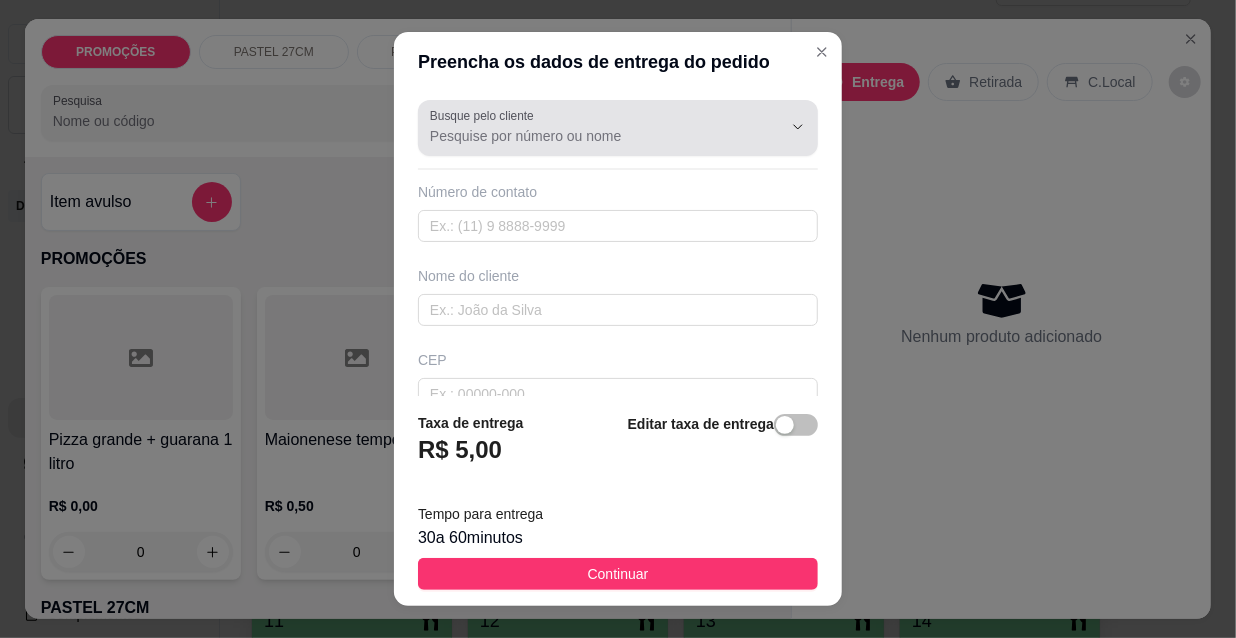 click at bounding box center (618, 128) 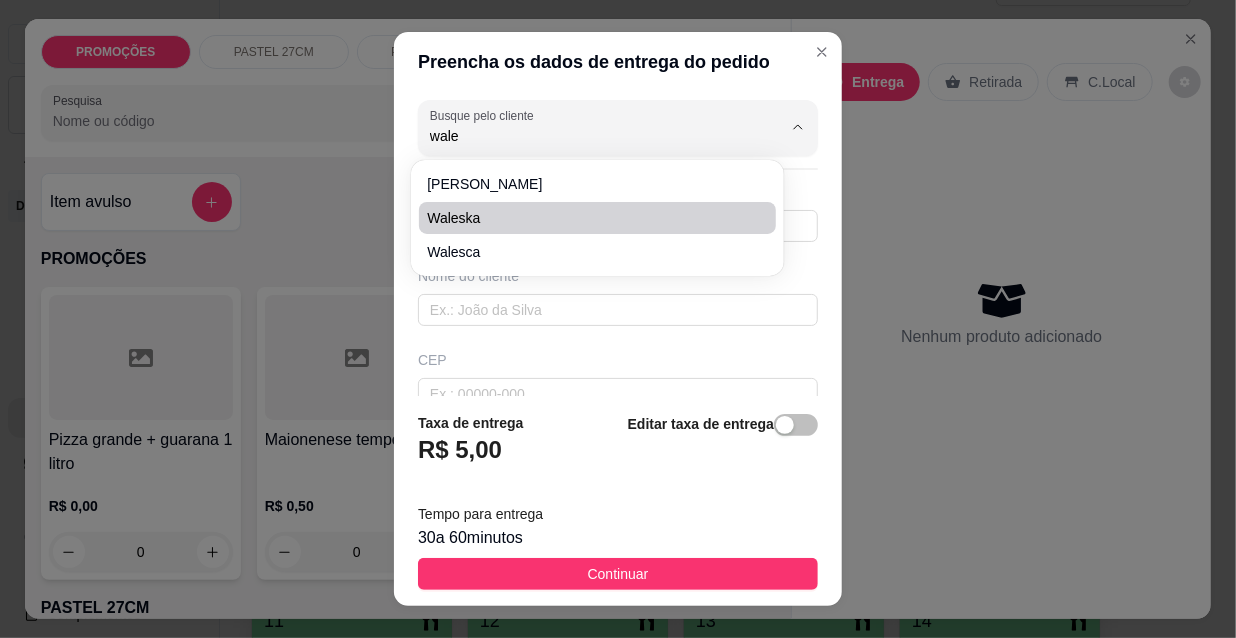 click on "Waleska" at bounding box center [587, 218] 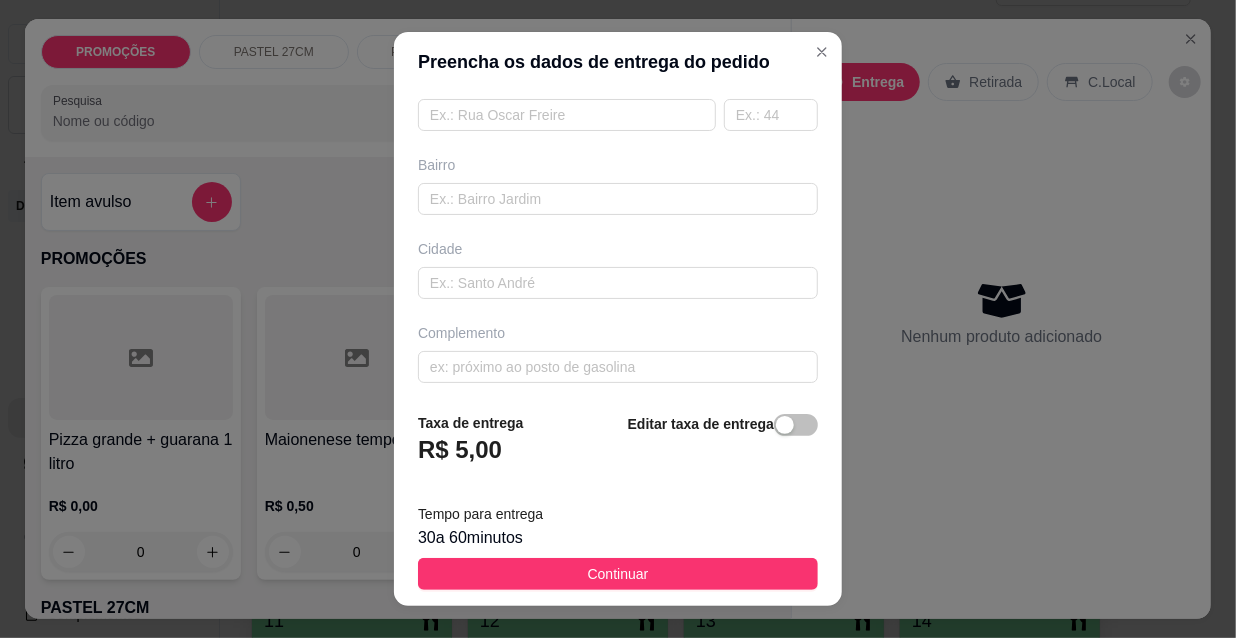 scroll, scrollTop: 0, scrollLeft: 0, axis: both 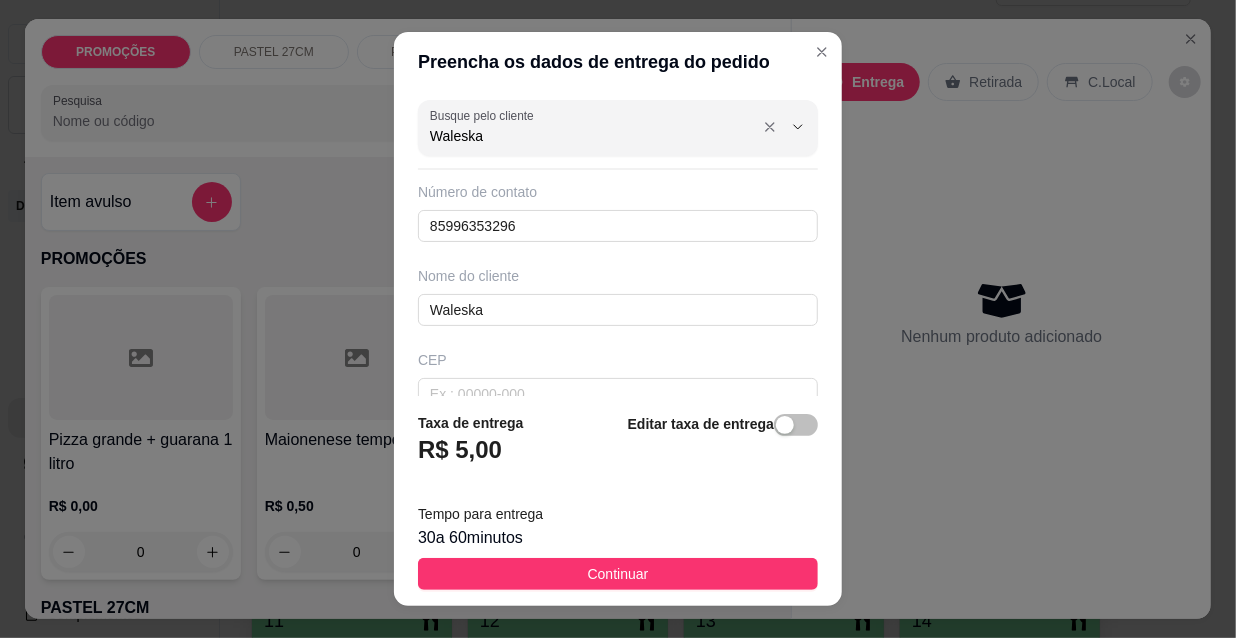 click on "Waleska" at bounding box center (590, 136) 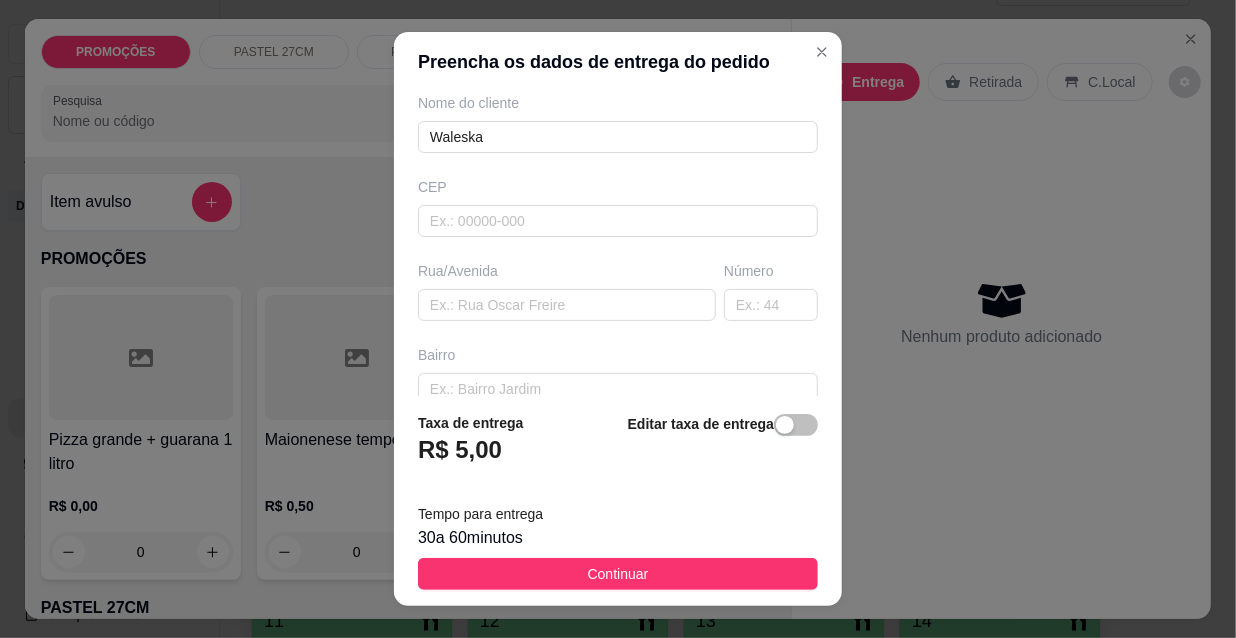 scroll, scrollTop: 0, scrollLeft: 0, axis: both 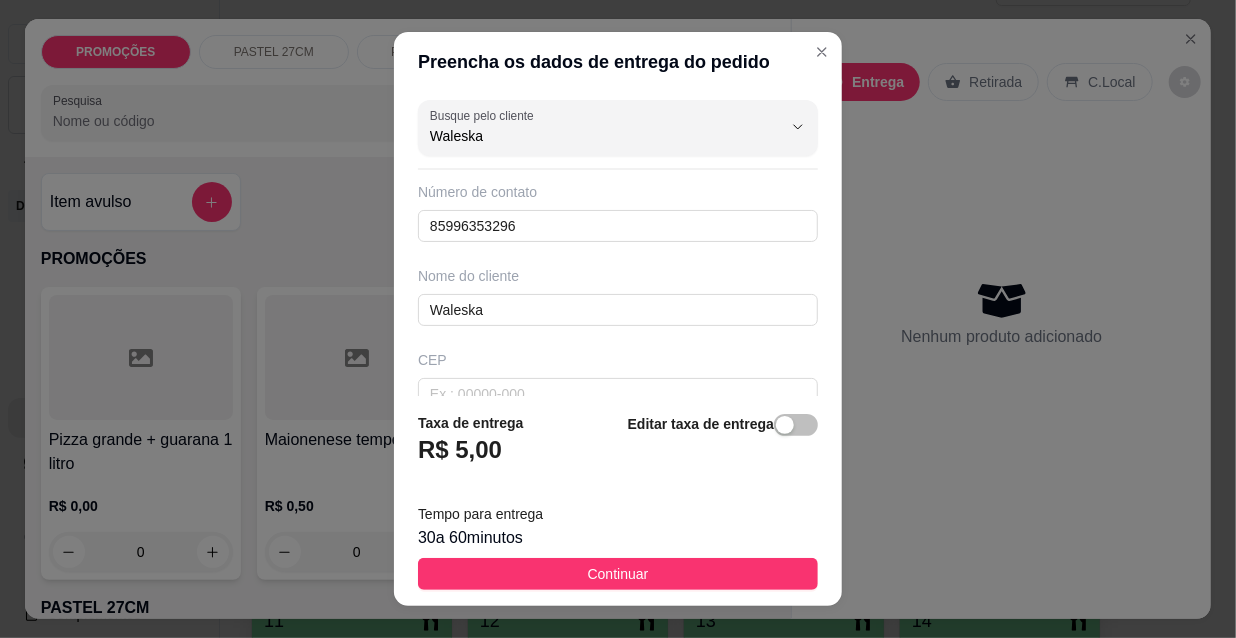 drag, startPoint x: 429, startPoint y: 136, endPoint x: 368, endPoint y: 121, distance: 62.817196 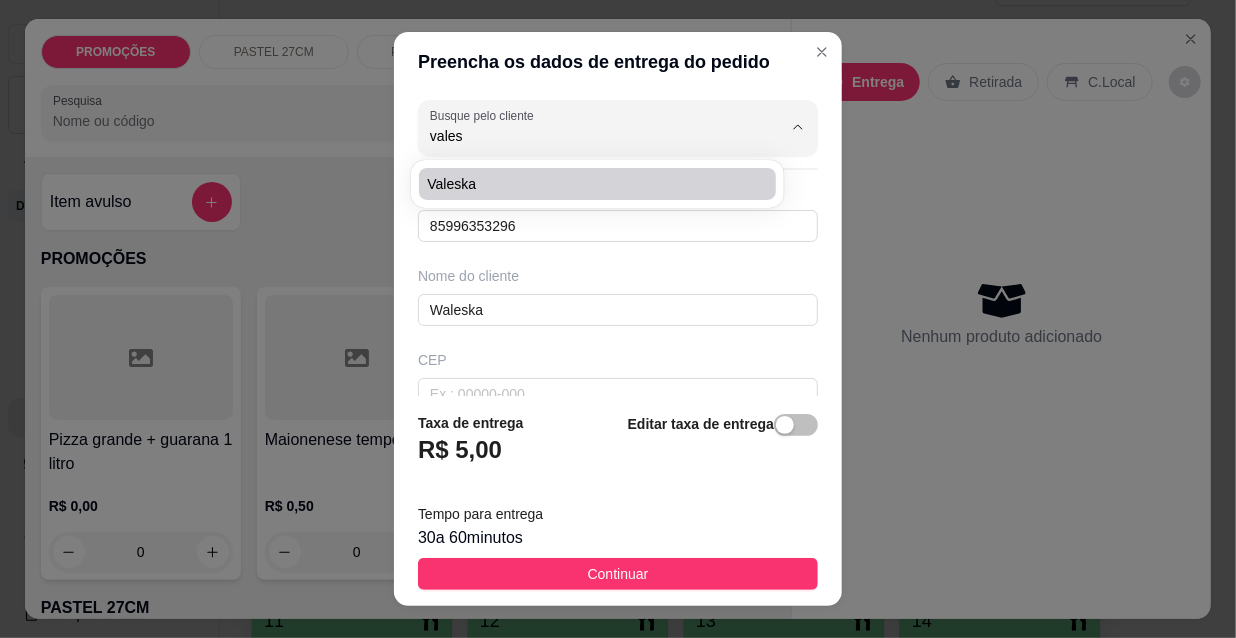 click on "Valeska" at bounding box center [597, 184] 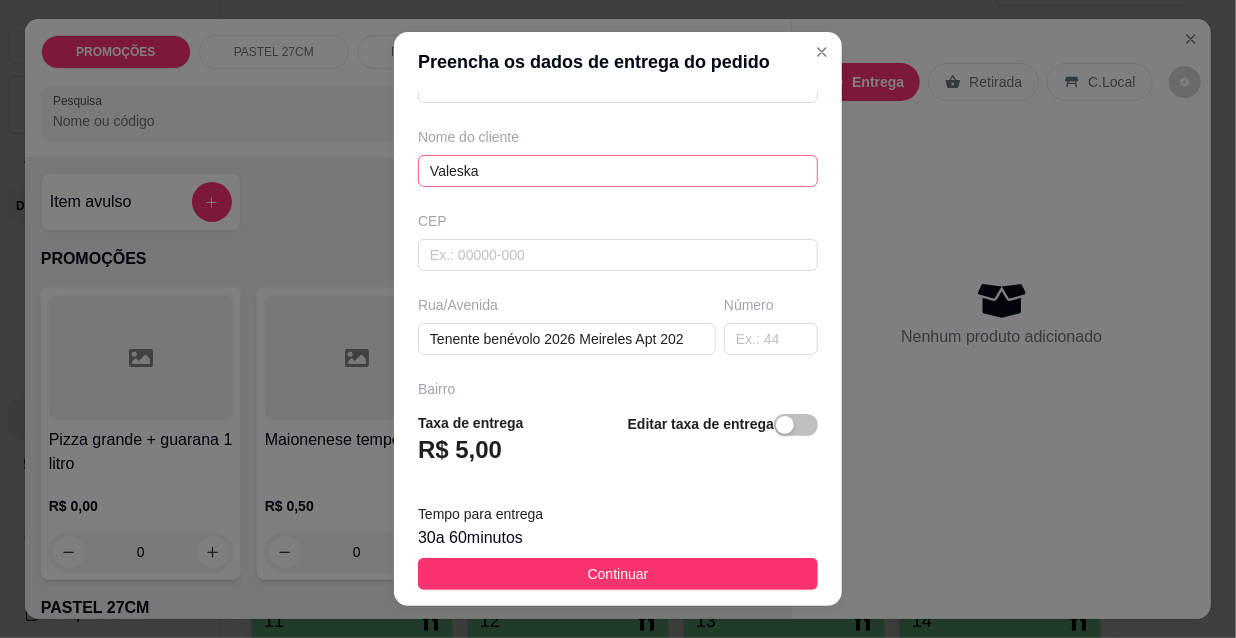 scroll, scrollTop: 181, scrollLeft: 0, axis: vertical 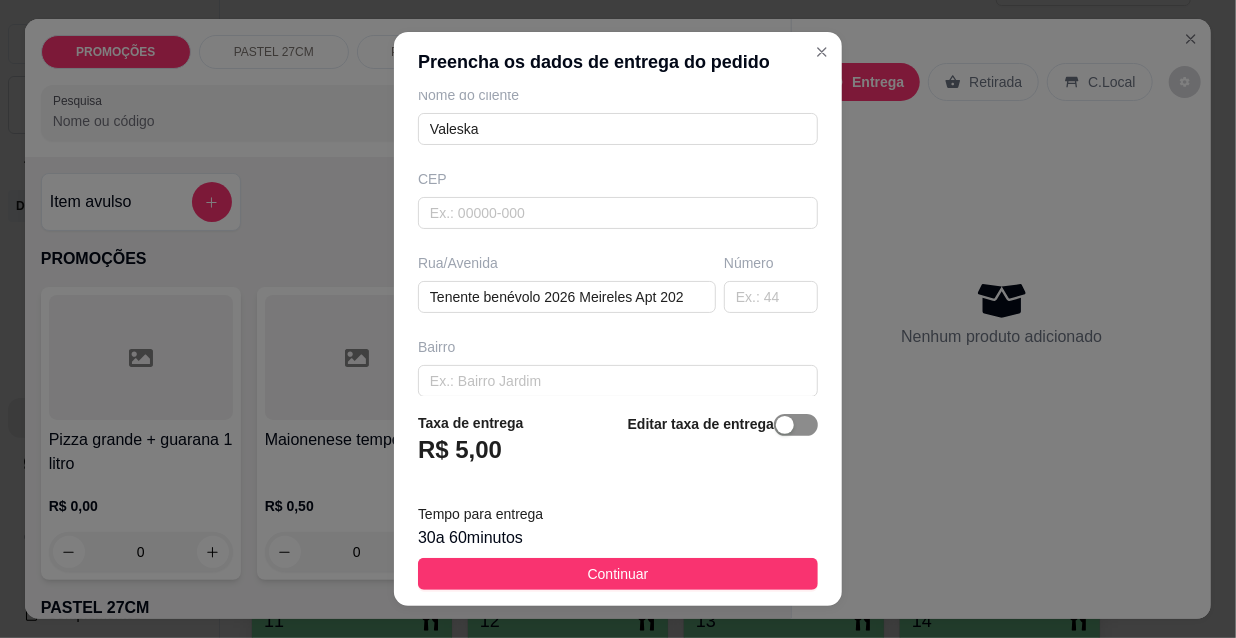 type on "Valeska" 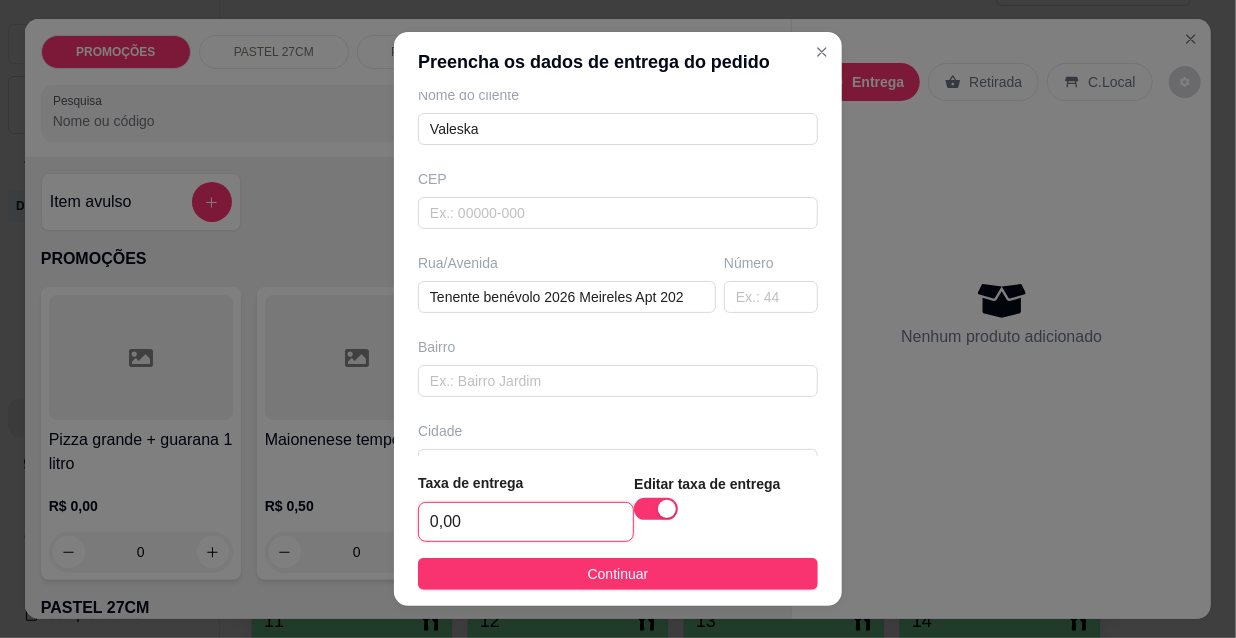 click on "0,00" at bounding box center (526, 522) 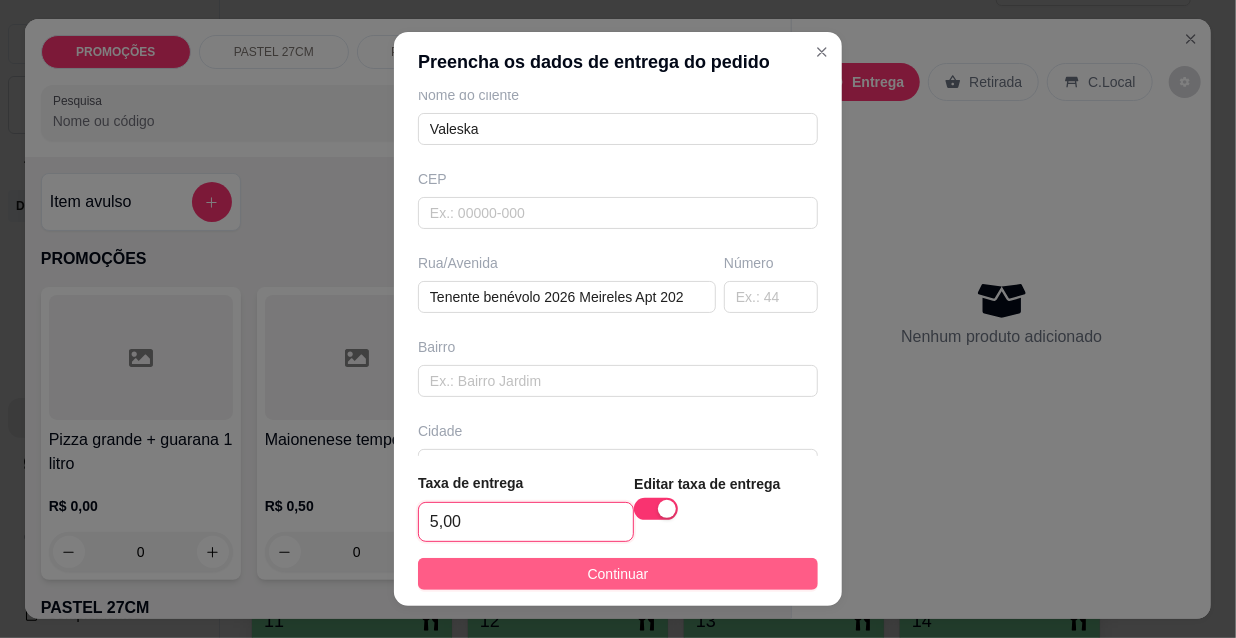 type on "5,00" 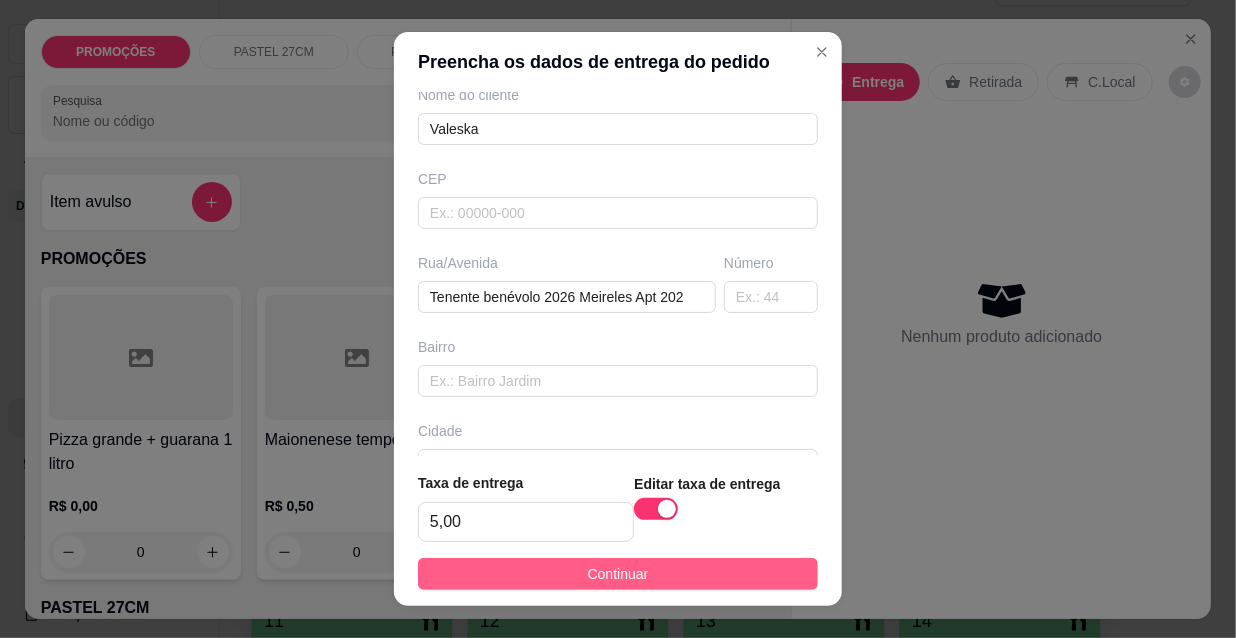 click on "Continuar" at bounding box center [618, 574] 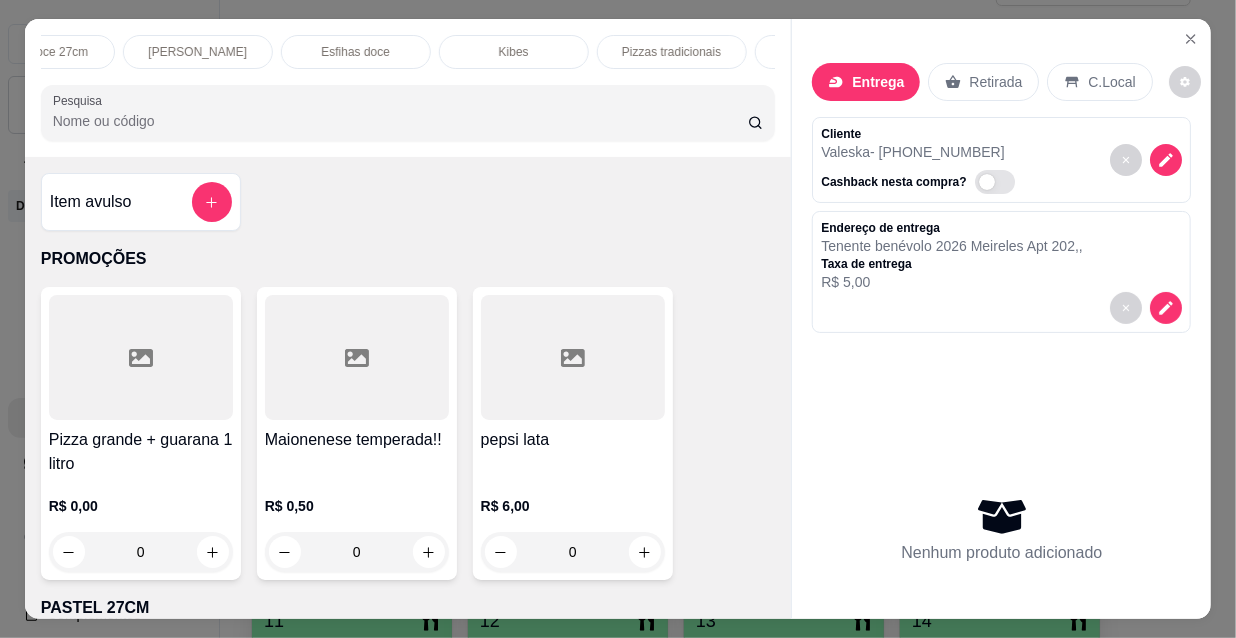 scroll, scrollTop: 0, scrollLeft: 581, axis: horizontal 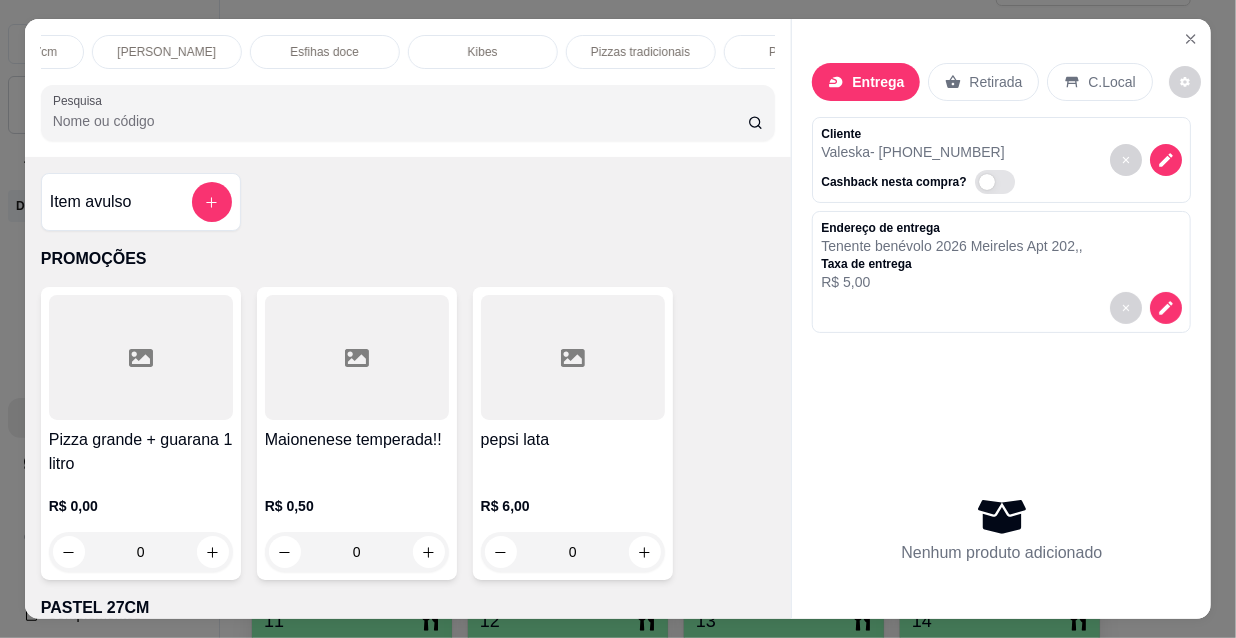 click on "Pizzas tradicionais" at bounding box center (640, 52) 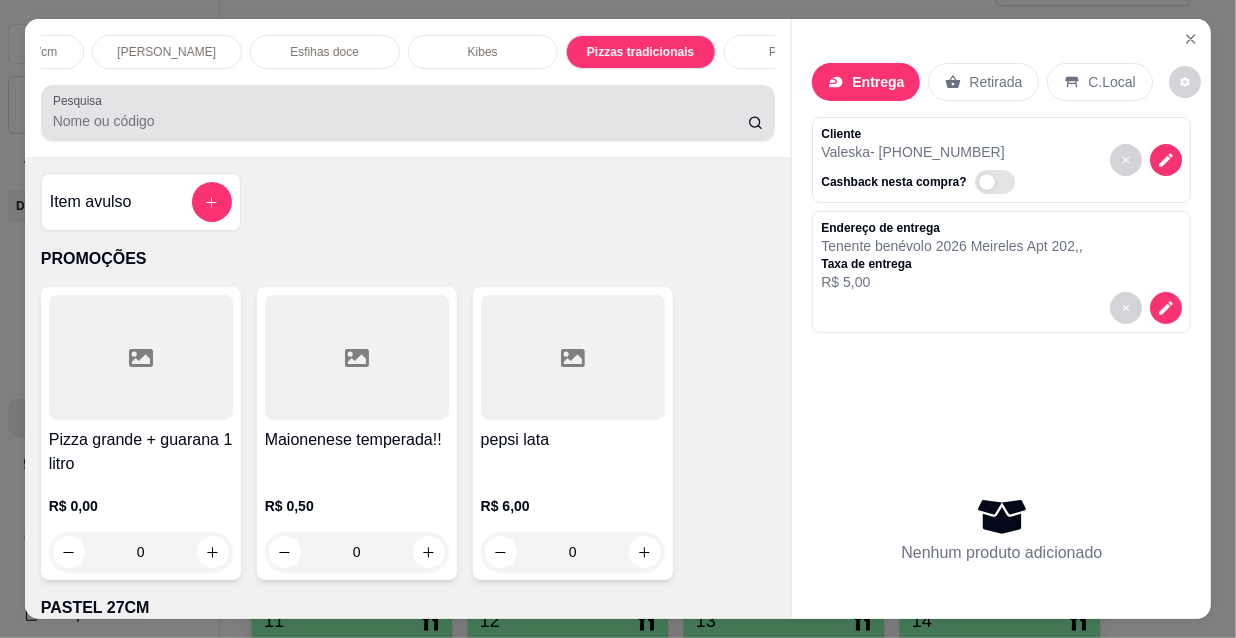scroll, scrollTop: 15622, scrollLeft: 0, axis: vertical 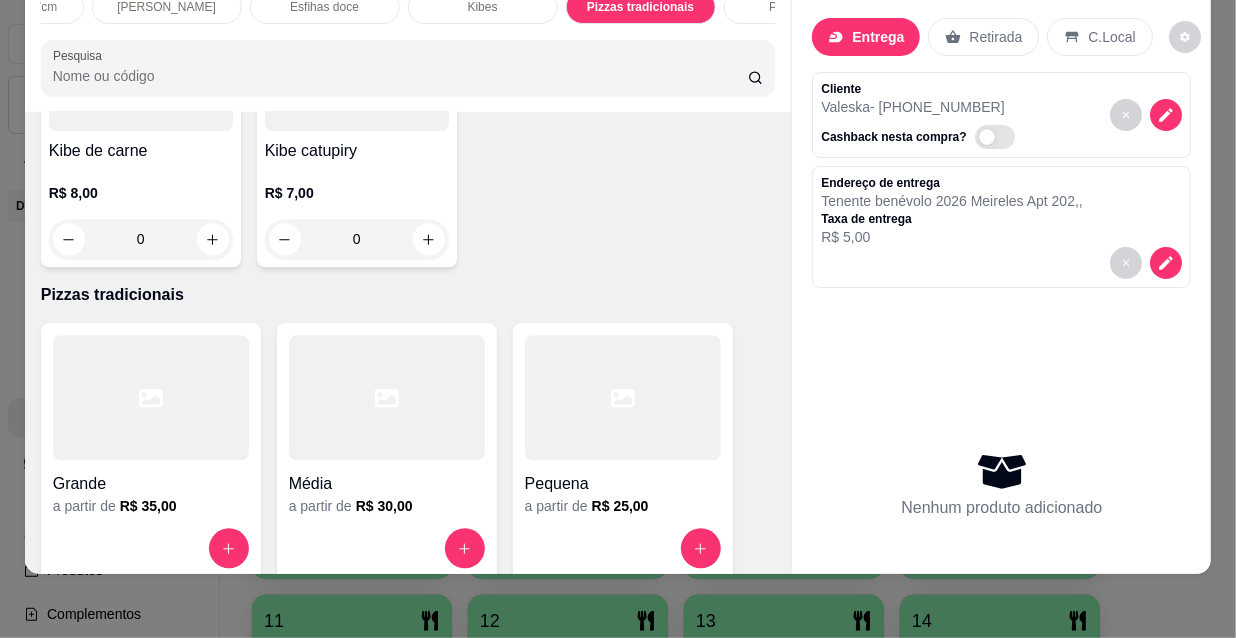 click on "Grande" at bounding box center [151, 484] 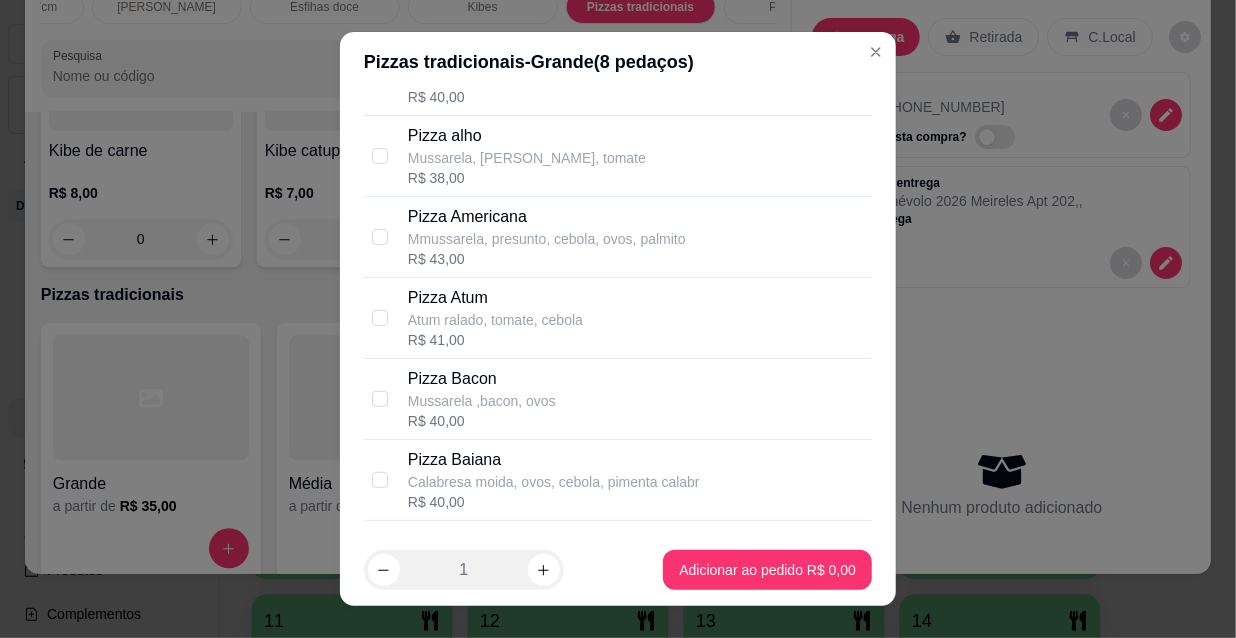 scroll, scrollTop: 0, scrollLeft: 0, axis: both 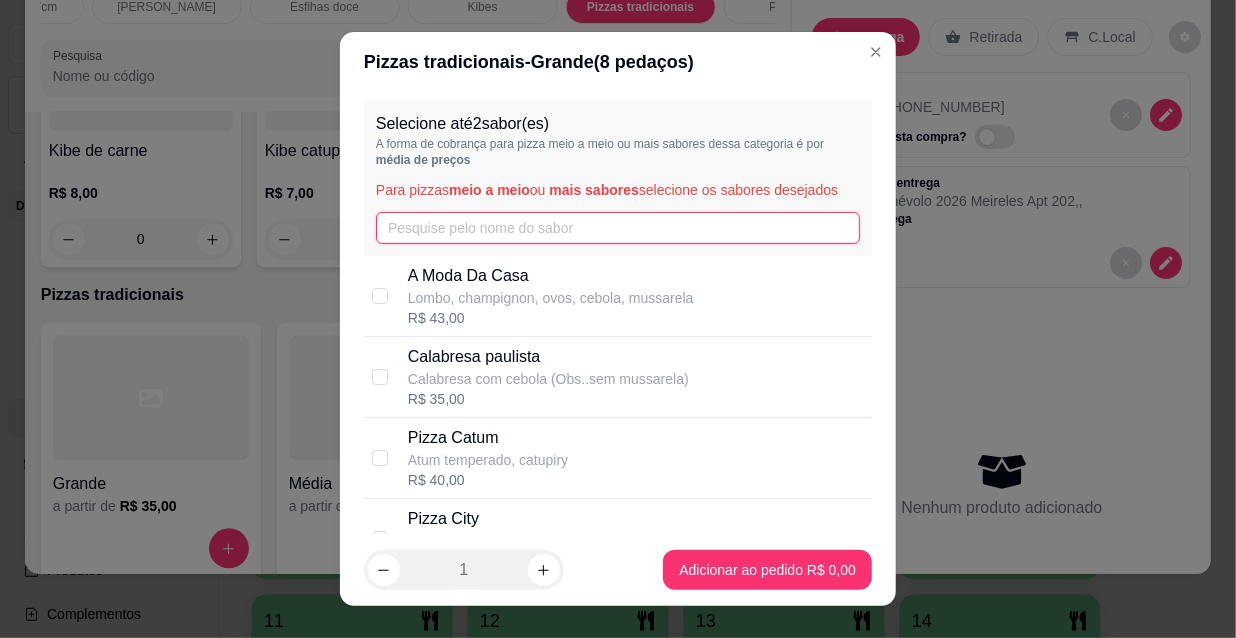 click at bounding box center [618, 228] 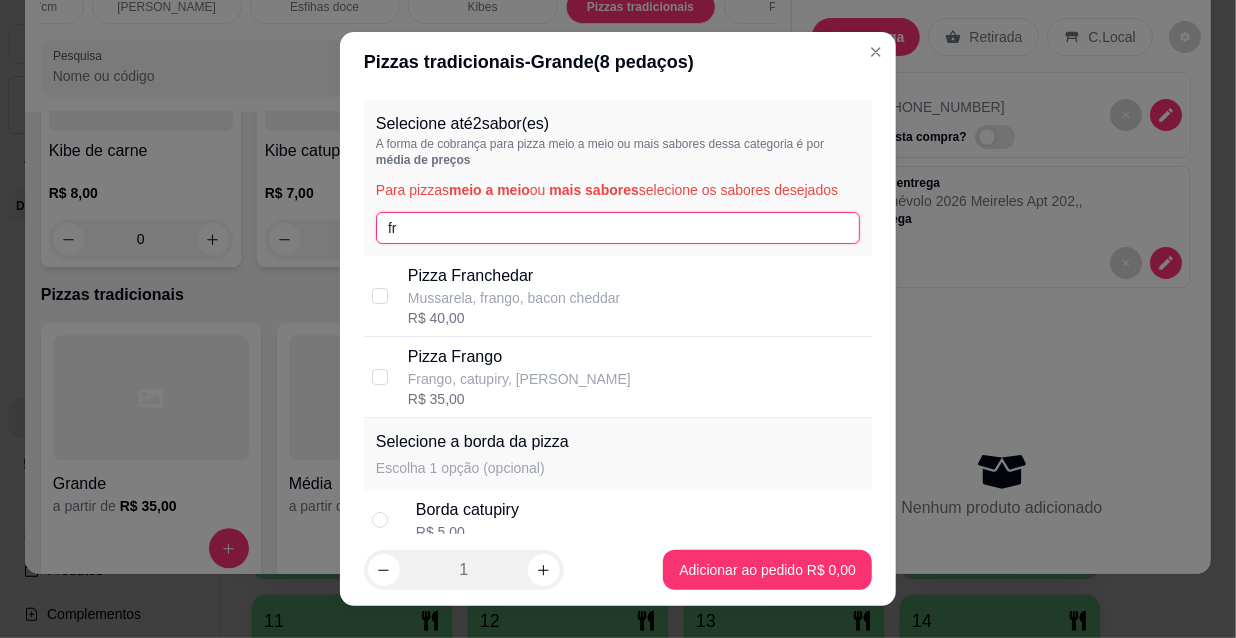 type on "fr" 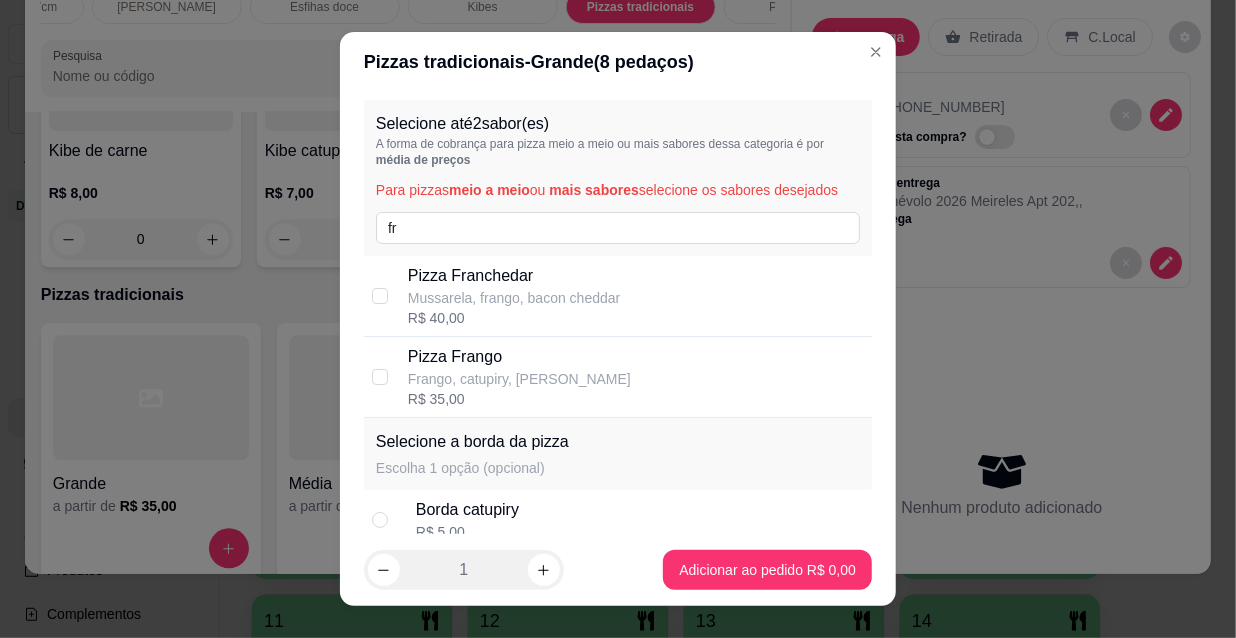 click on "Pizza Frango" at bounding box center (519, 357) 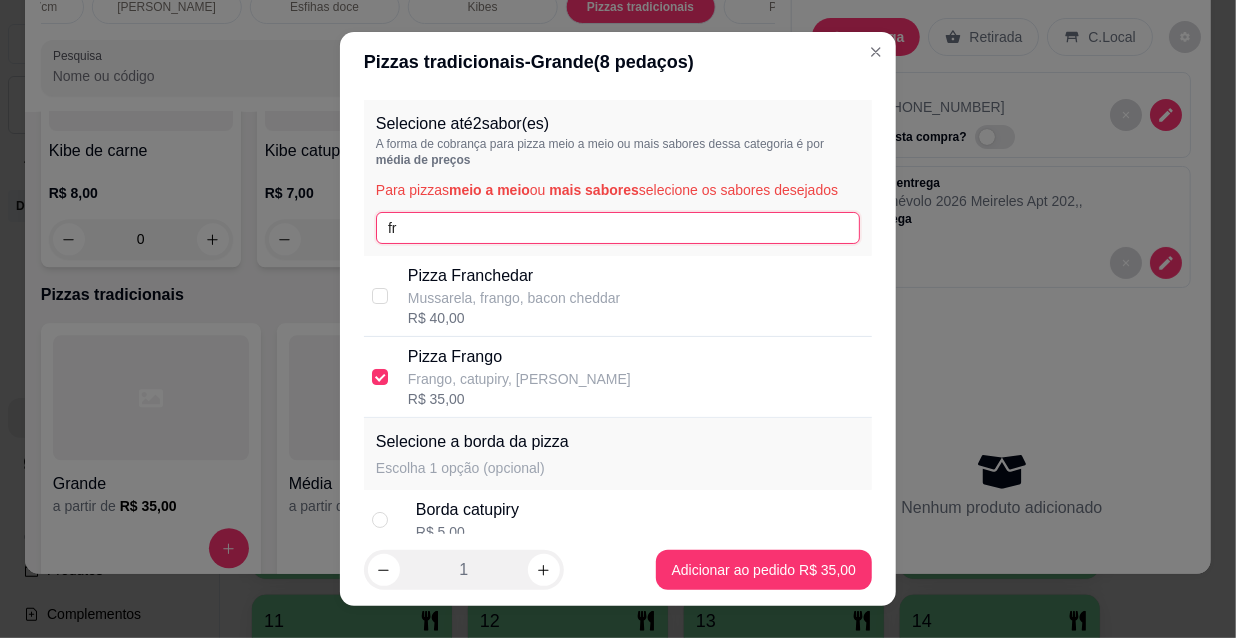 drag, startPoint x: 395, startPoint y: 219, endPoint x: 367, endPoint y: 220, distance: 28.01785 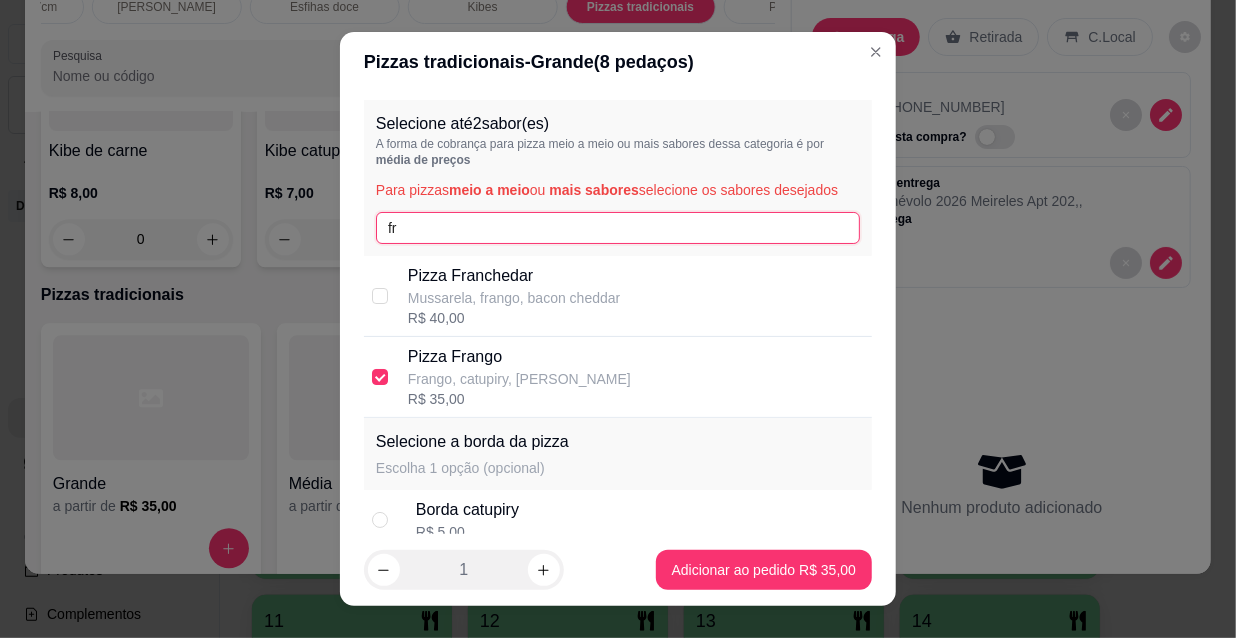 click on "Selecione até  2  sabor(es) A forma de cobrança para pizza meio a meio ou mais sabores dessa categoria é por   média de preços Para pizzas  meio a meio  ou   mais sabores  selecione os sabores desejados fr" at bounding box center (618, 178) 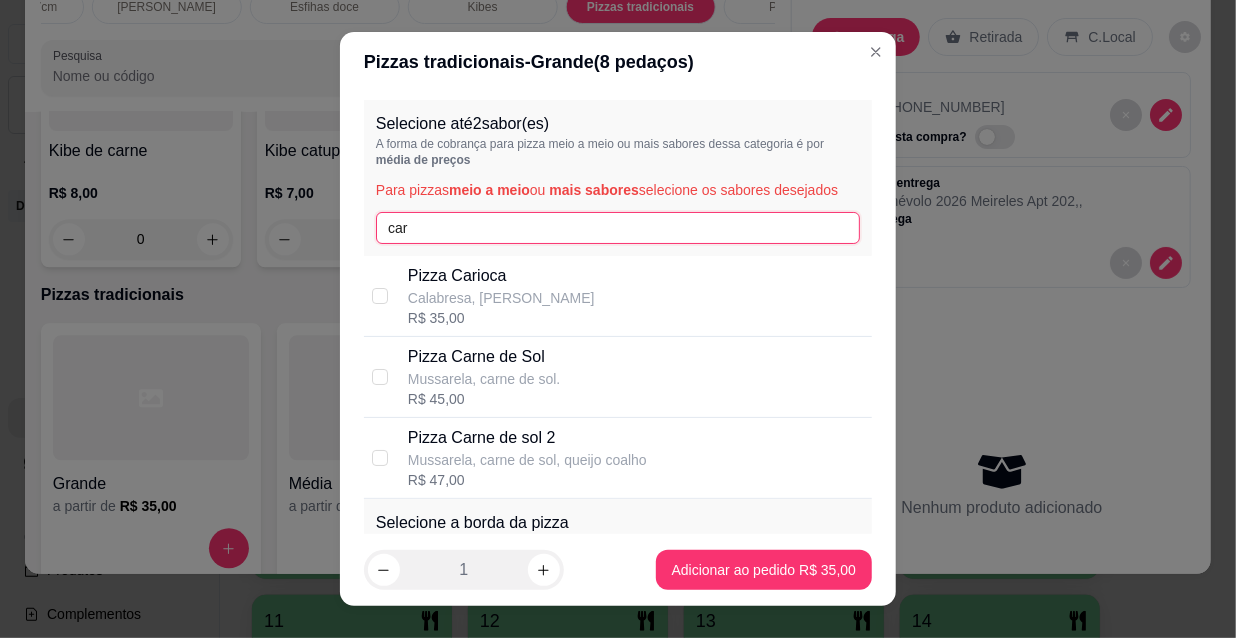 type on "car" 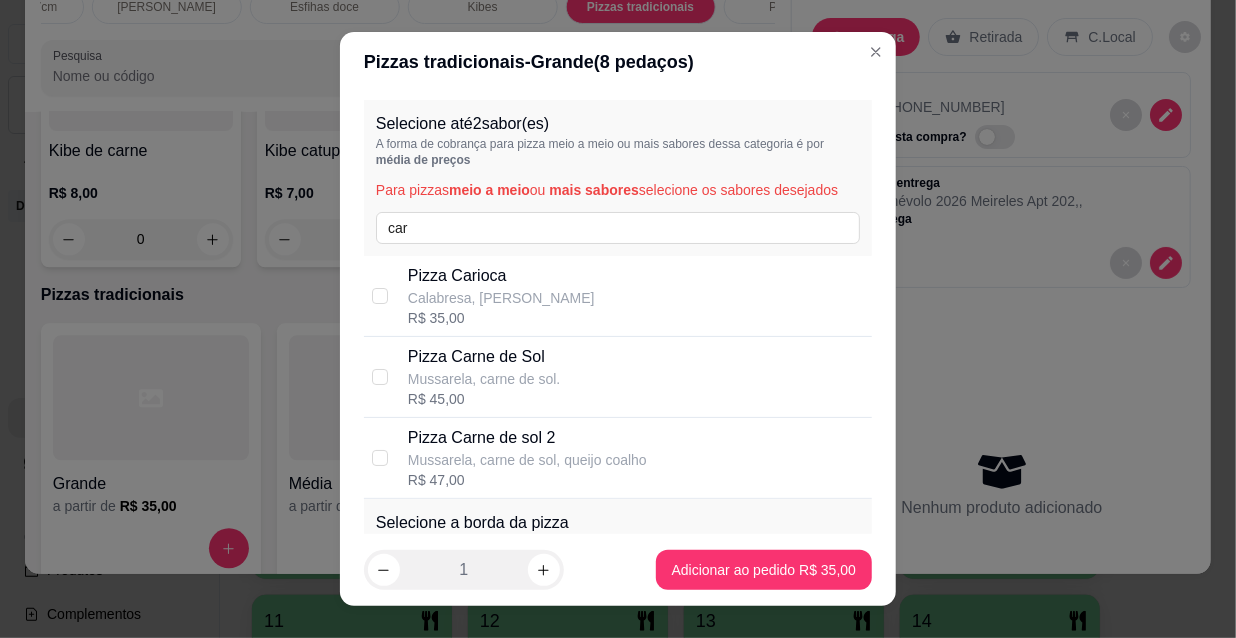 click on "Pizza Carioca Calabresa, mussarela R$ 35,00" at bounding box center (636, 296) 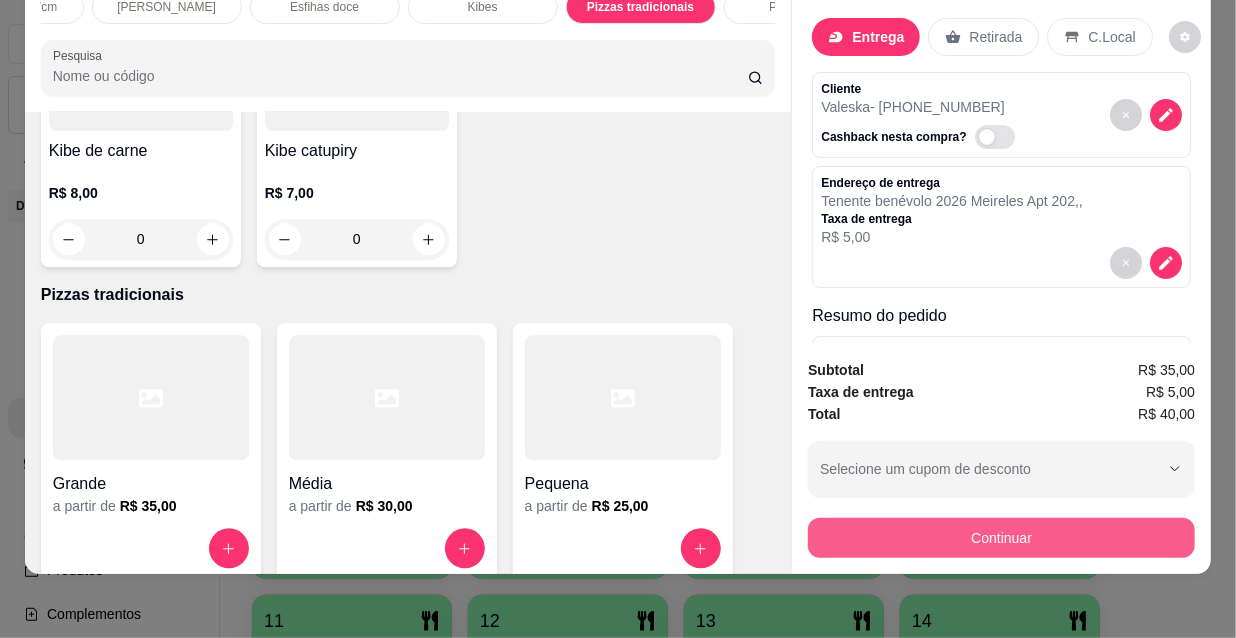 click on "Continuar" at bounding box center [1001, 538] 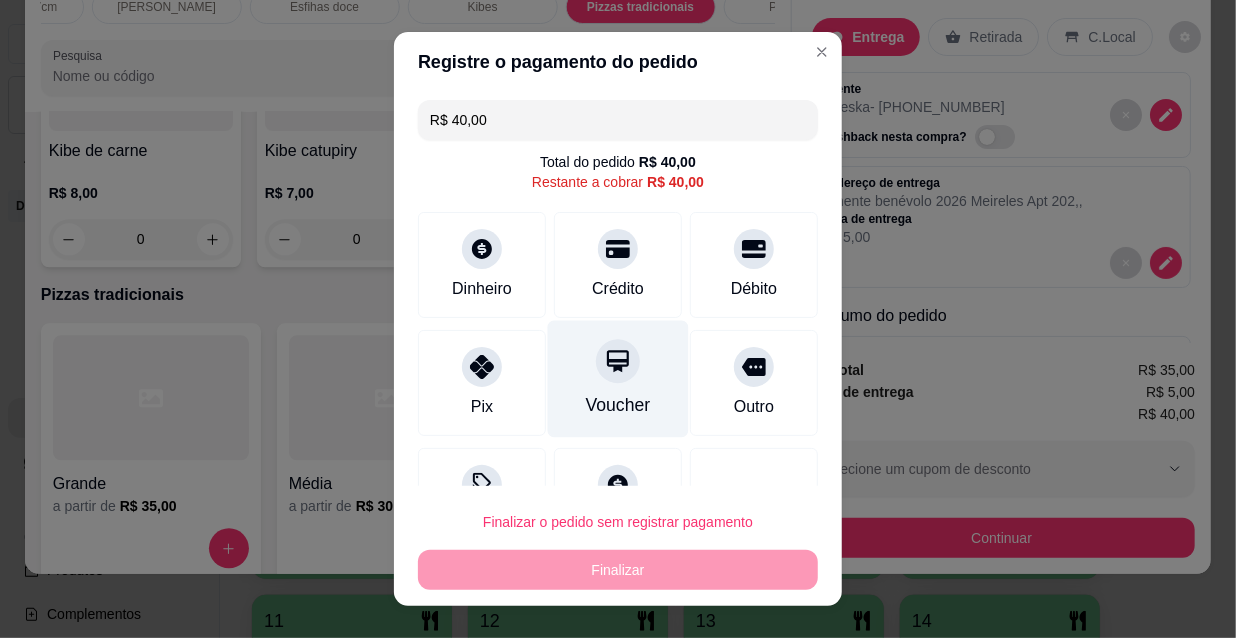 scroll, scrollTop: 74, scrollLeft: 0, axis: vertical 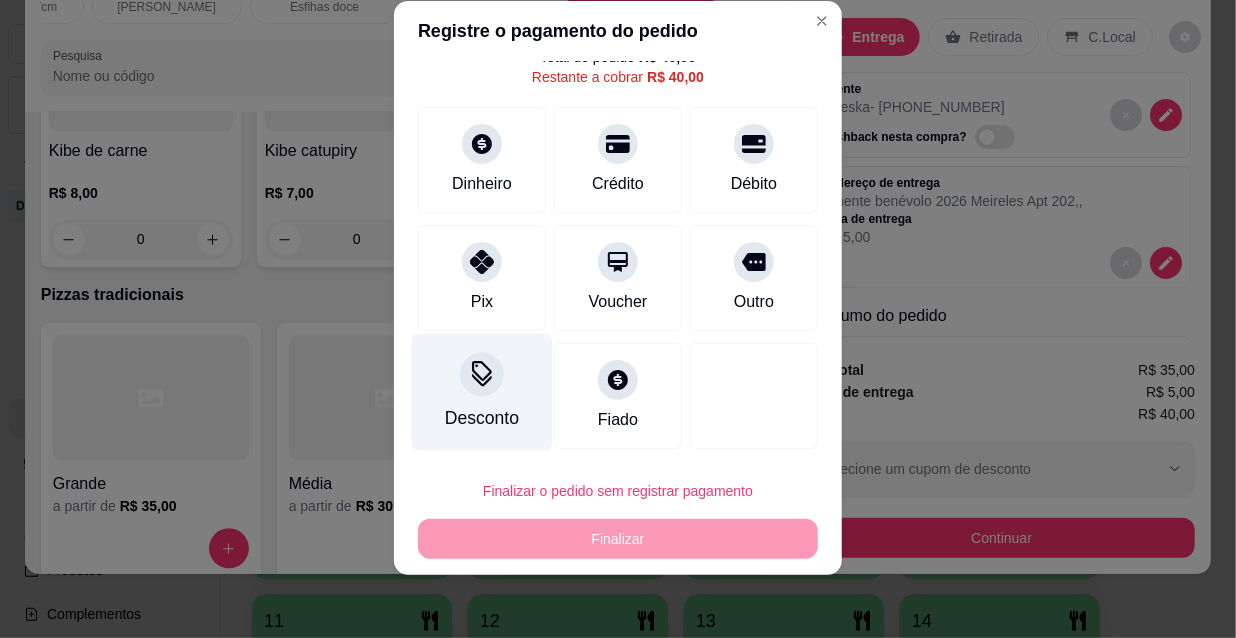 click on "Desconto" at bounding box center (482, 418) 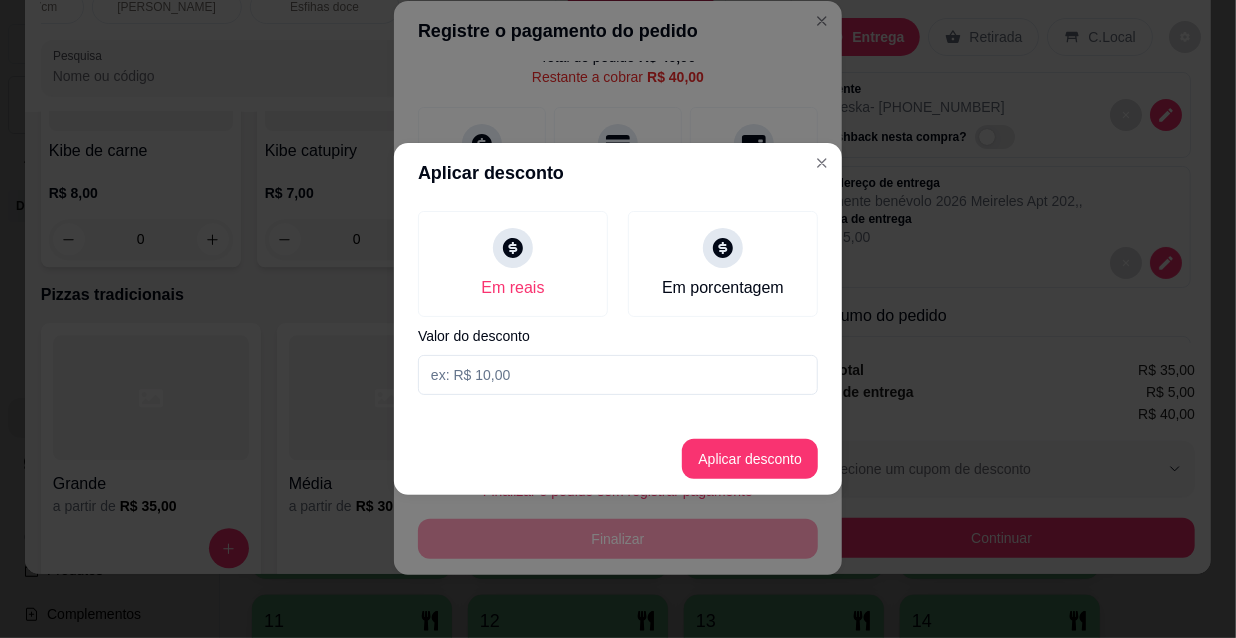 click at bounding box center [618, 375] 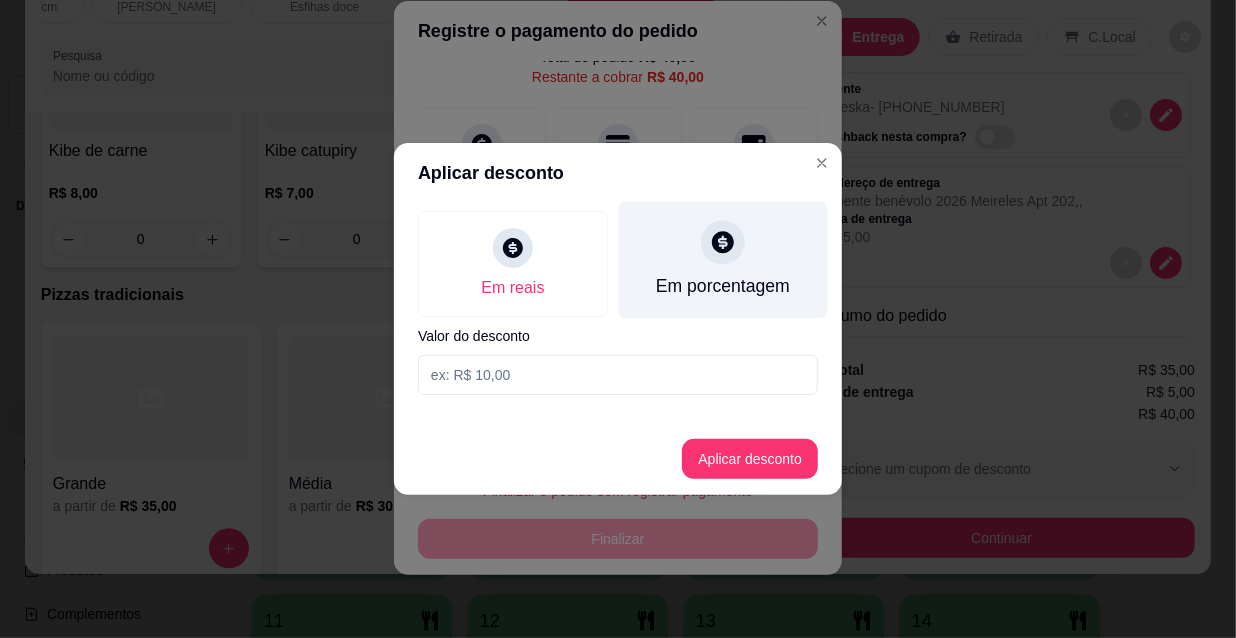 click on "Em porcentagem" at bounding box center (723, 286) 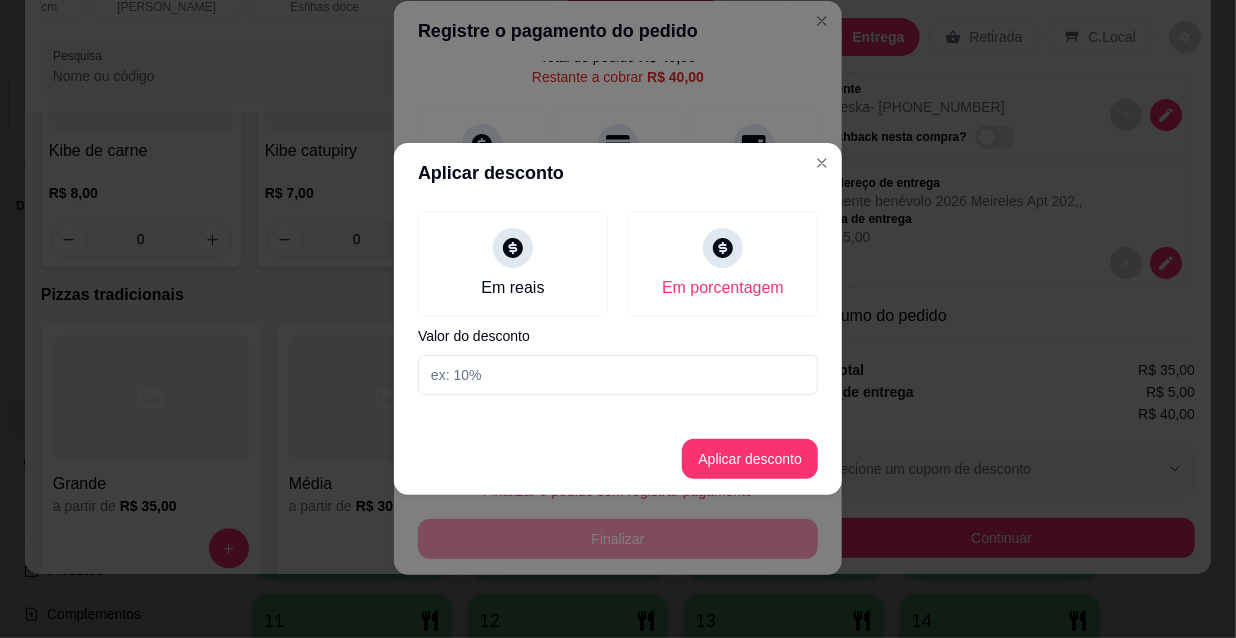 click at bounding box center [618, 375] 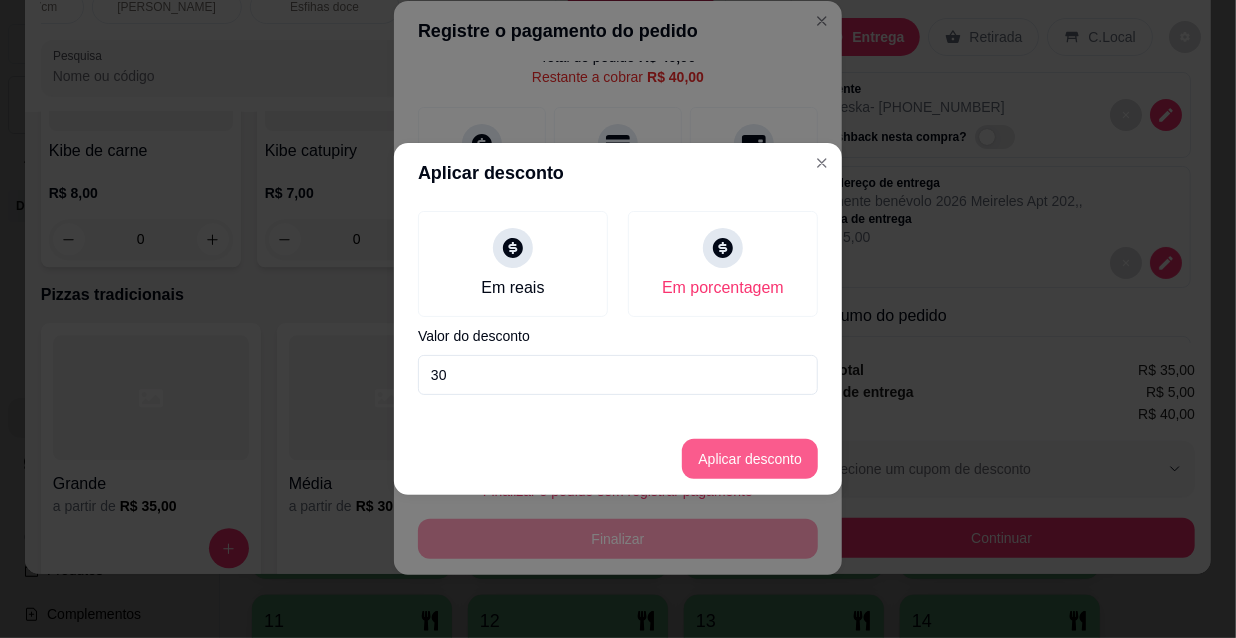 type on "30" 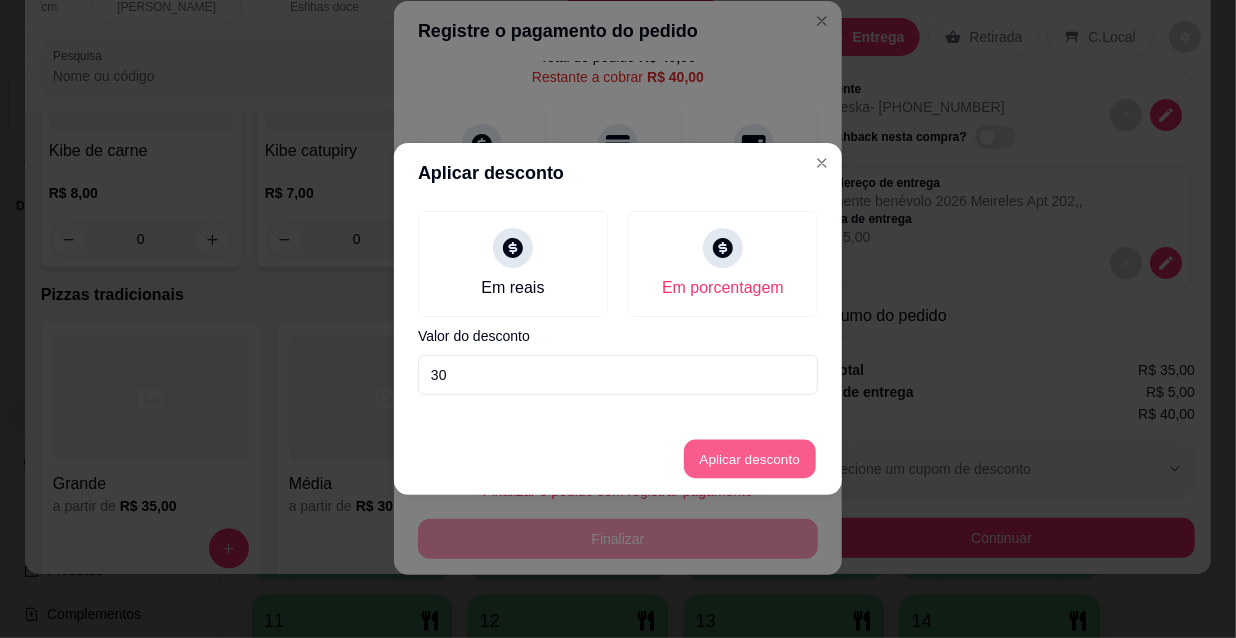 click on "Aplicar desconto" at bounding box center (750, 459) 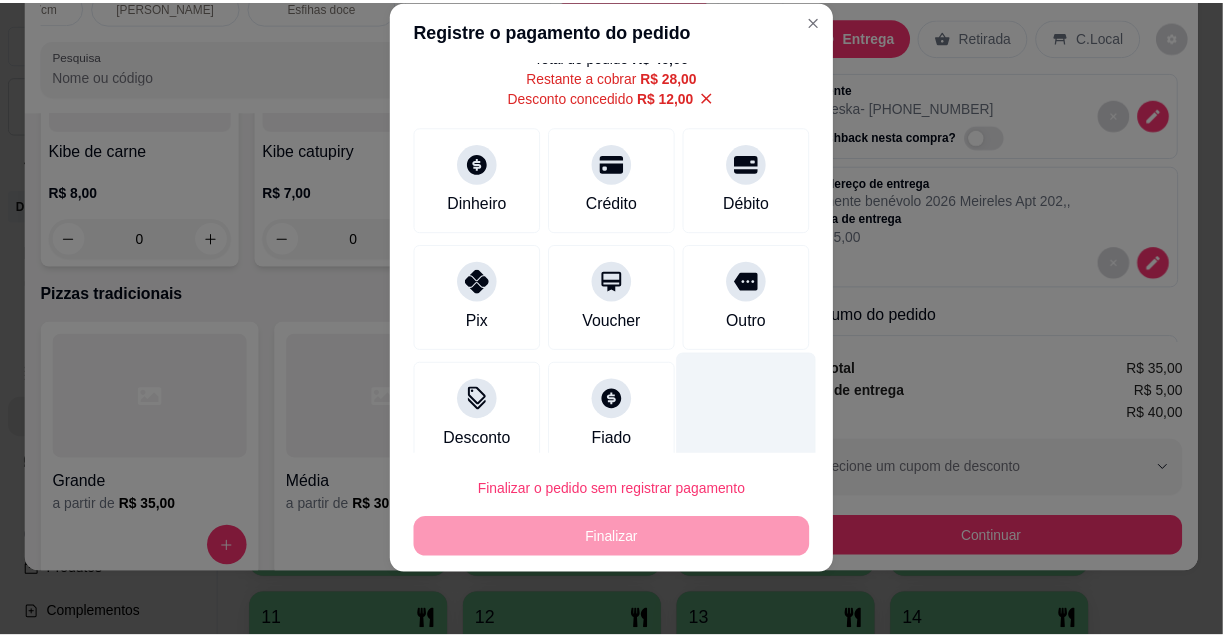 scroll, scrollTop: 0, scrollLeft: 0, axis: both 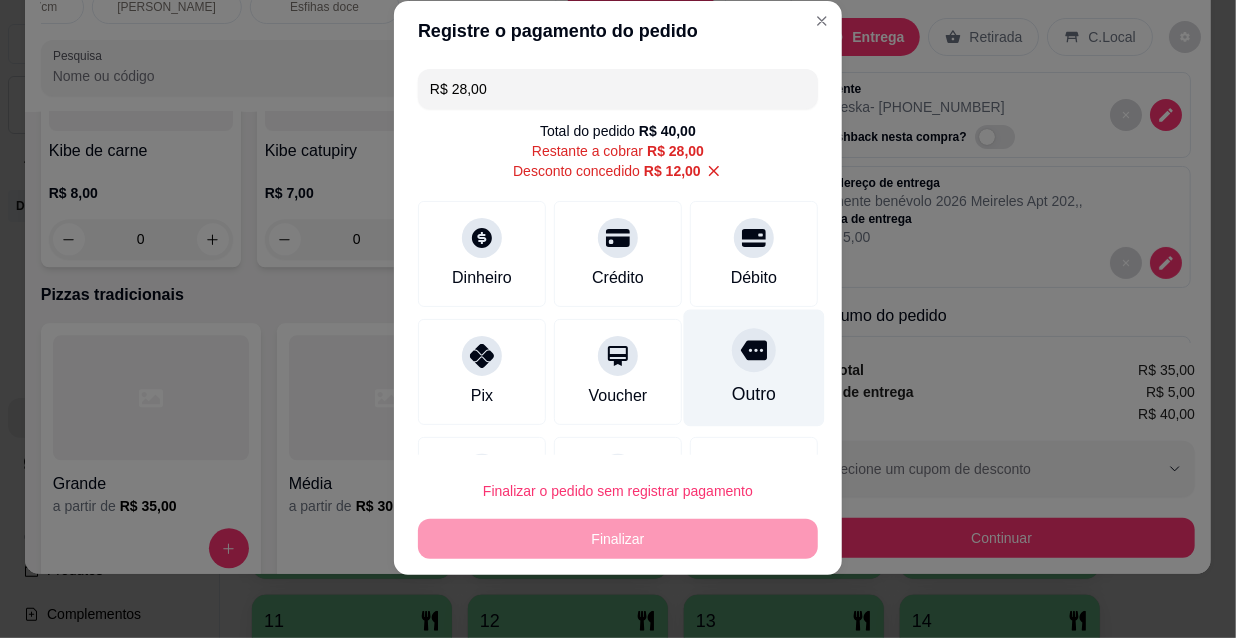 click on "Outro" at bounding box center [754, 368] 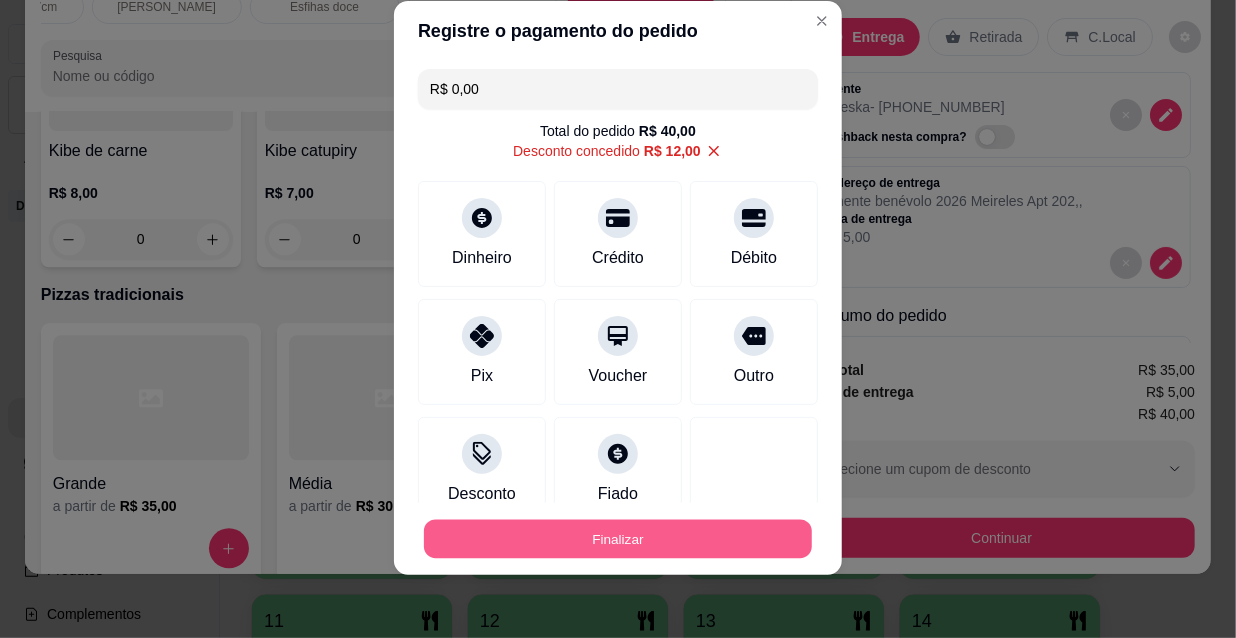 click on "Finalizar" at bounding box center [618, 539] 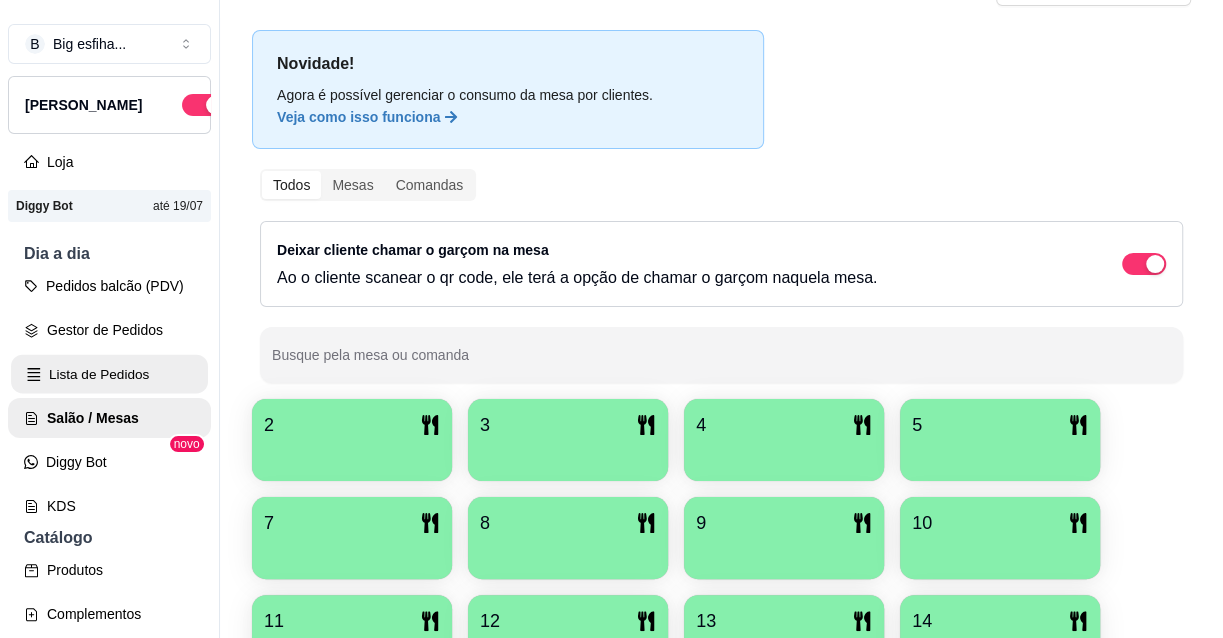 click on "Lista de Pedidos" at bounding box center (109, 374) 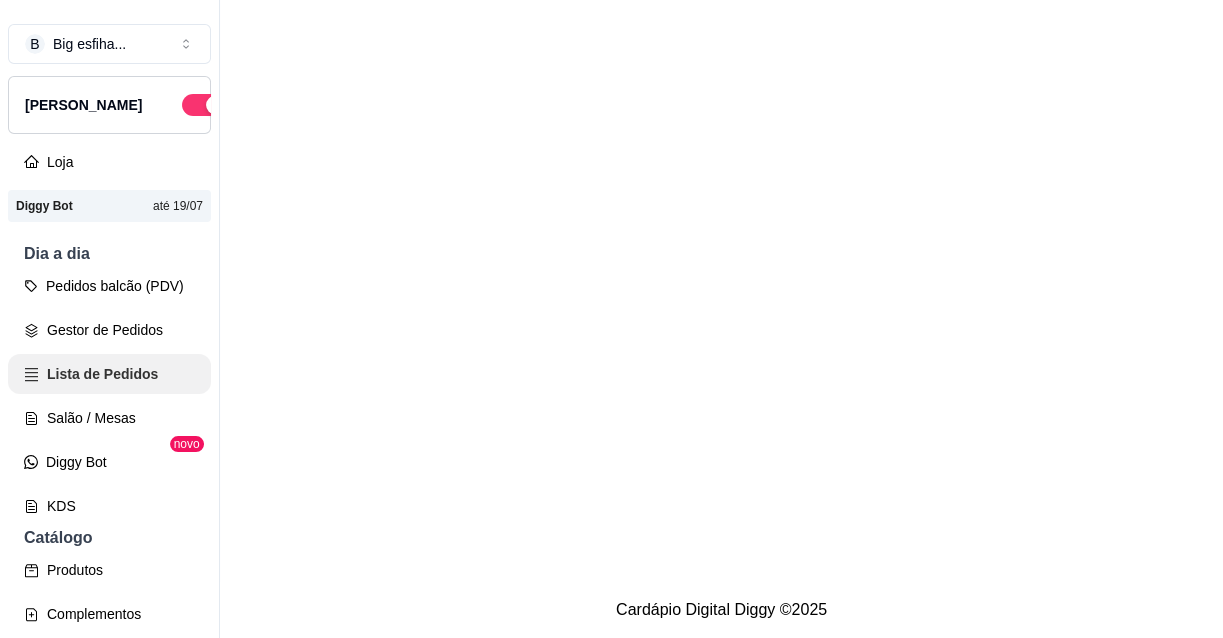 scroll, scrollTop: 0, scrollLeft: 0, axis: both 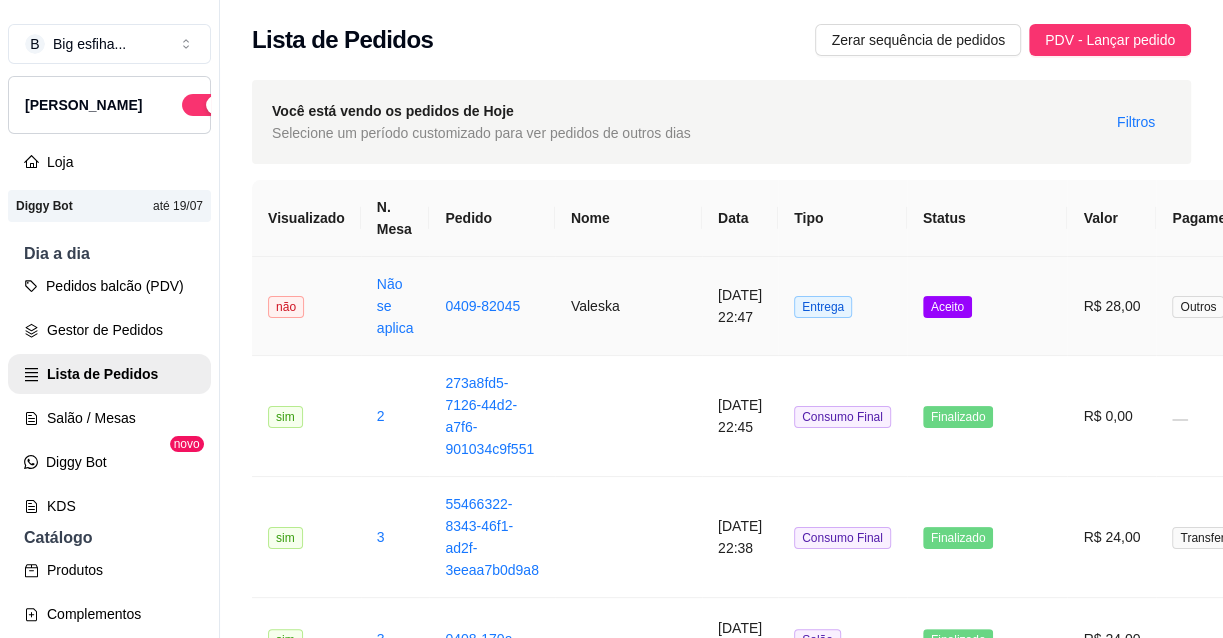 click on "Entrega" at bounding box center (842, 306) 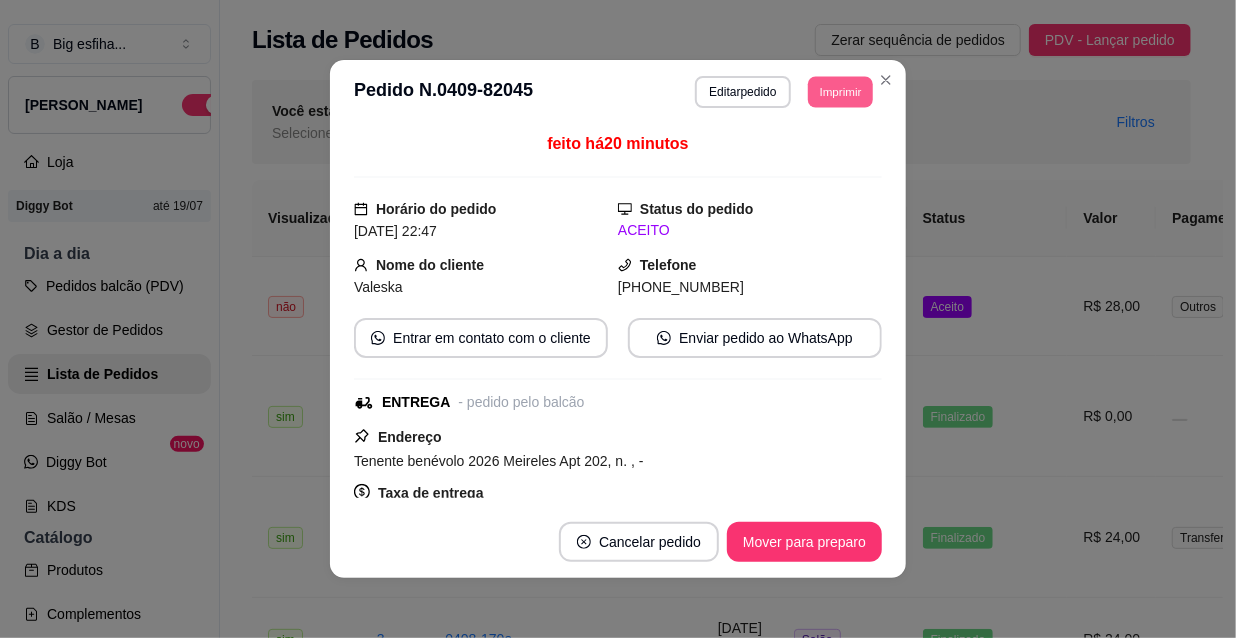 click on "Imprimir" at bounding box center [840, 91] 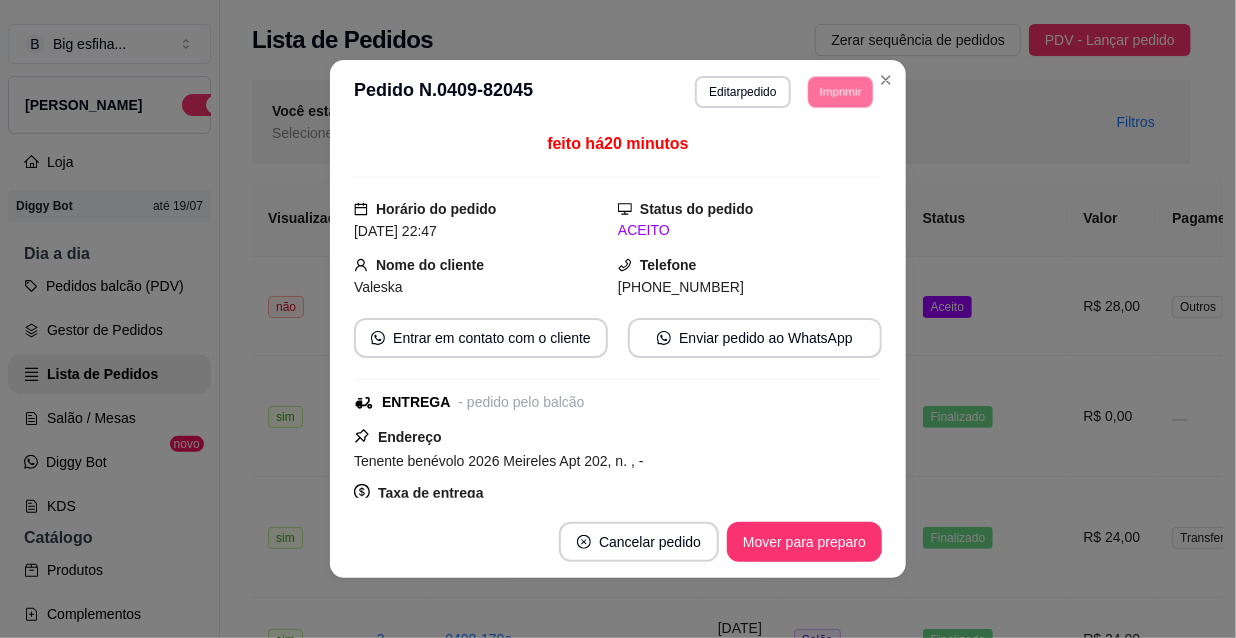 click on "IMPRESSORA" at bounding box center (813, 153) 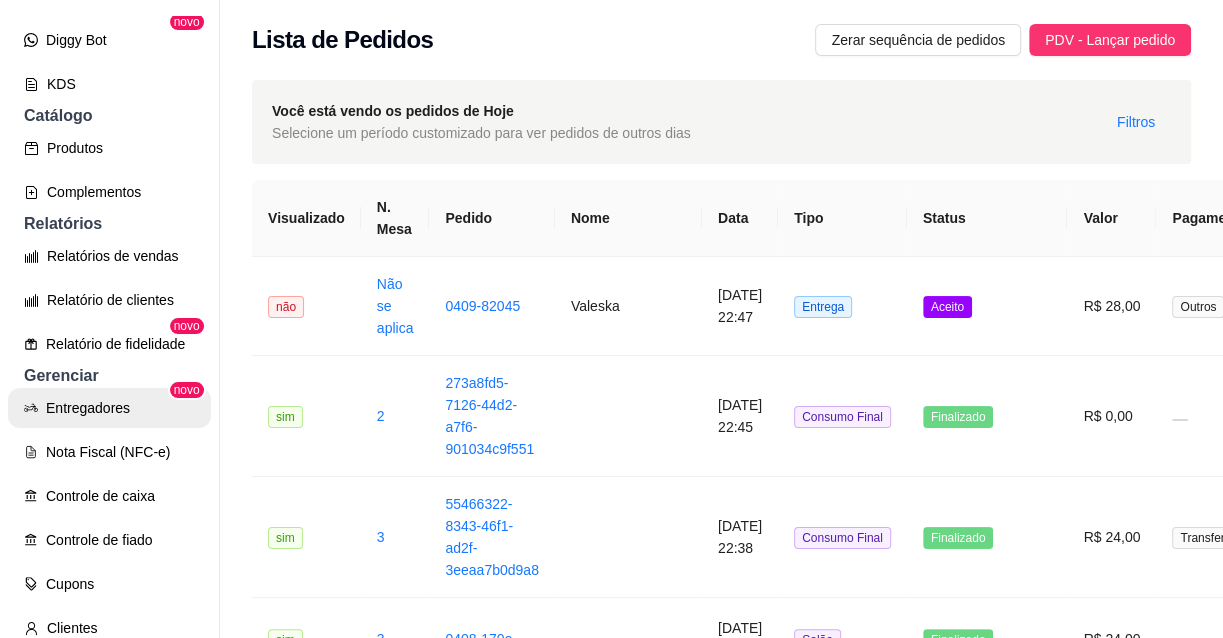 scroll, scrollTop: 454, scrollLeft: 0, axis: vertical 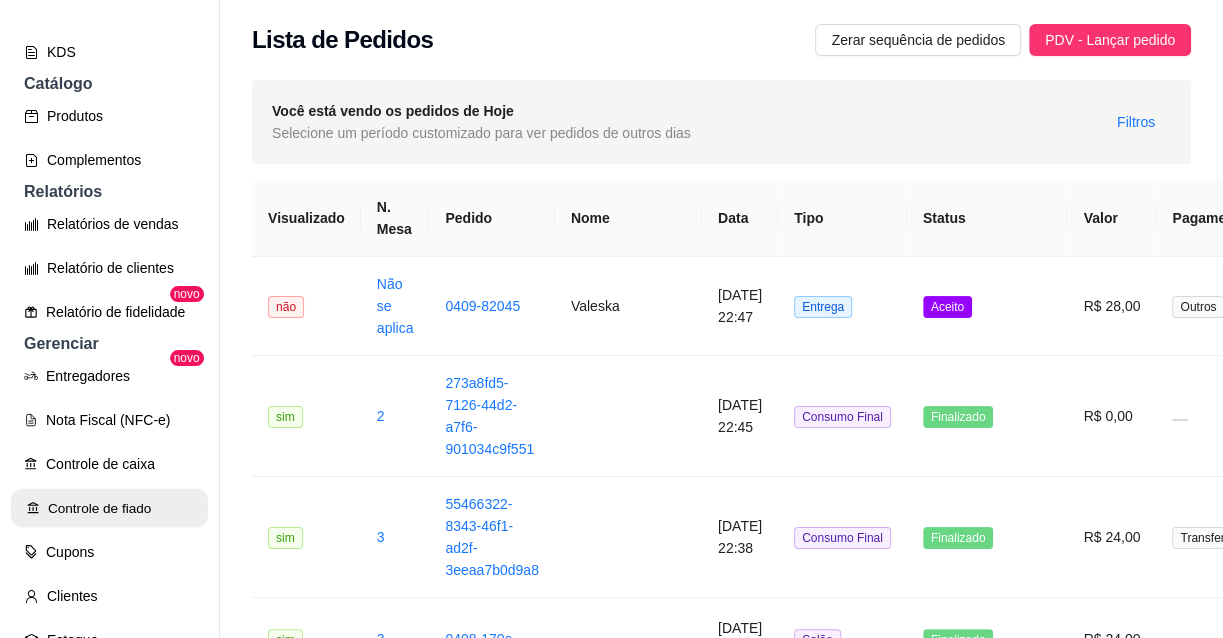 click on "Controle de fiado" at bounding box center [109, 508] 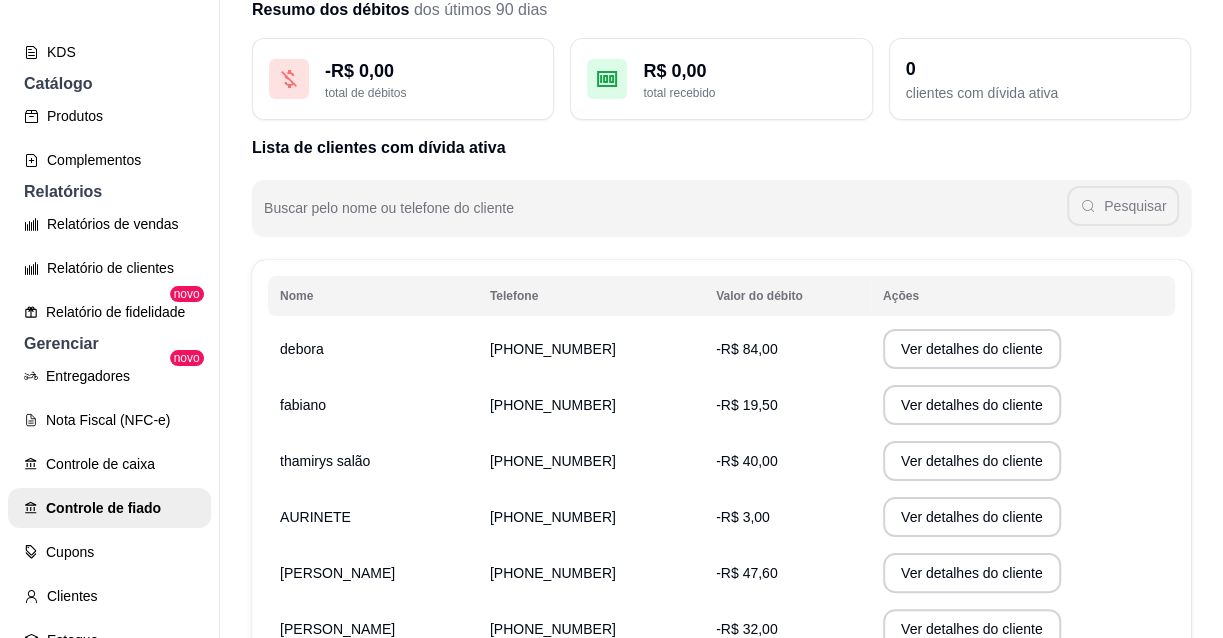 scroll, scrollTop: 181, scrollLeft: 0, axis: vertical 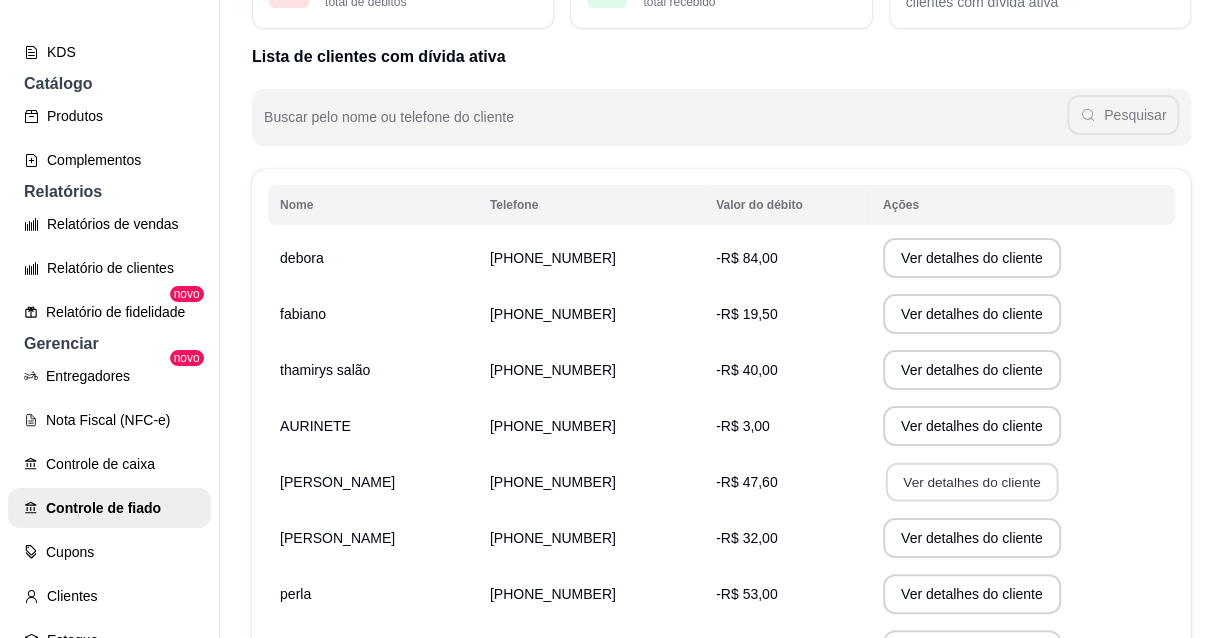 click on "Ver detalhes do cliente" at bounding box center [972, 482] 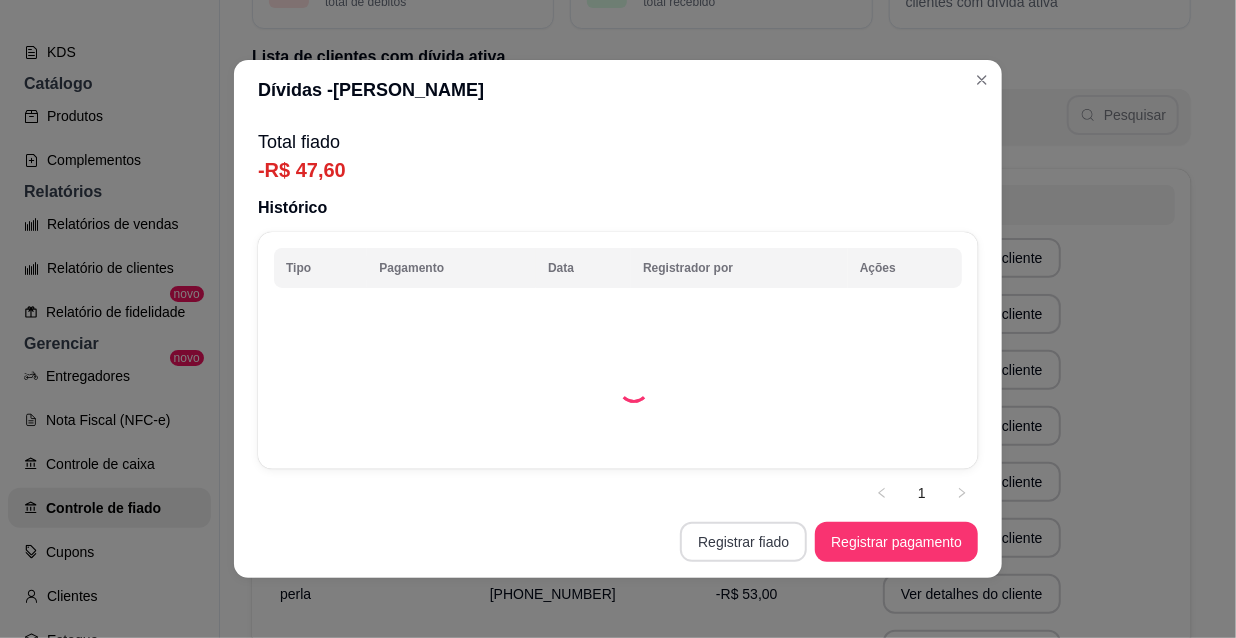 click on "Registrar fiado" at bounding box center (743, 542) 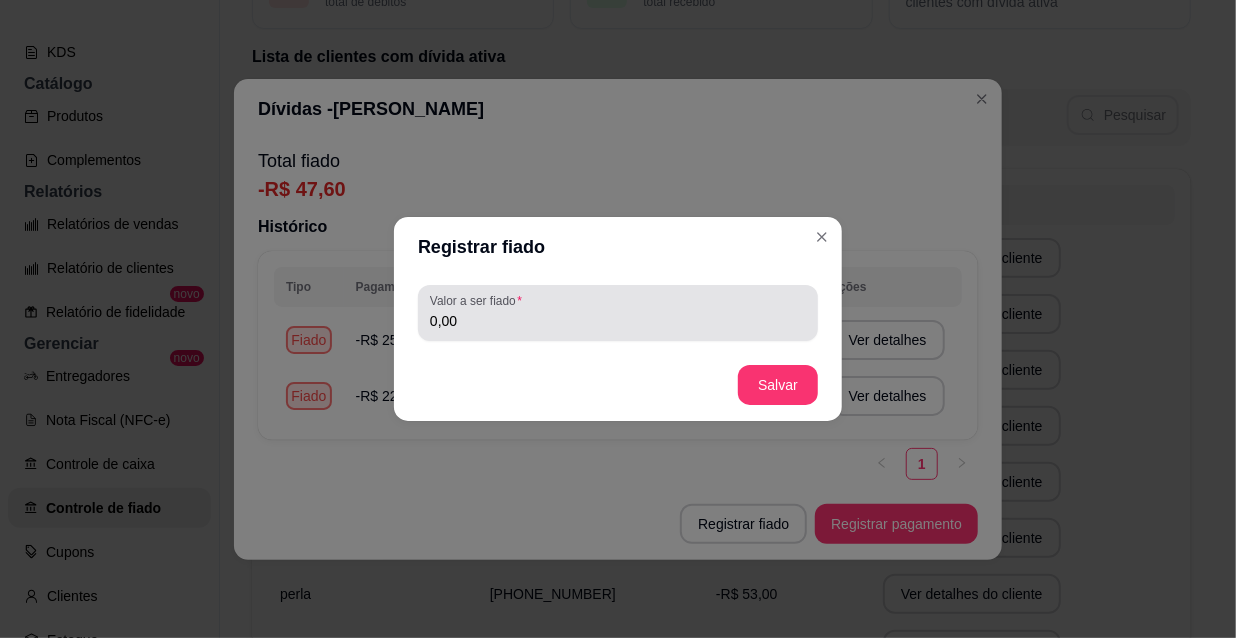 click on "0,00" at bounding box center (618, 321) 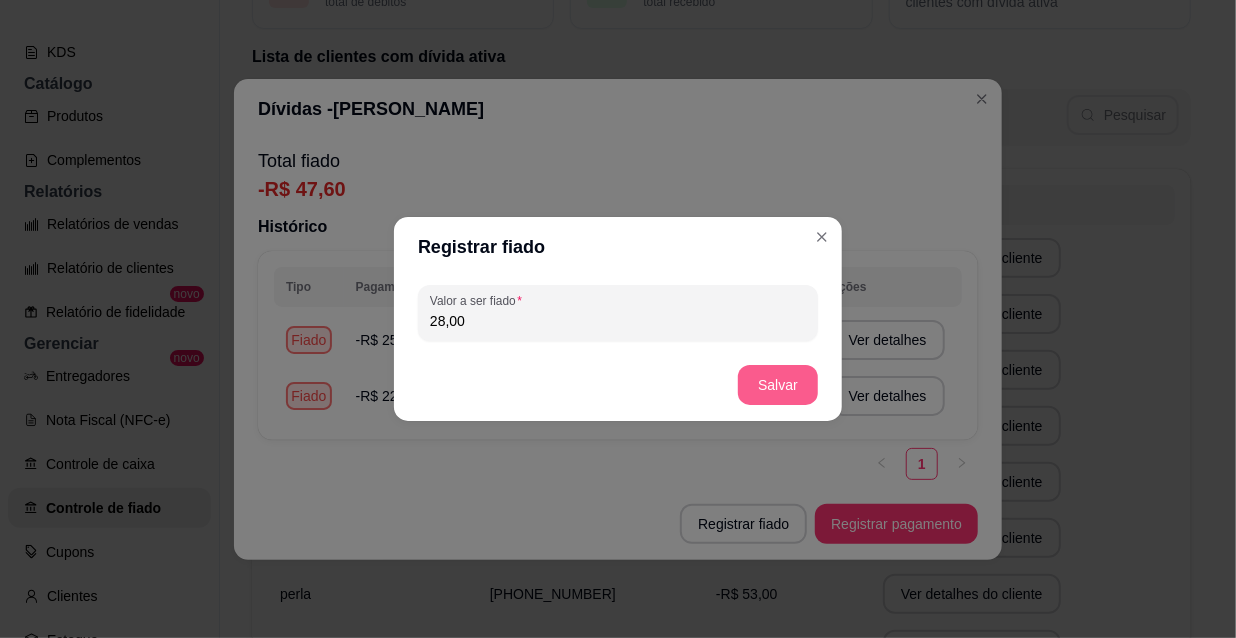 type on "28,00" 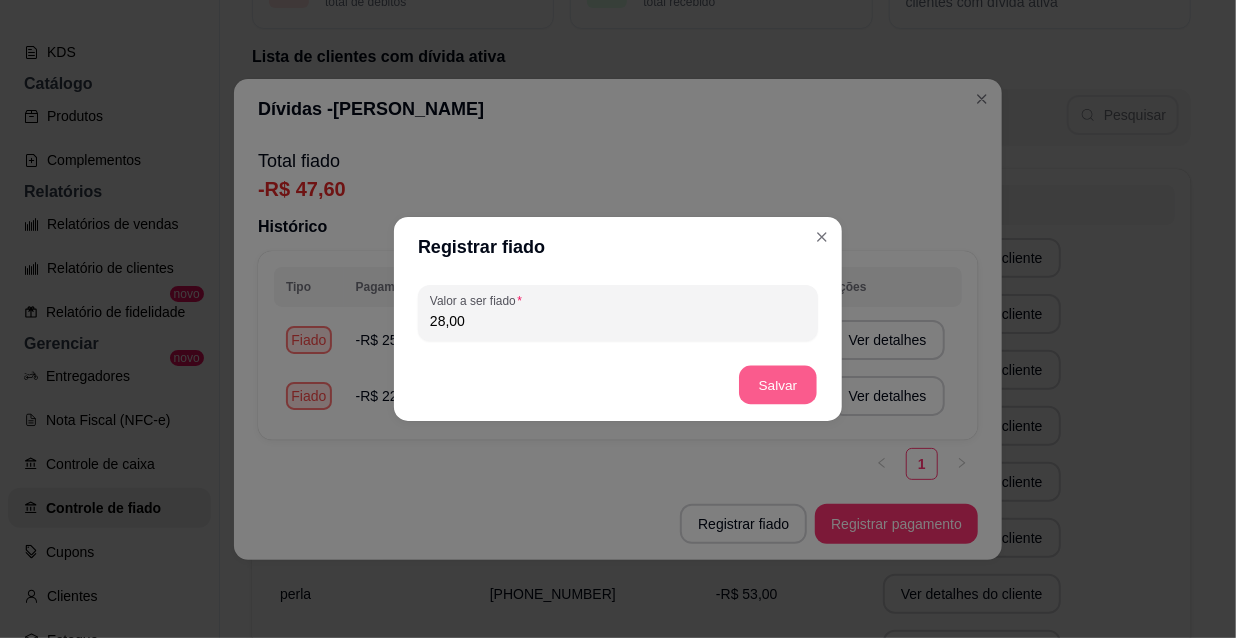 click on "Salvar" at bounding box center [778, 385] 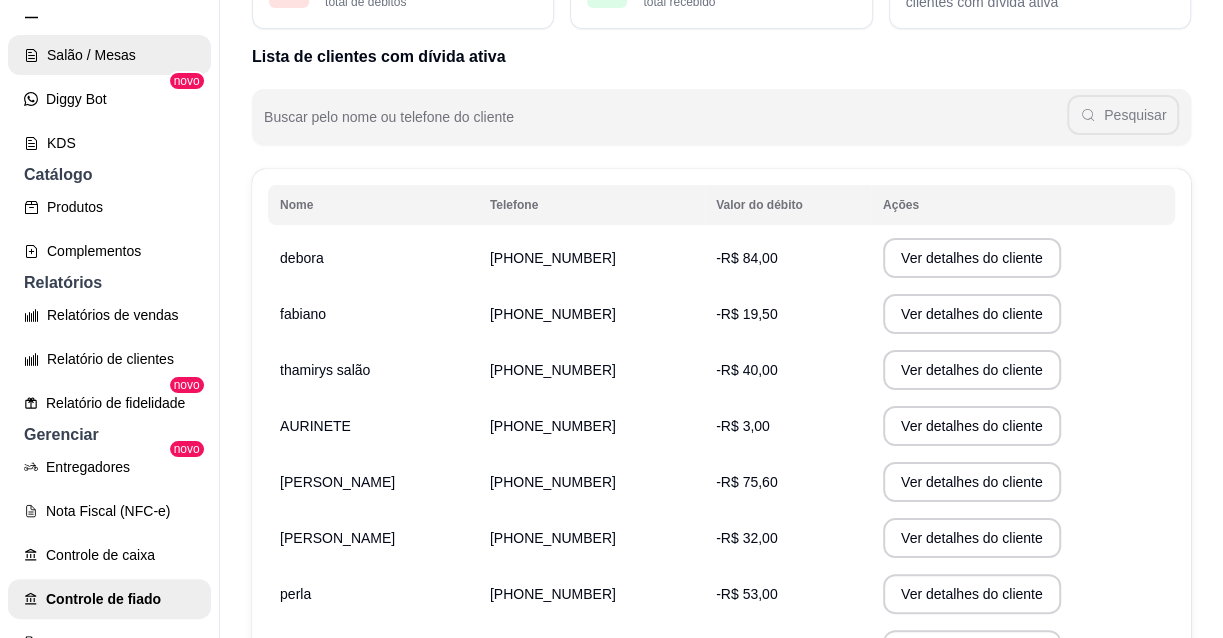 scroll, scrollTop: 272, scrollLeft: 0, axis: vertical 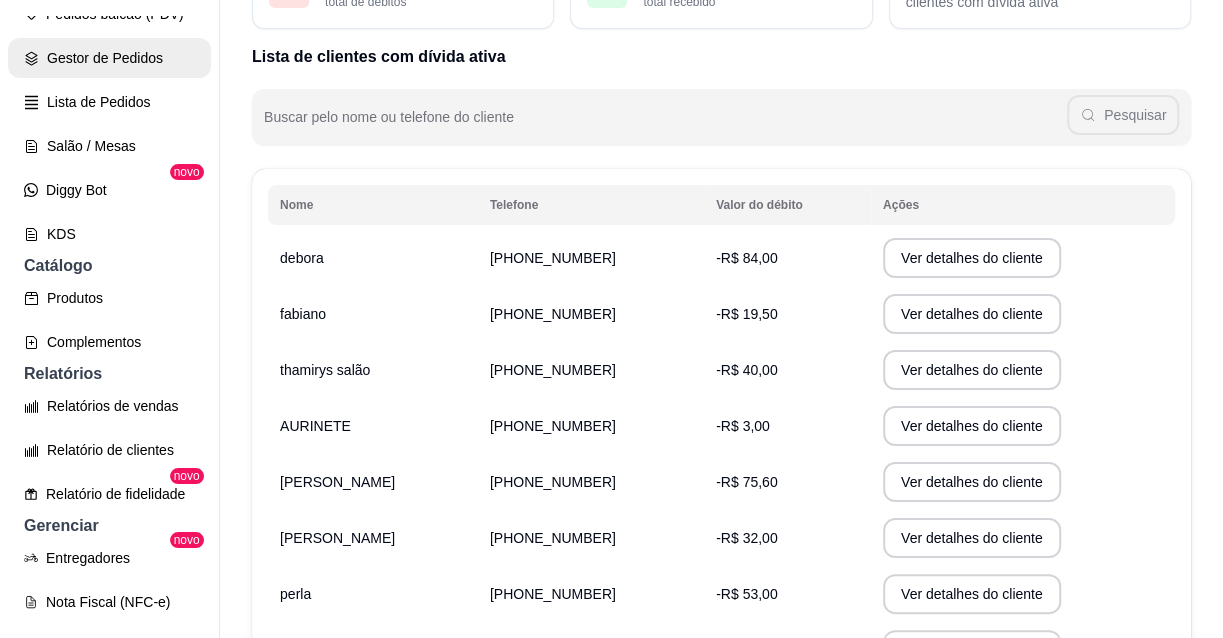 click on "Gestor de Pedidos" at bounding box center [109, 58] 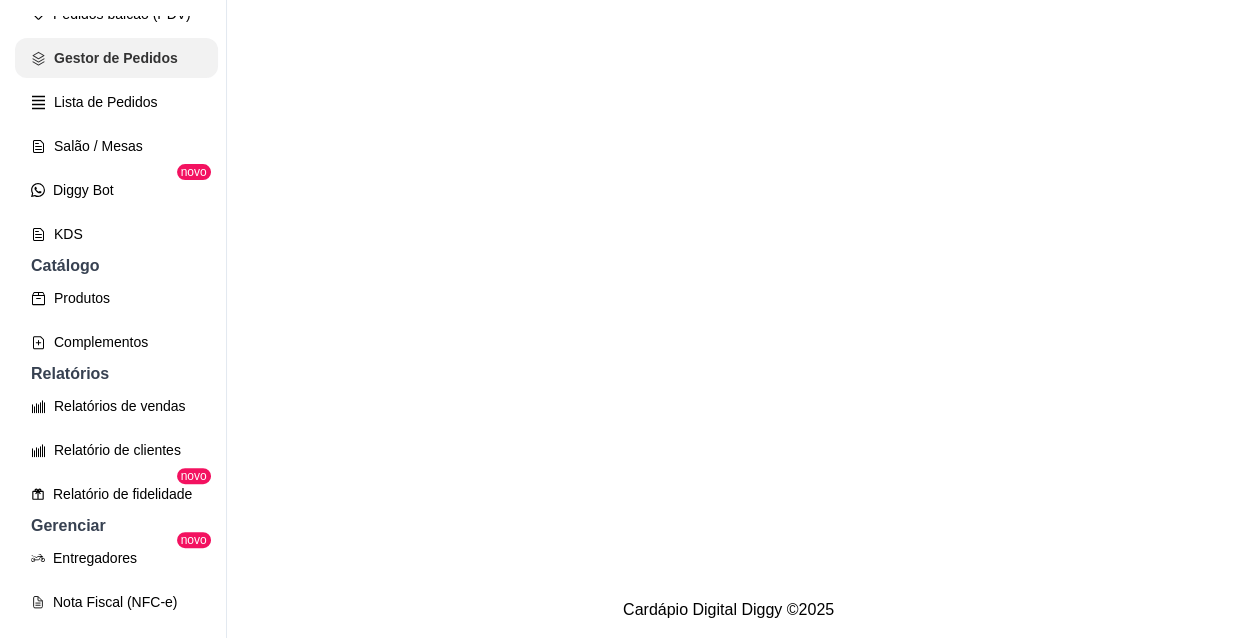 scroll, scrollTop: 0, scrollLeft: 0, axis: both 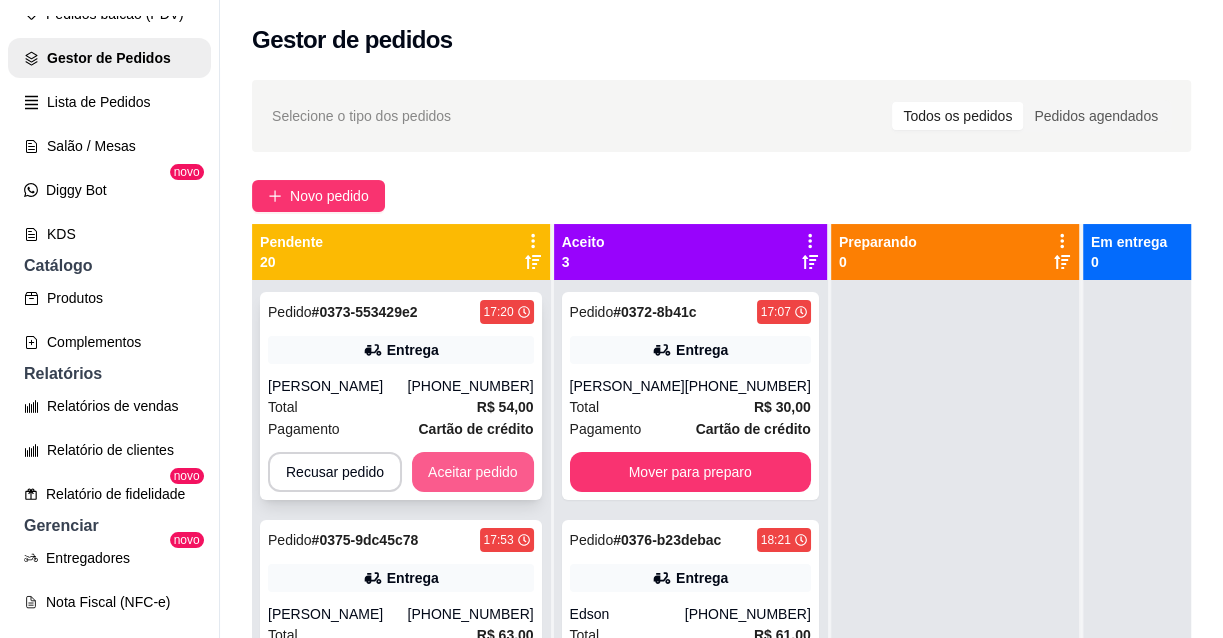 click on "Aceitar pedido" at bounding box center [473, 472] 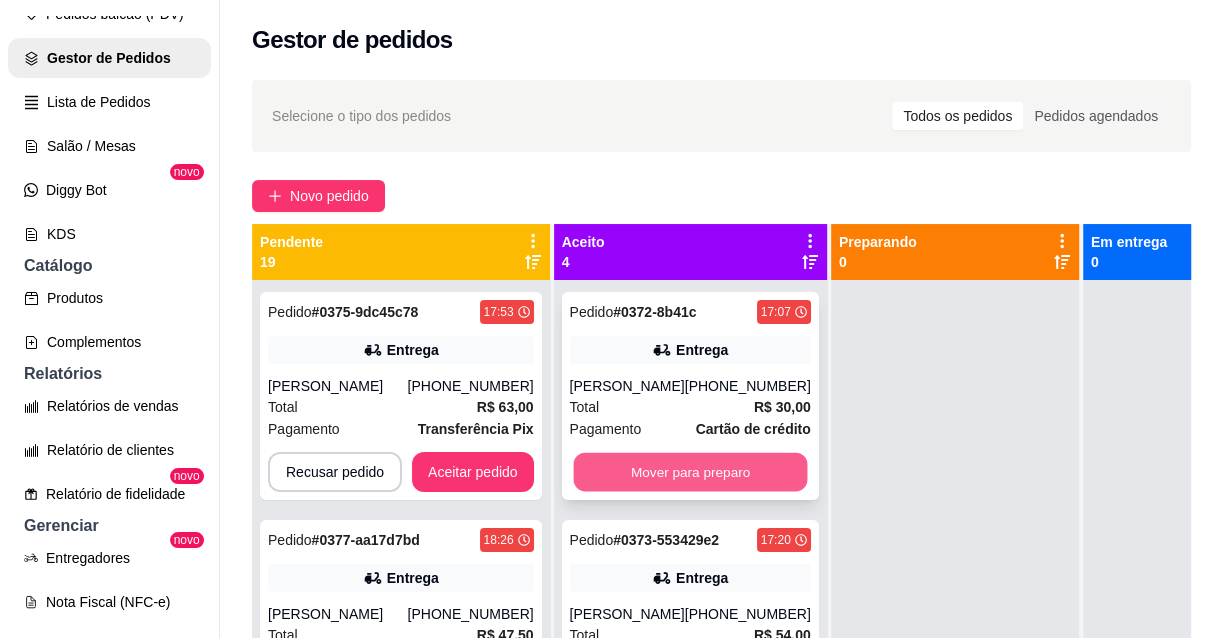 click on "Mover para preparo" at bounding box center (690, 472) 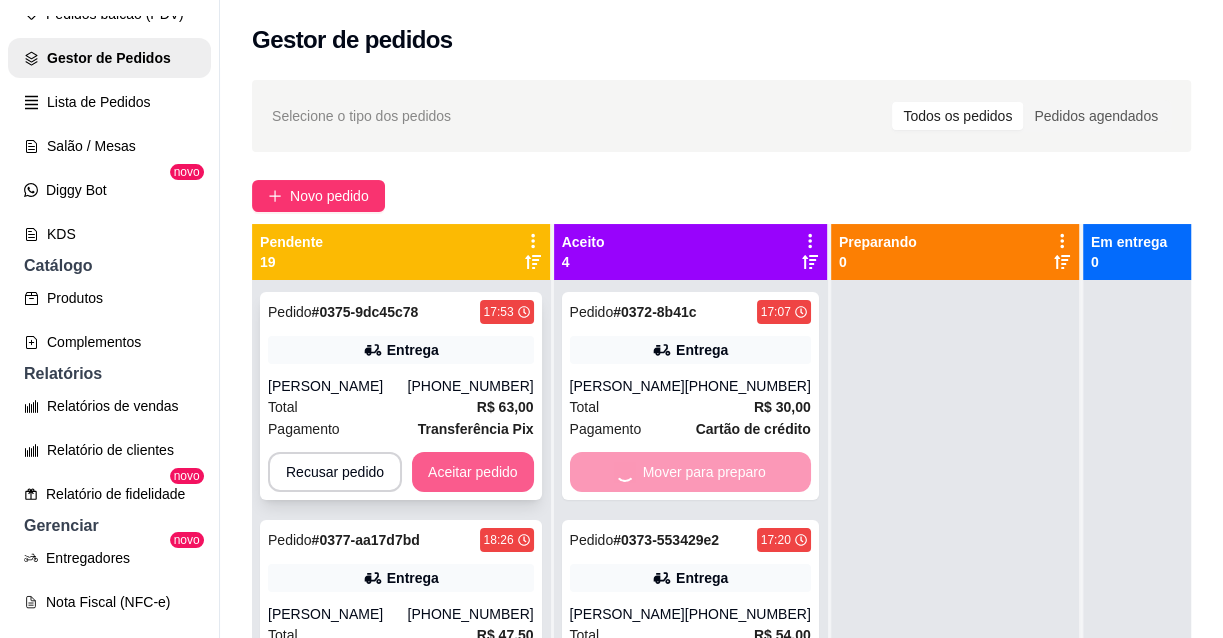 click on "Aceitar pedido" at bounding box center [473, 472] 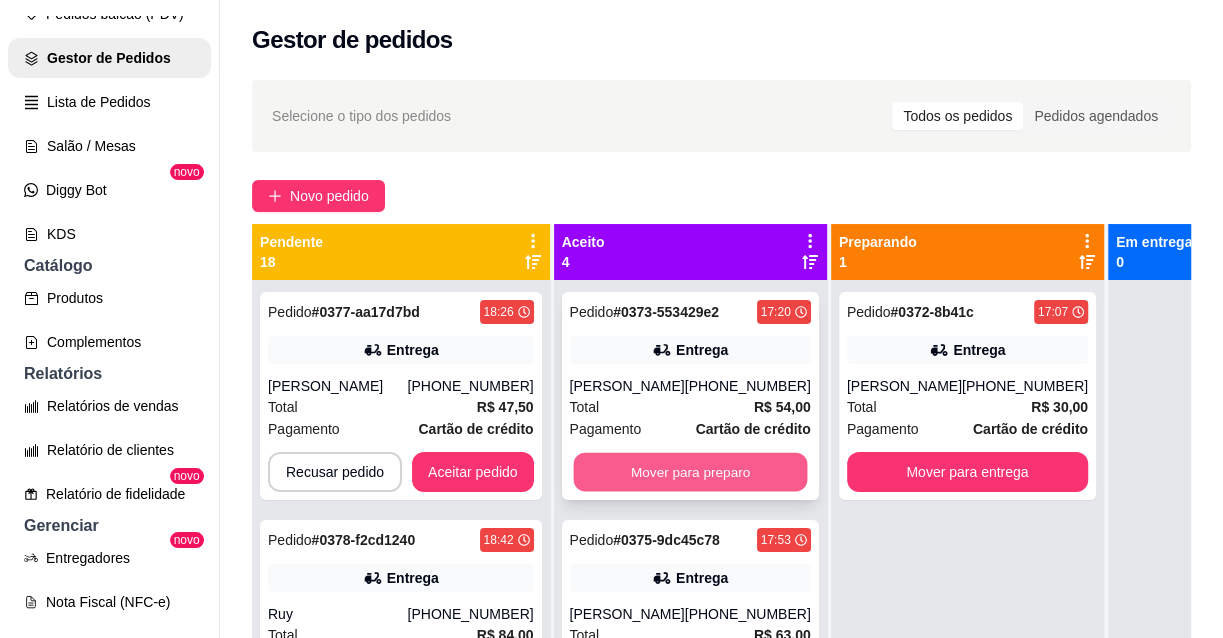 click on "Mover para preparo" at bounding box center [690, 472] 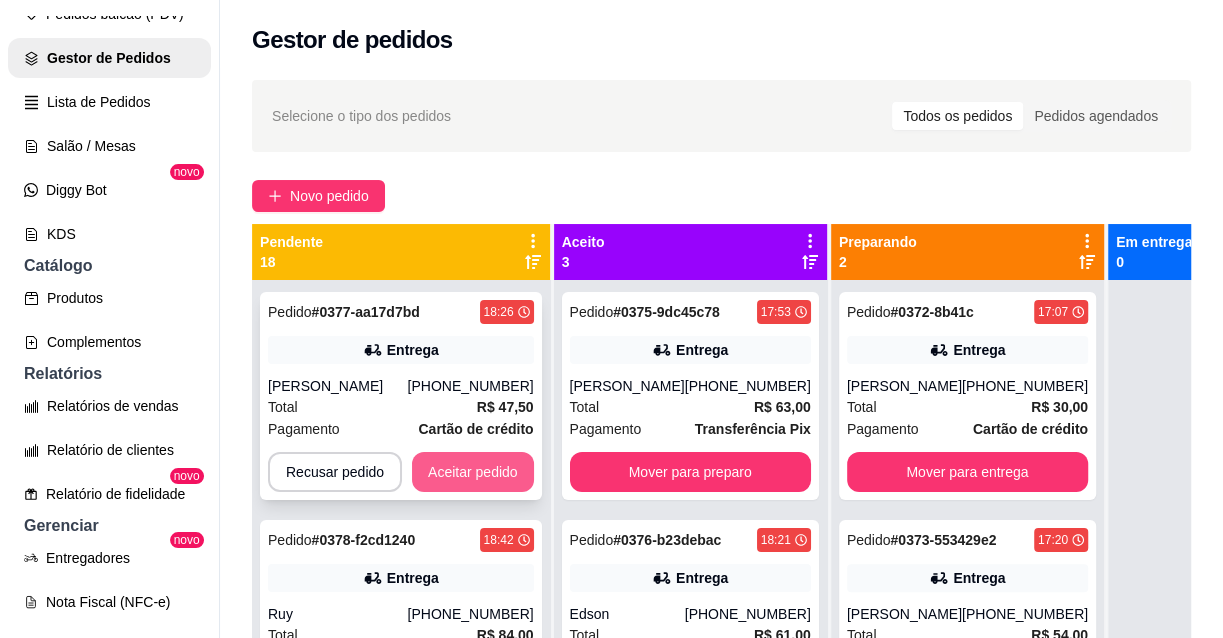 click on "Aceitar pedido" at bounding box center (473, 472) 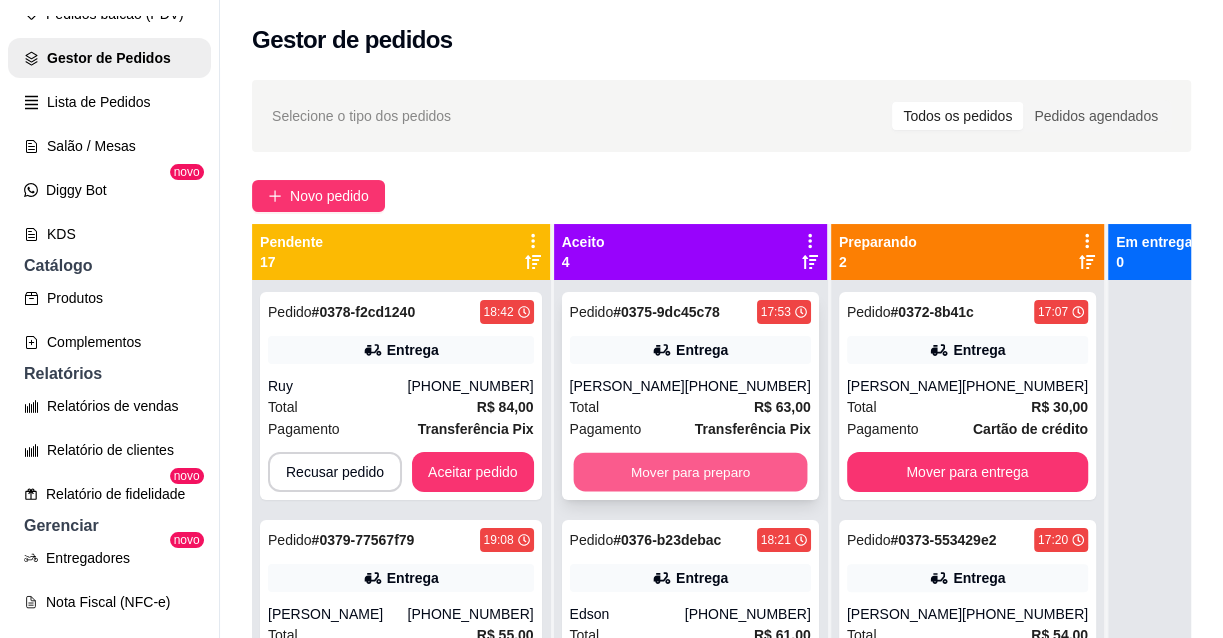 click on "Mover para preparo" at bounding box center (690, 472) 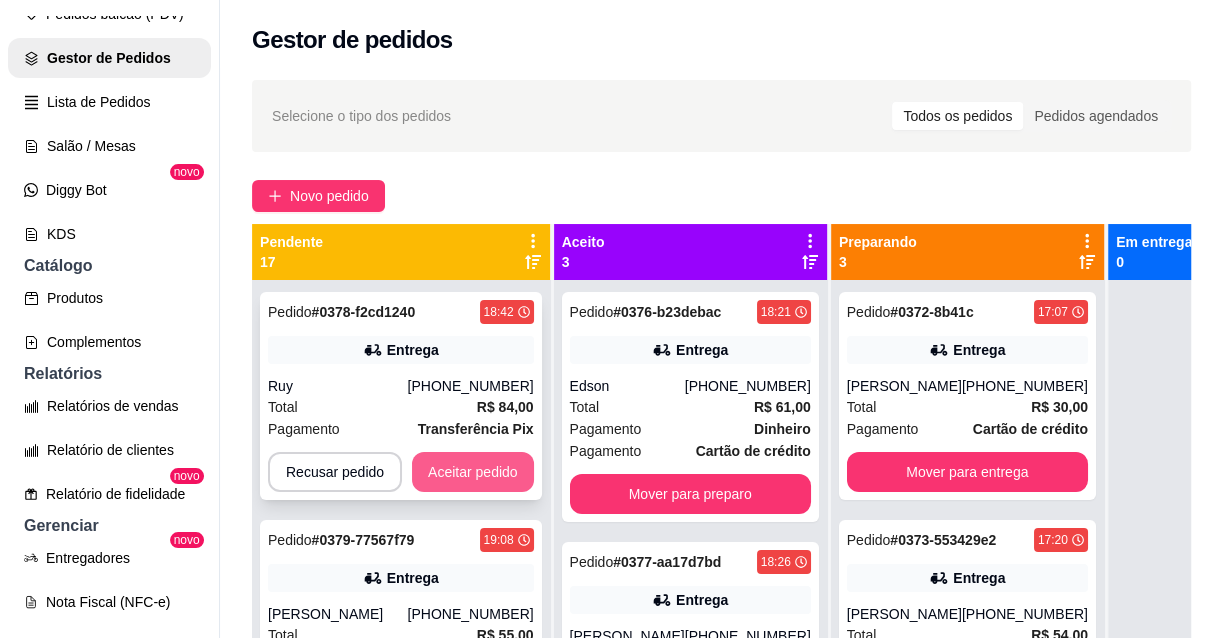 click on "Aceitar pedido" at bounding box center [473, 472] 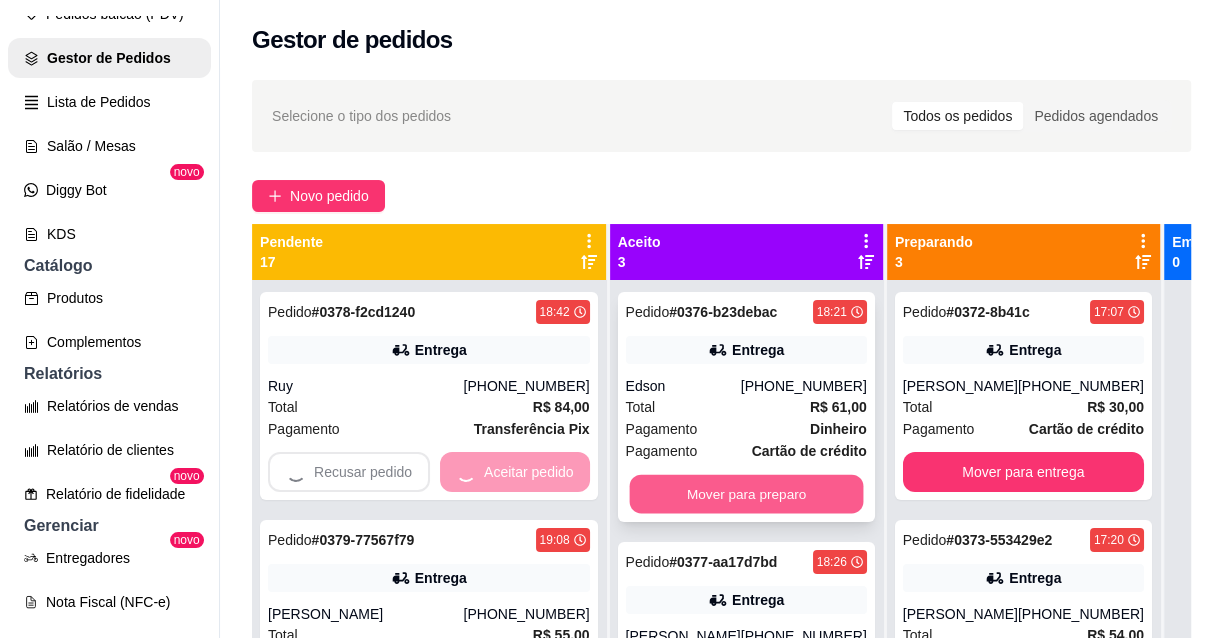 click on "Mover para preparo" at bounding box center (746, 494) 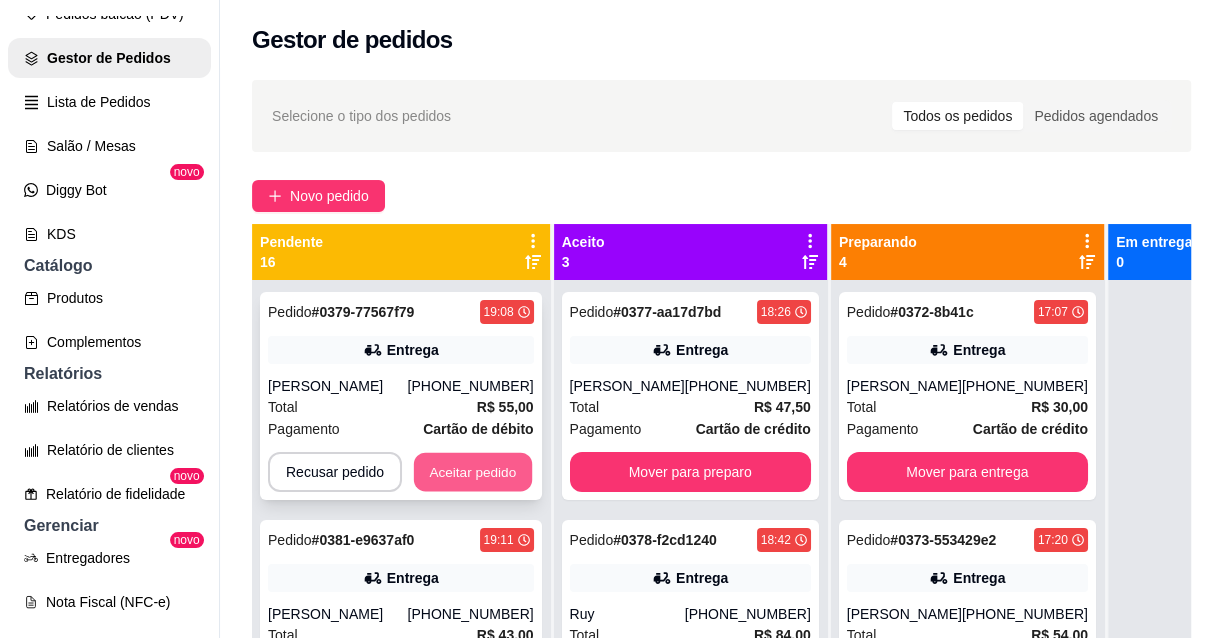 click on "Aceitar pedido" at bounding box center (473, 472) 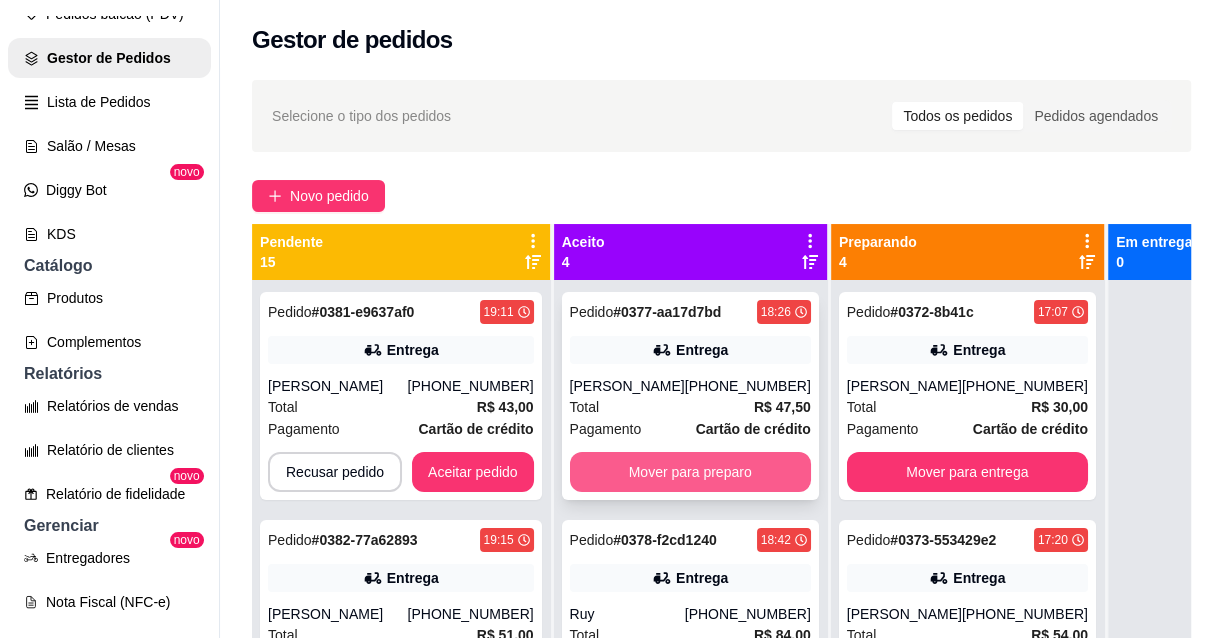 click on "Mover para preparo" at bounding box center (690, 472) 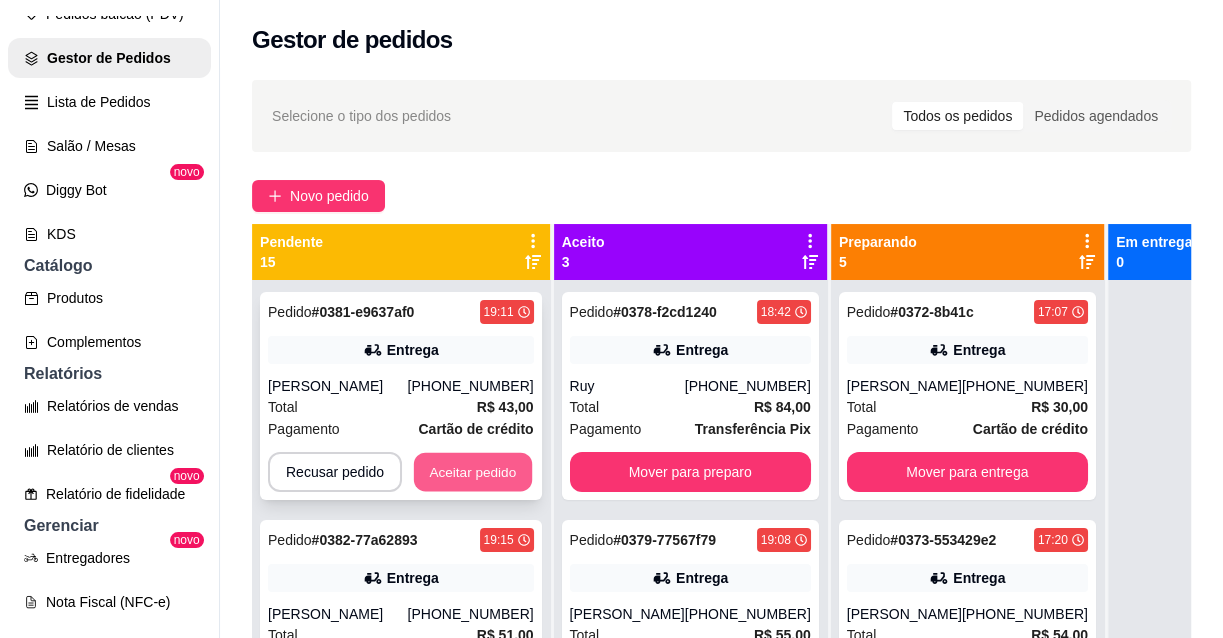 click on "Aceitar pedido" at bounding box center (473, 472) 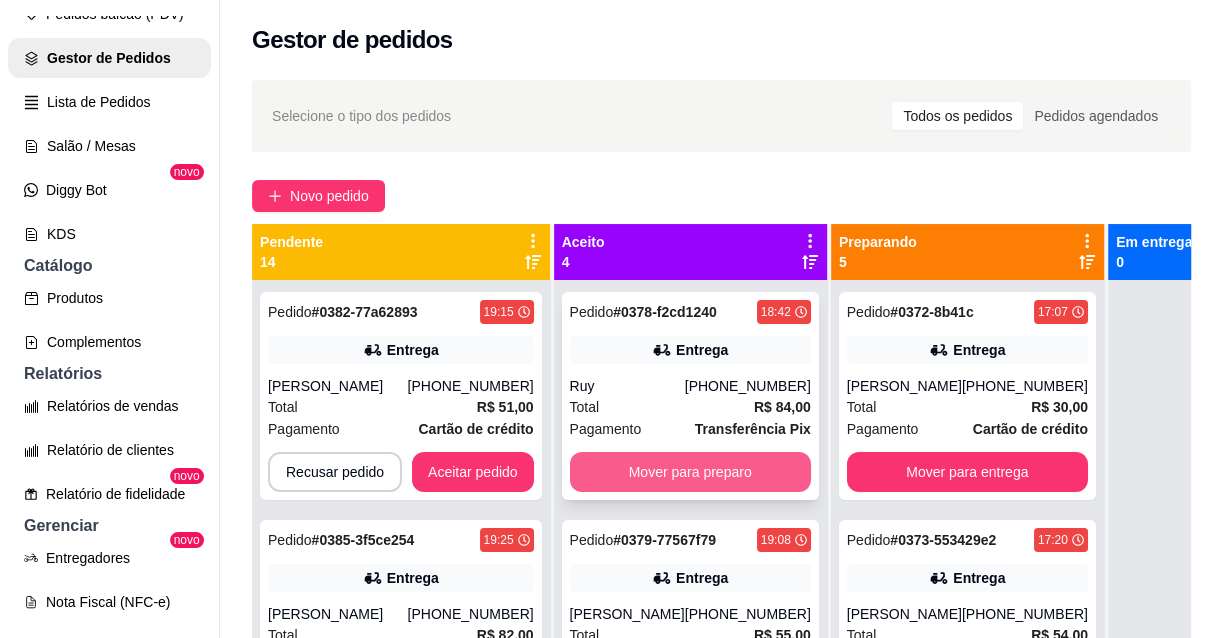 click on "Mover para preparo" at bounding box center (690, 472) 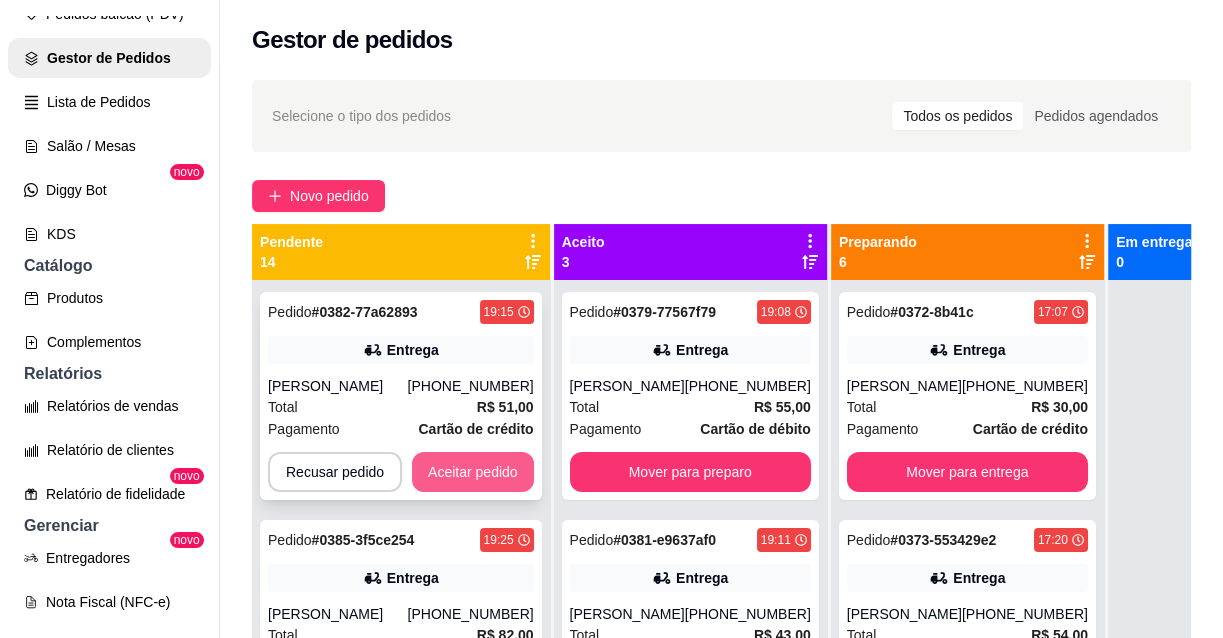 click on "Aceitar pedido" at bounding box center [473, 472] 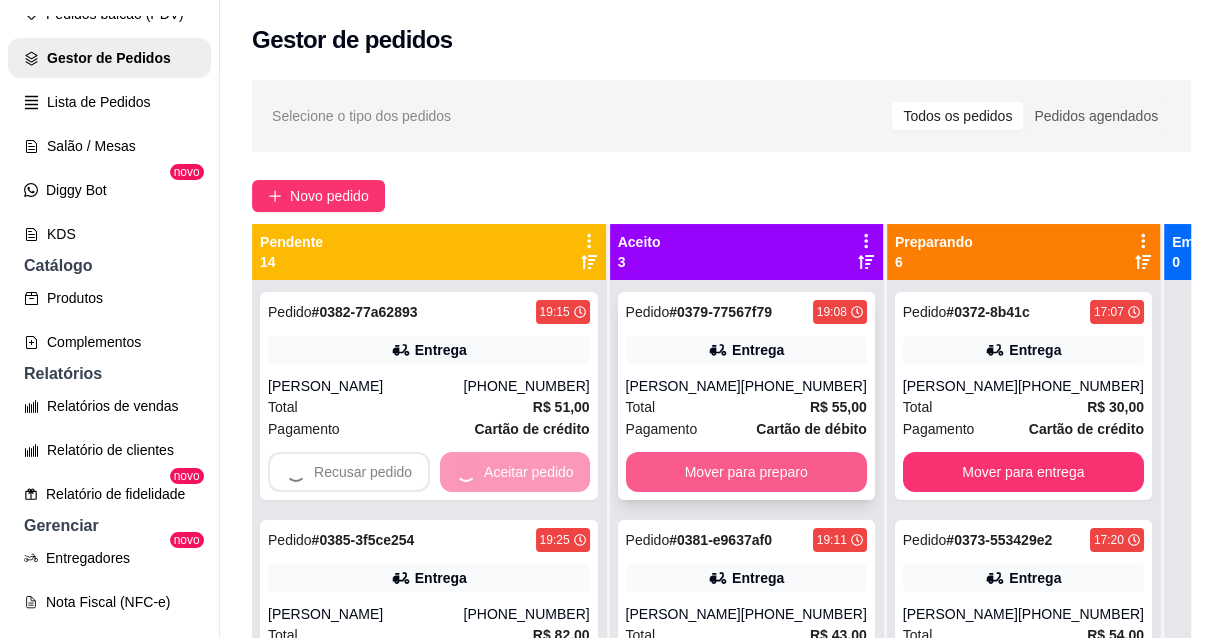 click on "Mover para preparo" at bounding box center [746, 472] 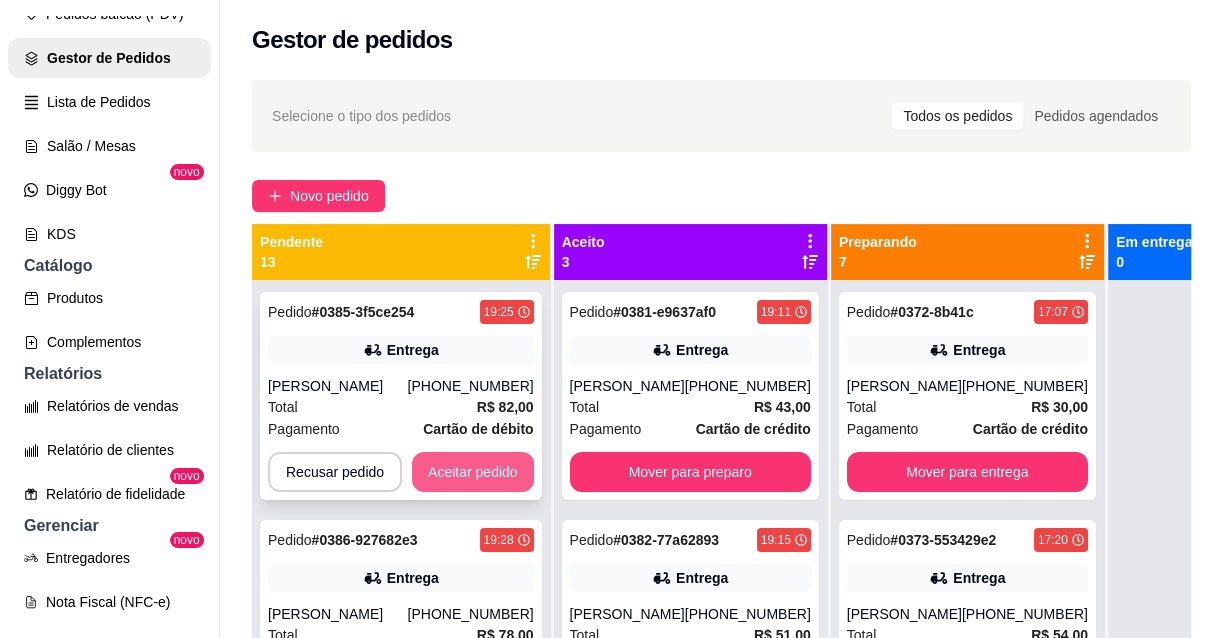 click on "Aceitar pedido" at bounding box center (473, 472) 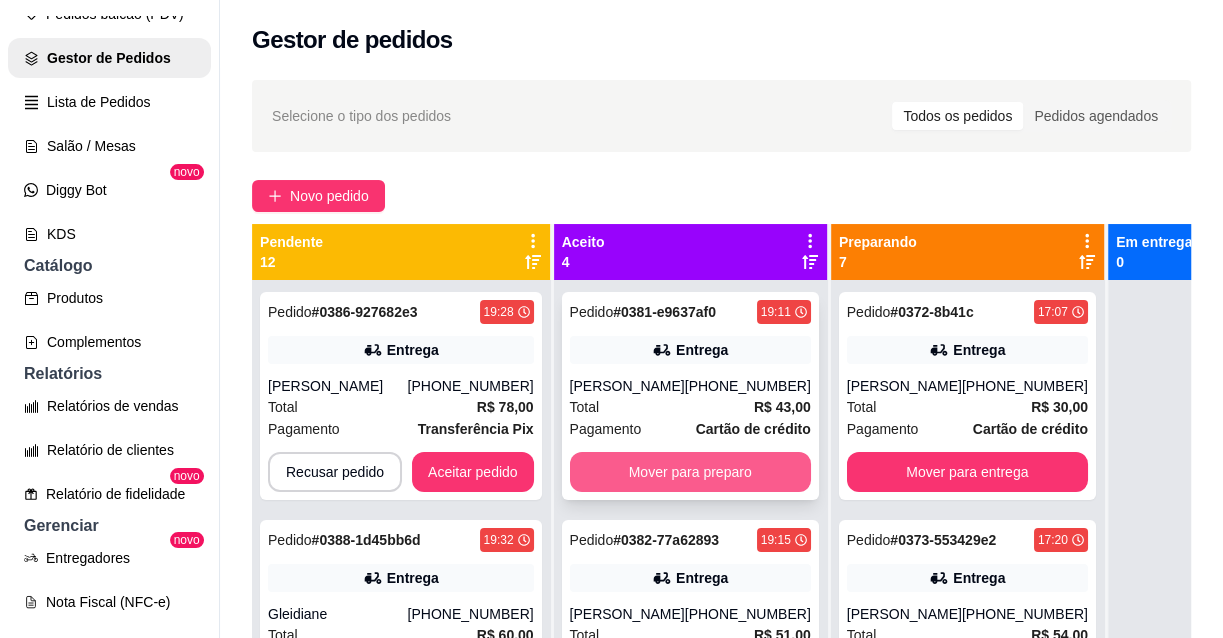 click on "Mover para preparo" at bounding box center (690, 472) 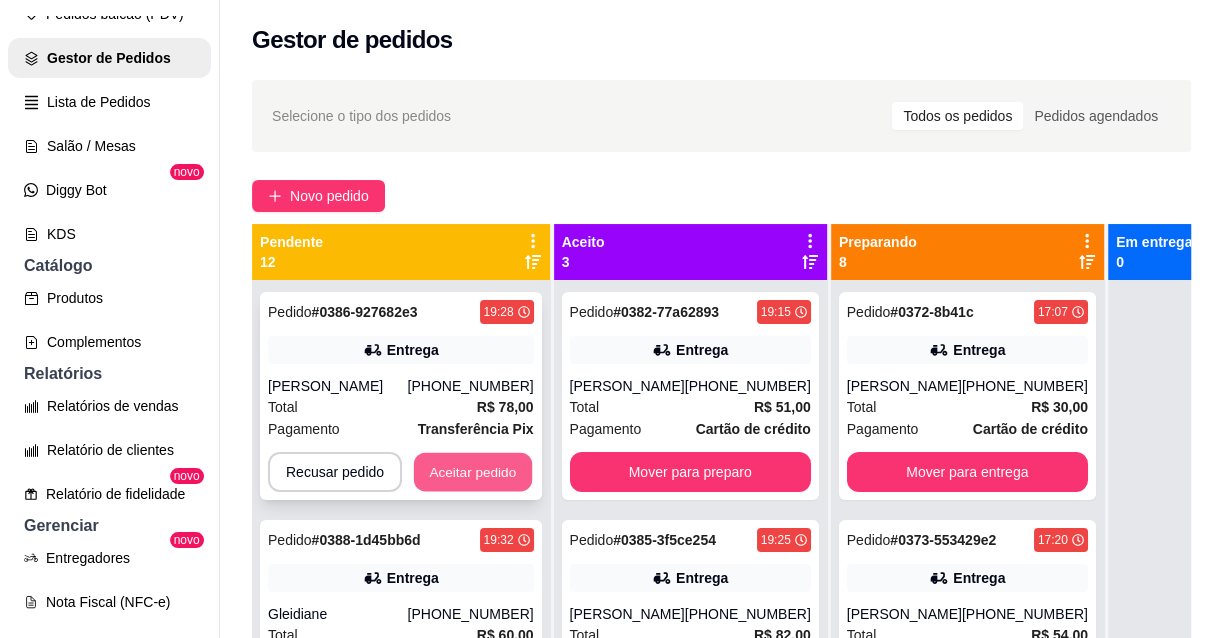 click on "Aceitar pedido" at bounding box center [473, 472] 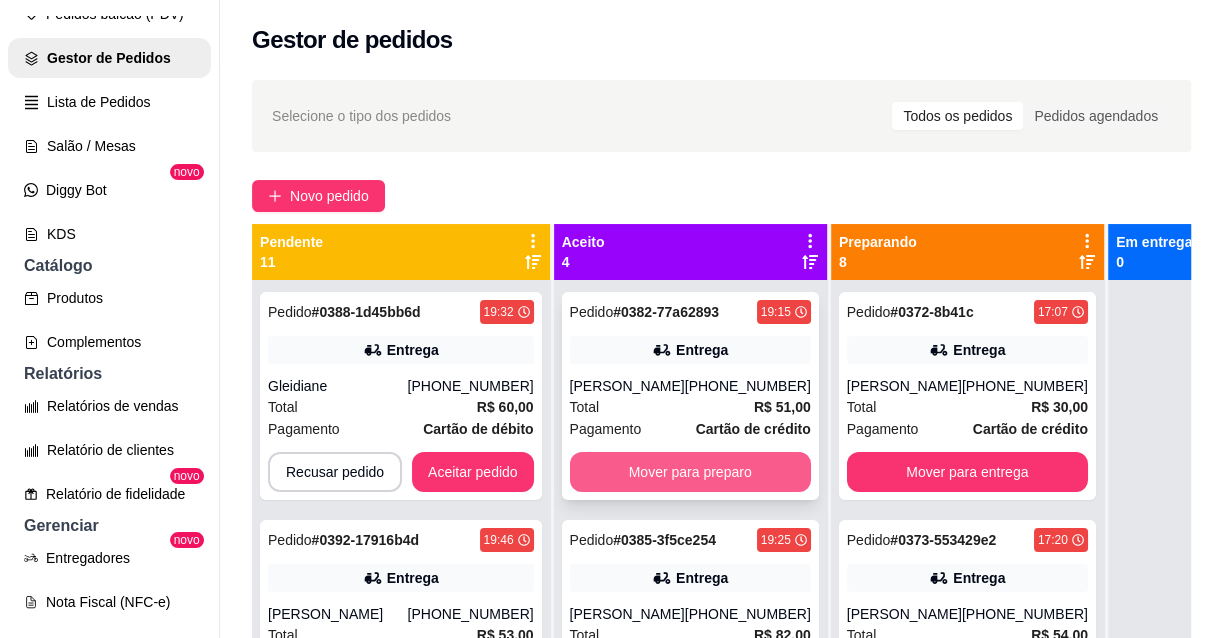 click on "Mover para preparo" at bounding box center (690, 472) 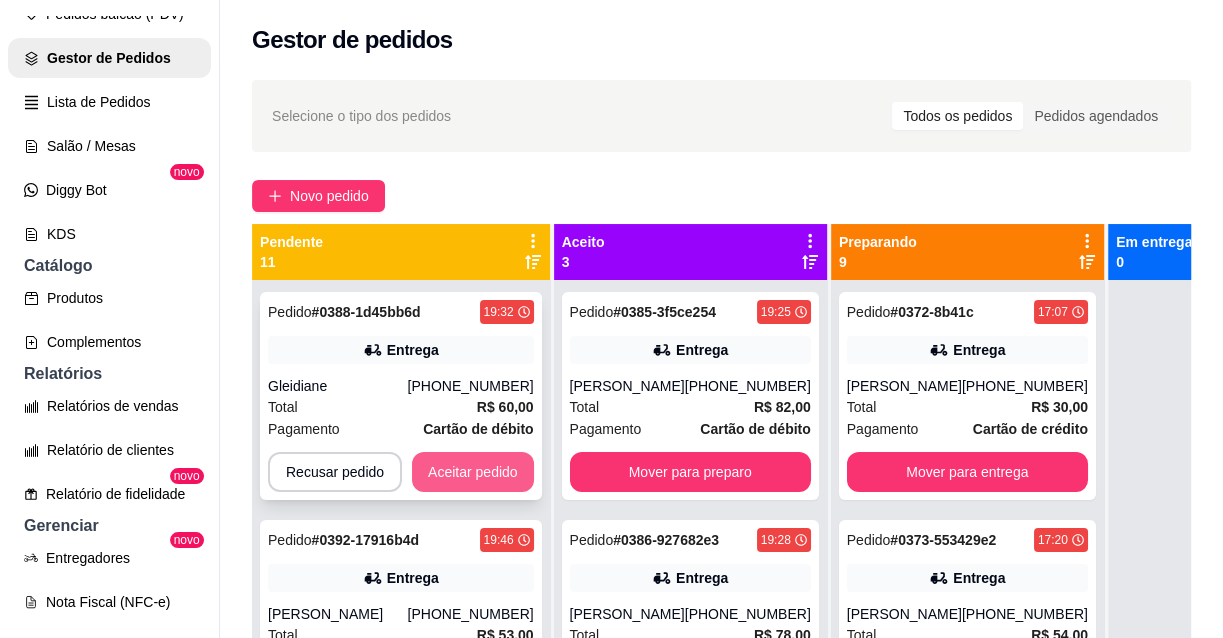 click on "Aceitar pedido" at bounding box center [473, 472] 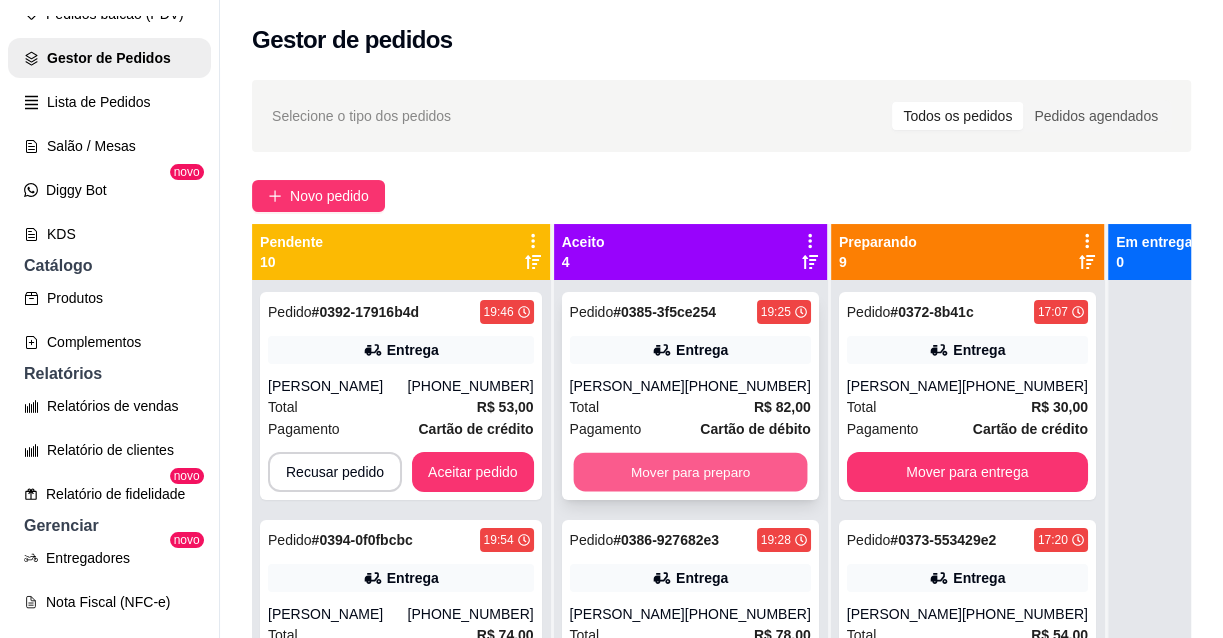 click on "Mover para preparo" at bounding box center [690, 472] 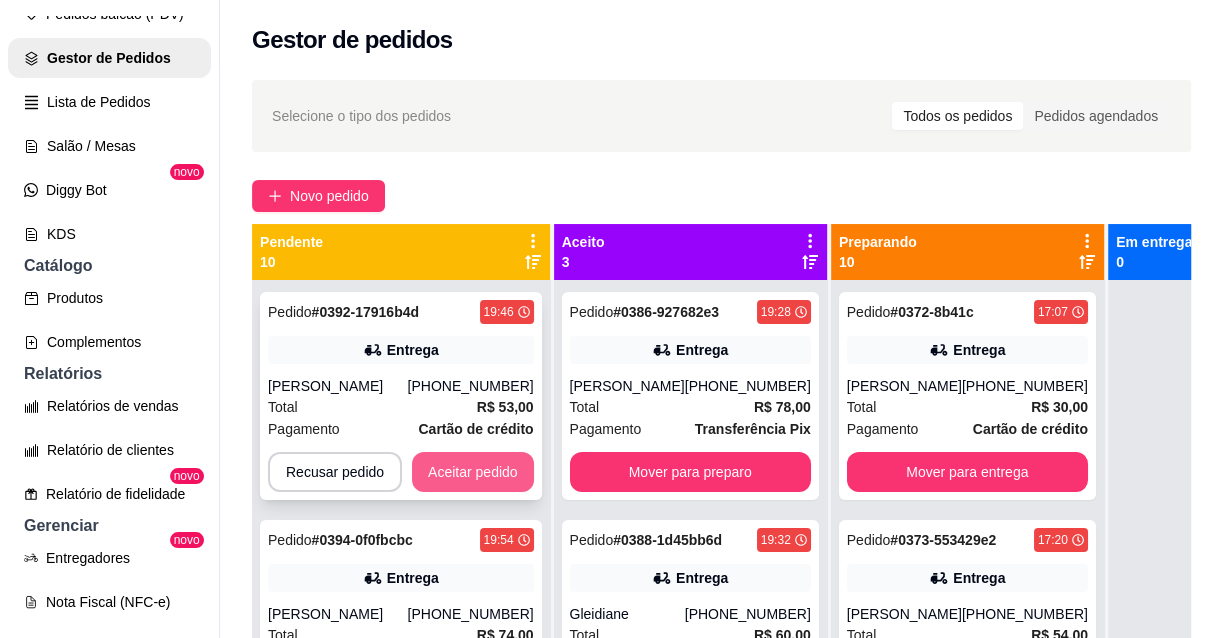 click on "Aceitar pedido" at bounding box center (473, 472) 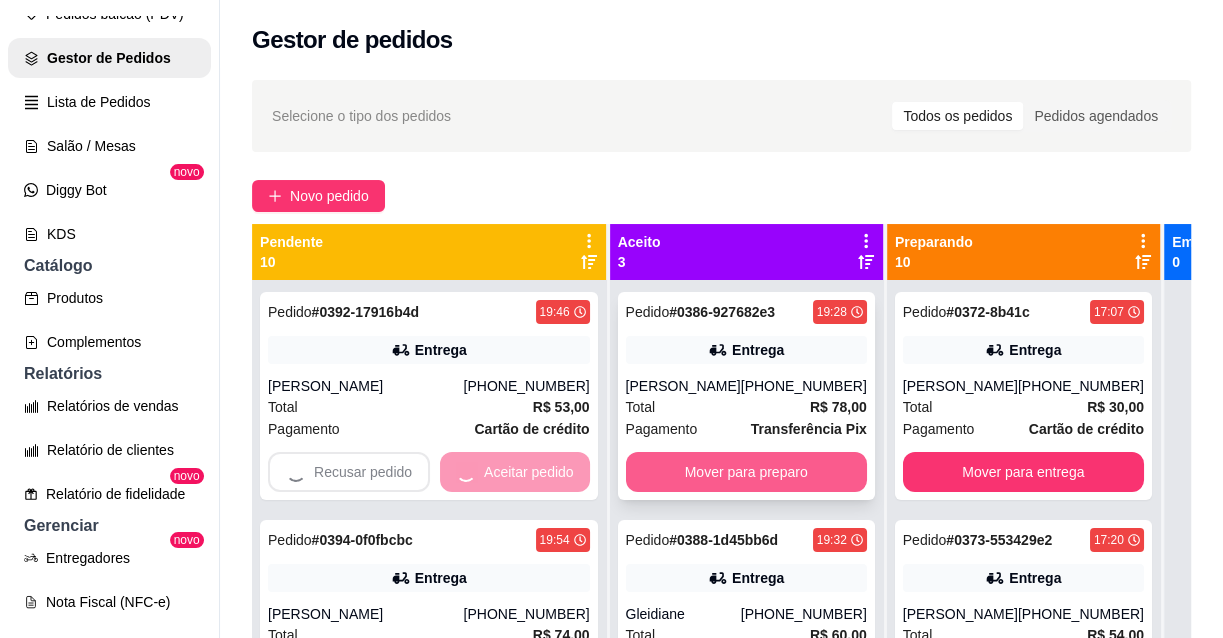 click on "Mover para preparo" at bounding box center [746, 472] 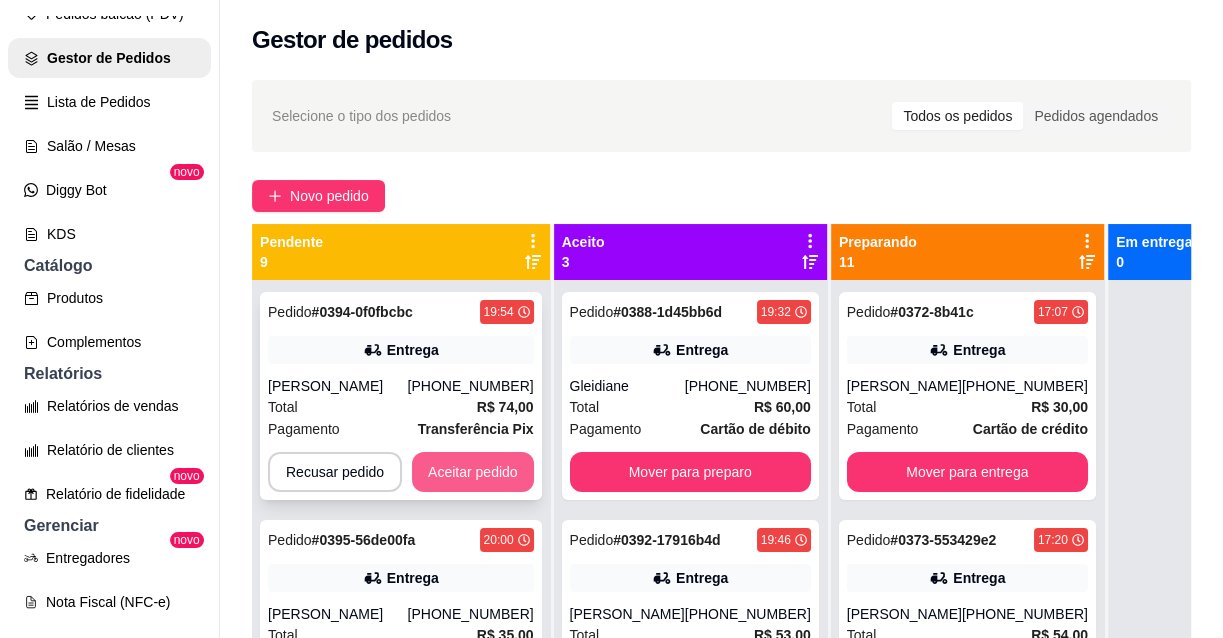 click on "Aceitar pedido" at bounding box center [473, 472] 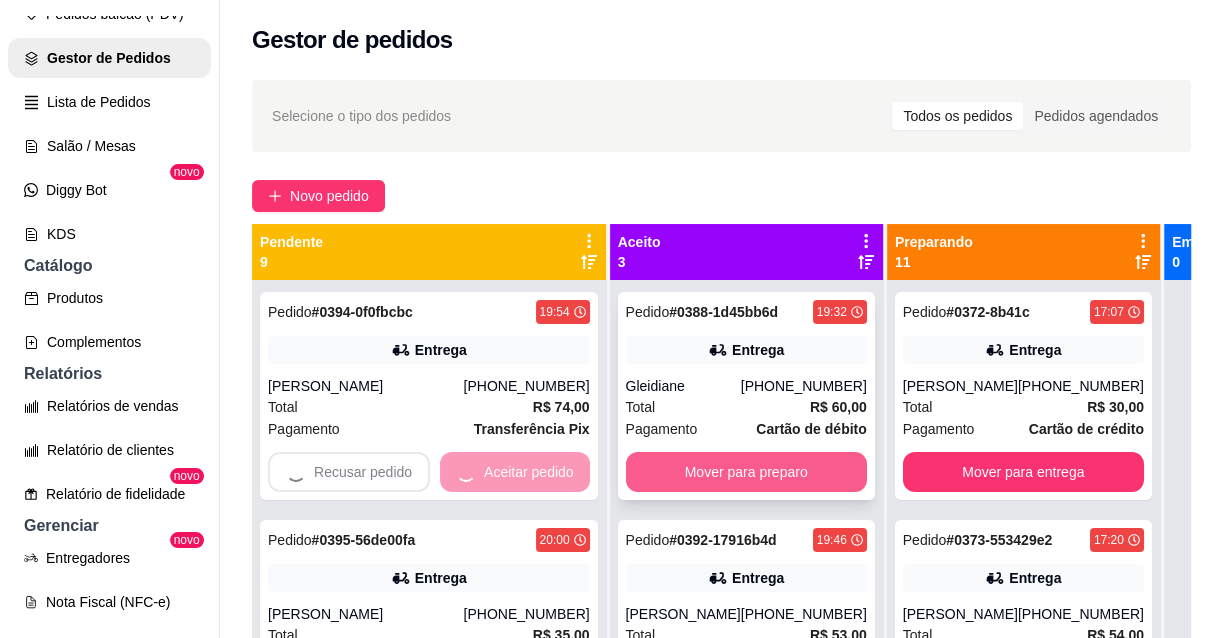 click on "Mover para preparo" at bounding box center (746, 472) 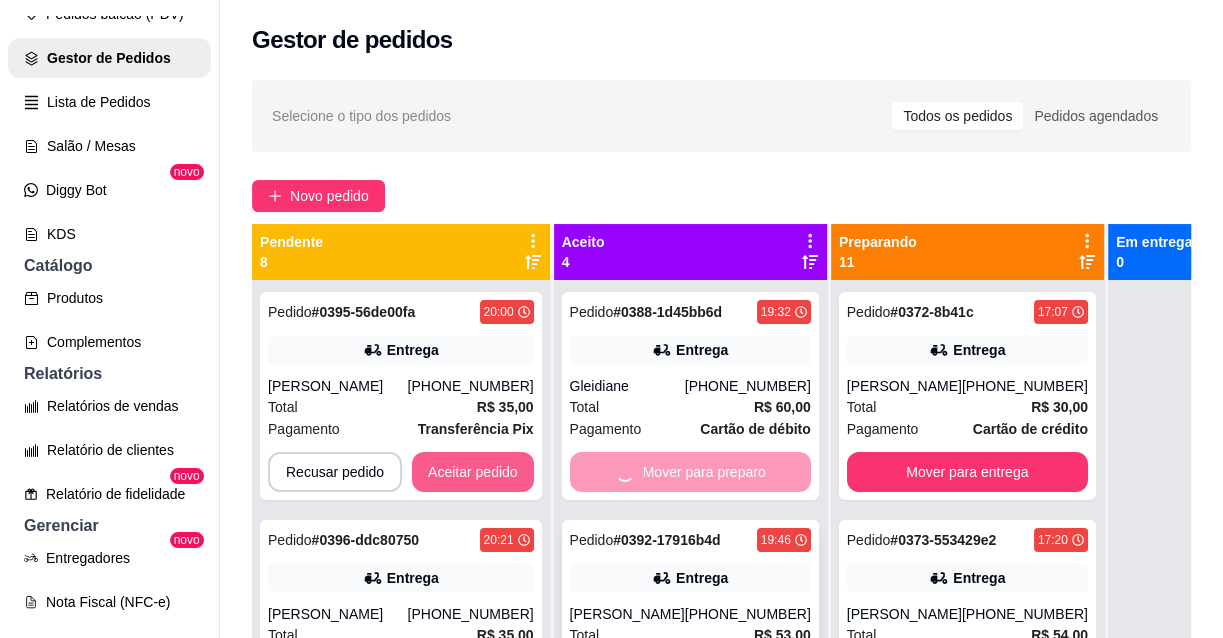 click on "Aceitar pedido" at bounding box center (473, 472) 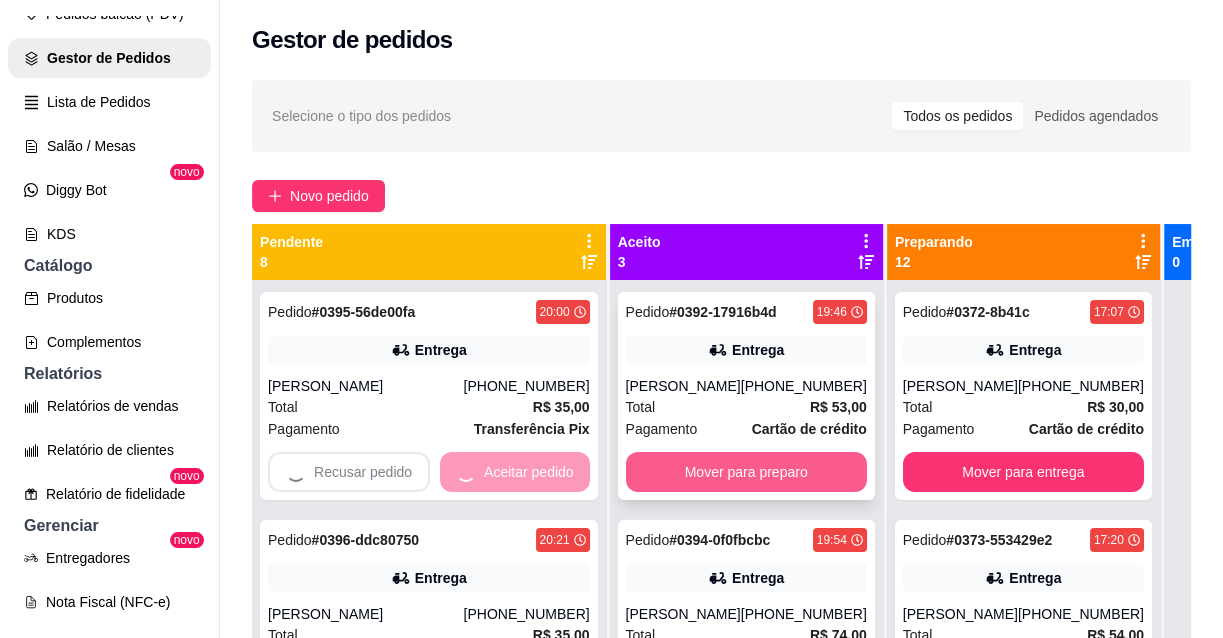 click on "Mover para preparo" at bounding box center (746, 472) 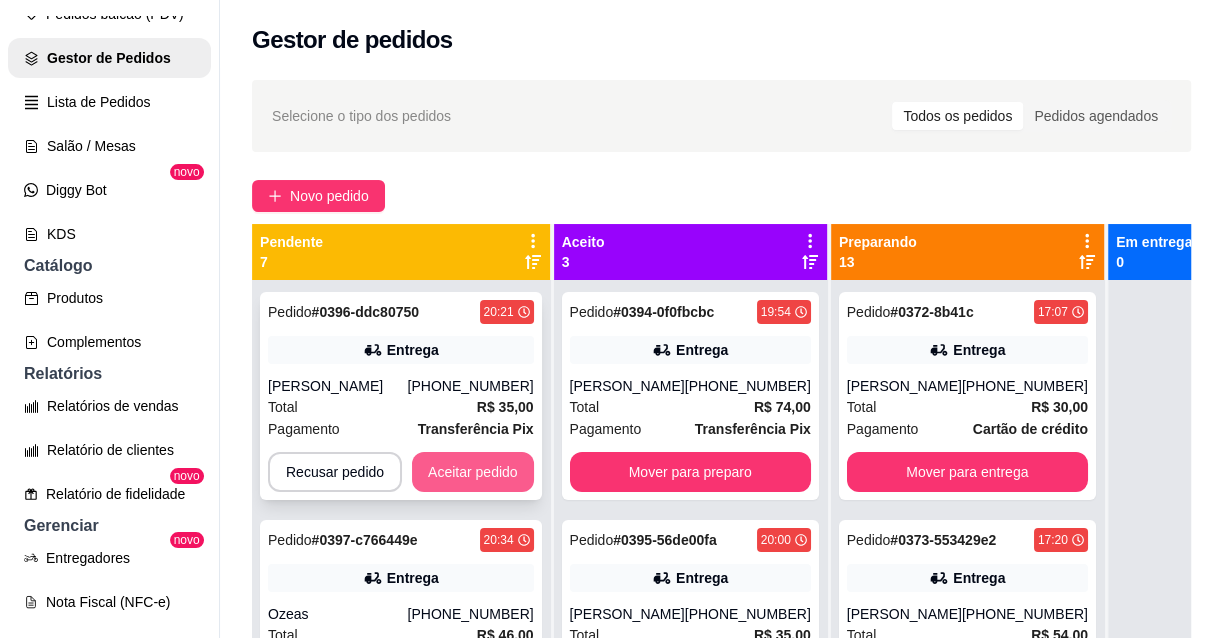 click on "Aceitar pedido" at bounding box center (473, 472) 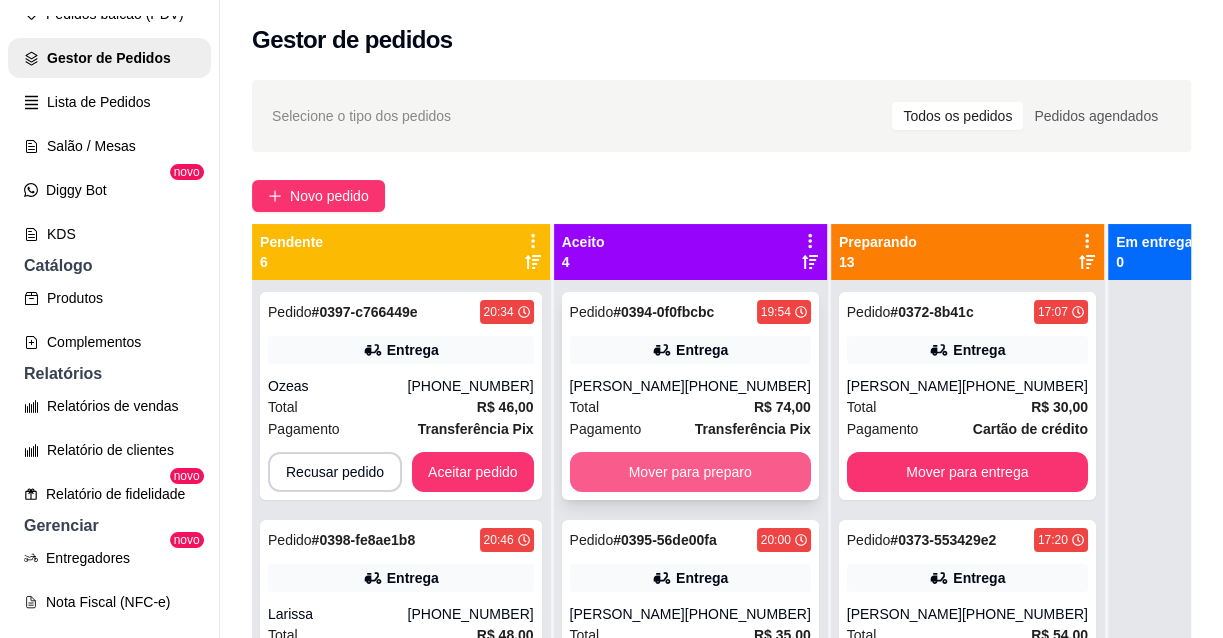 click on "Mover para preparo" at bounding box center (690, 472) 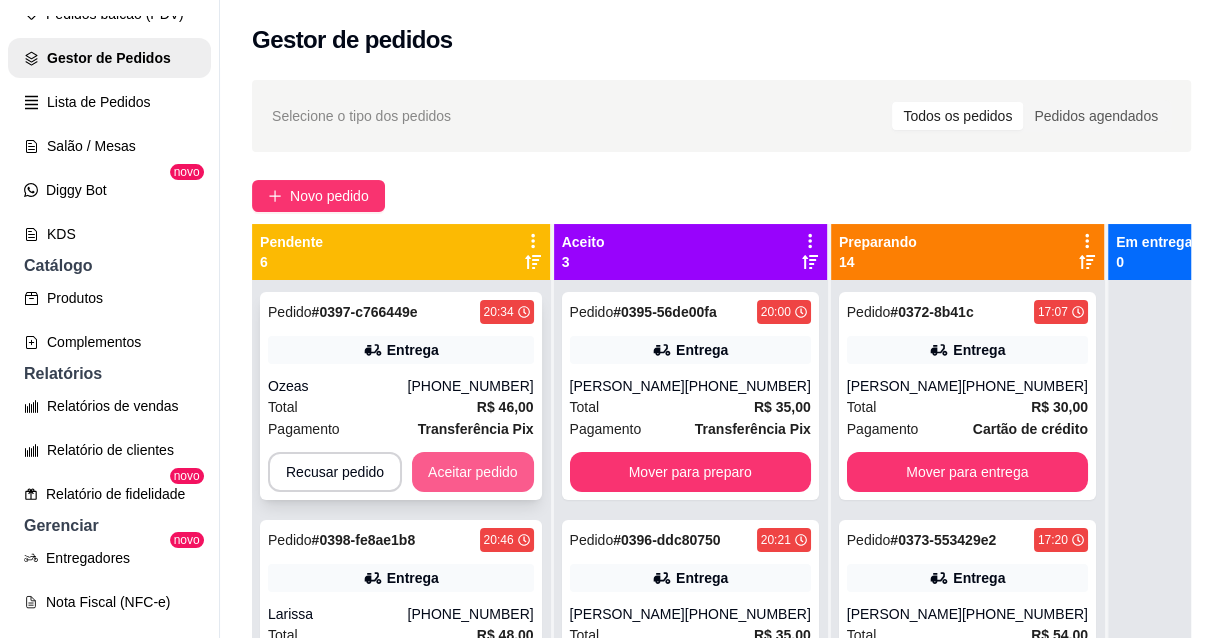 click on "Aceitar pedido" at bounding box center [473, 472] 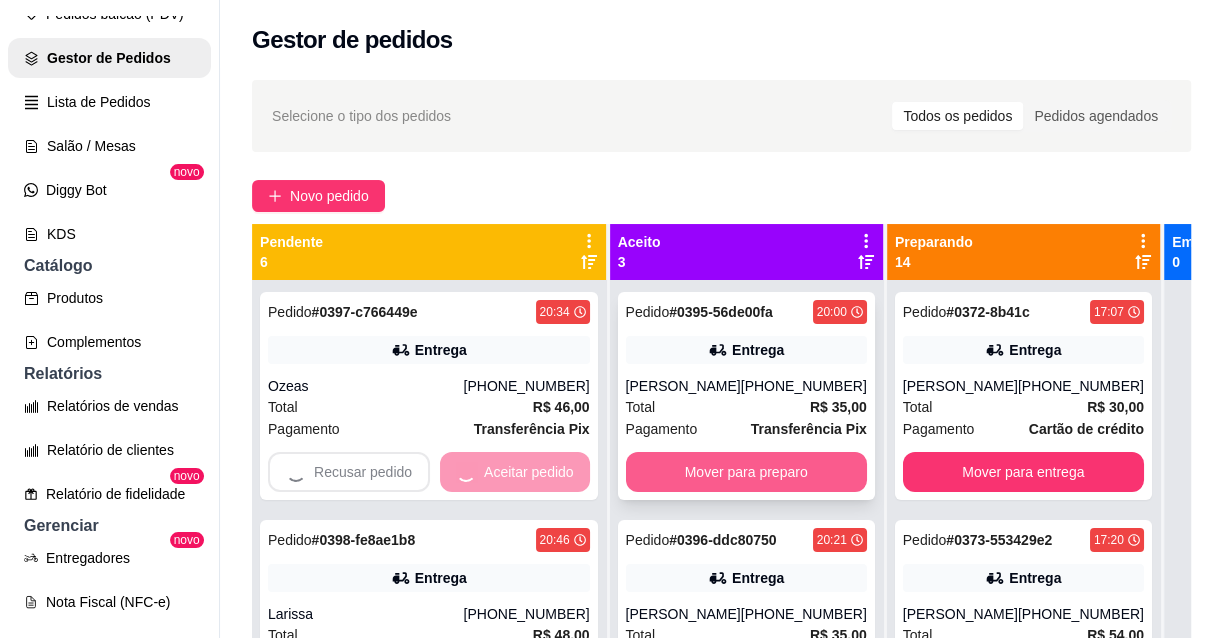 click on "Mover para preparo" at bounding box center (746, 472) 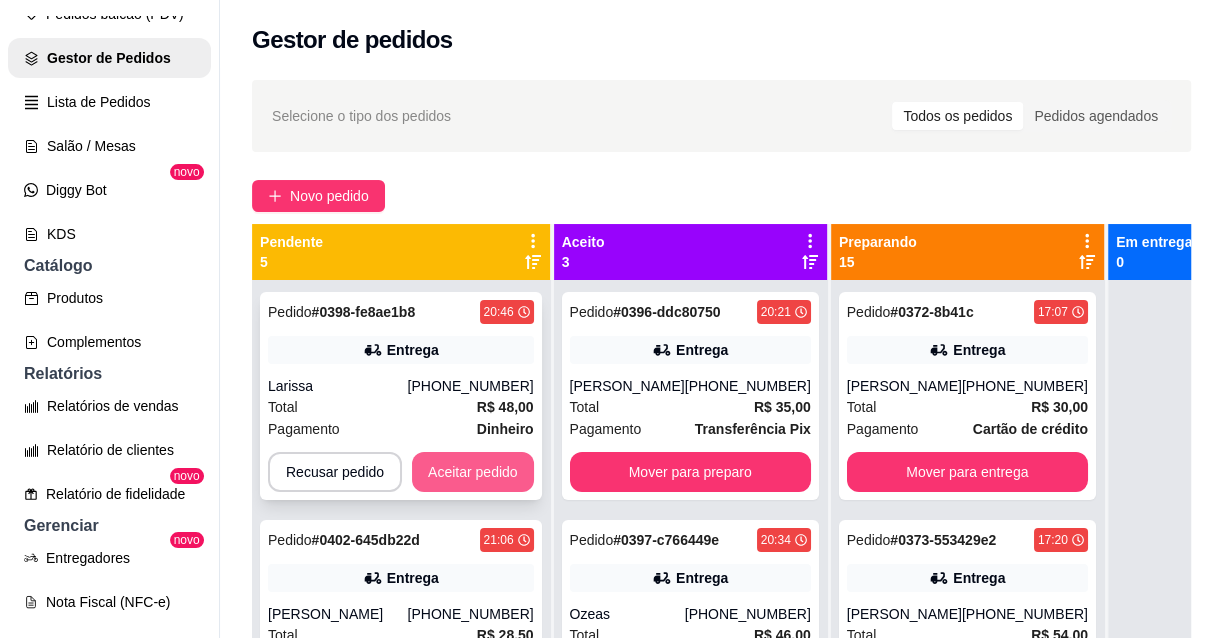 click on "Aceitar pedido" at bounding box center (473, 472) 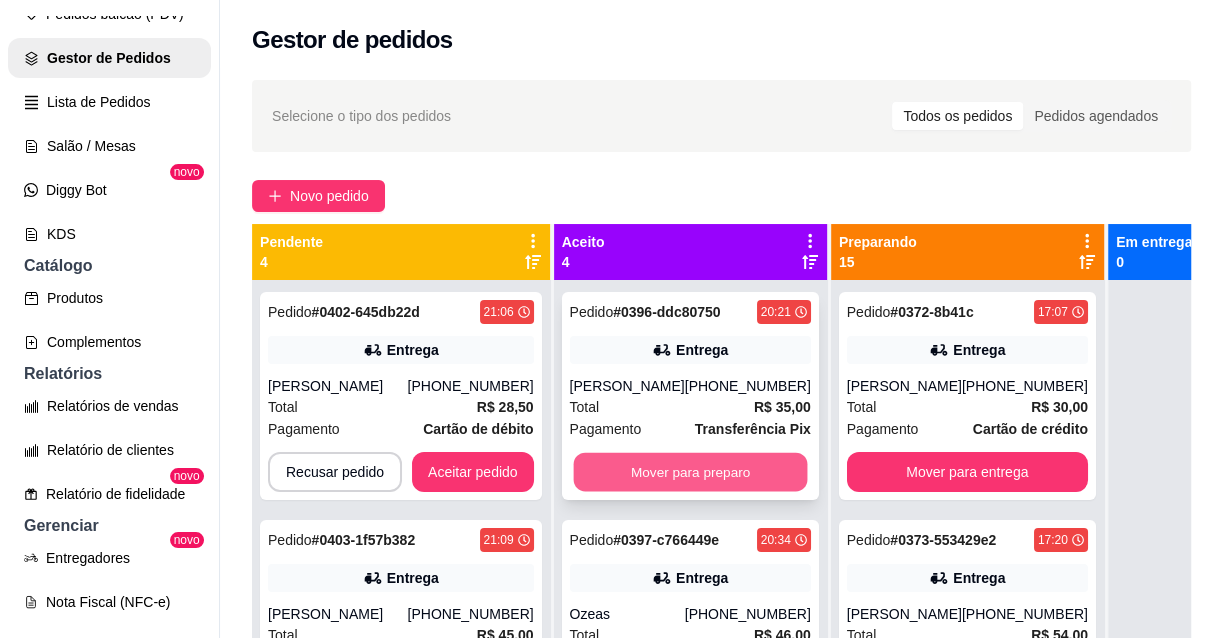 click on "Mover para preparo" at bounding box center [690, 472] 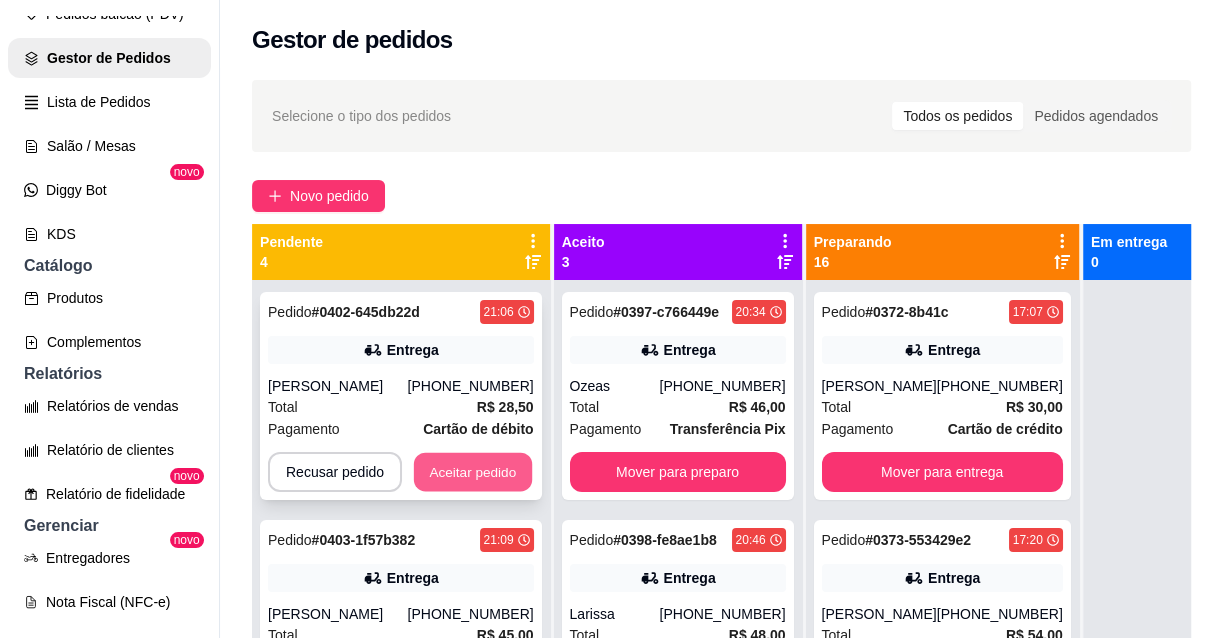 click on "Aceitar pedido" at bounding box center (473, 472) 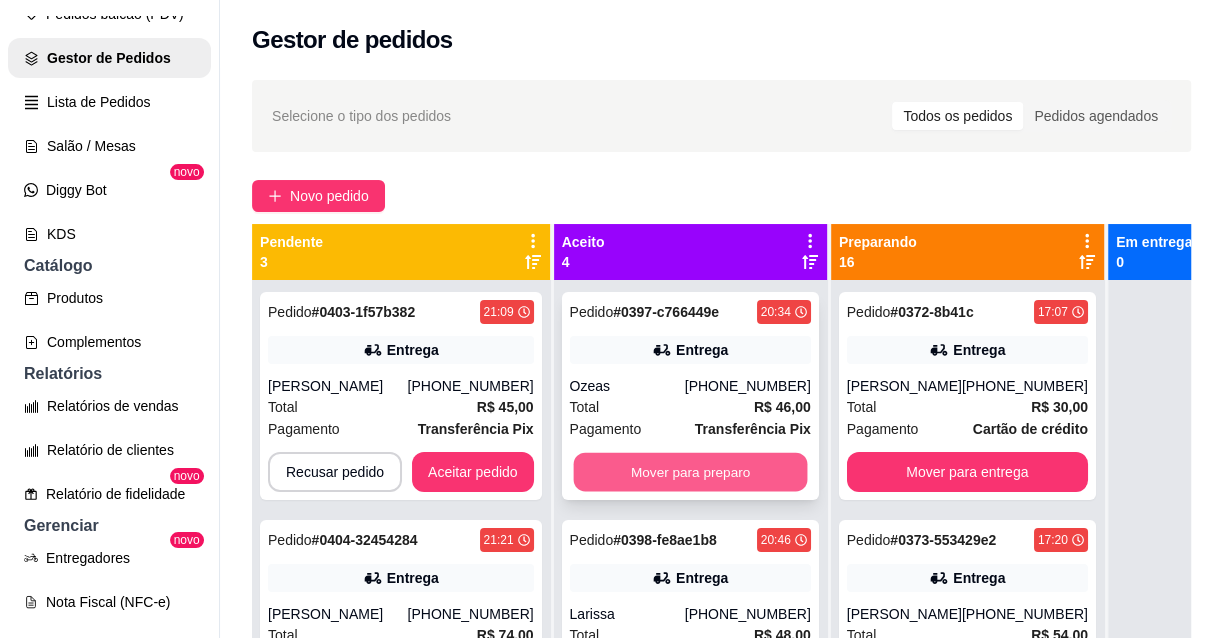 click on "Mover para preparo" at bounding box center (690, 472) 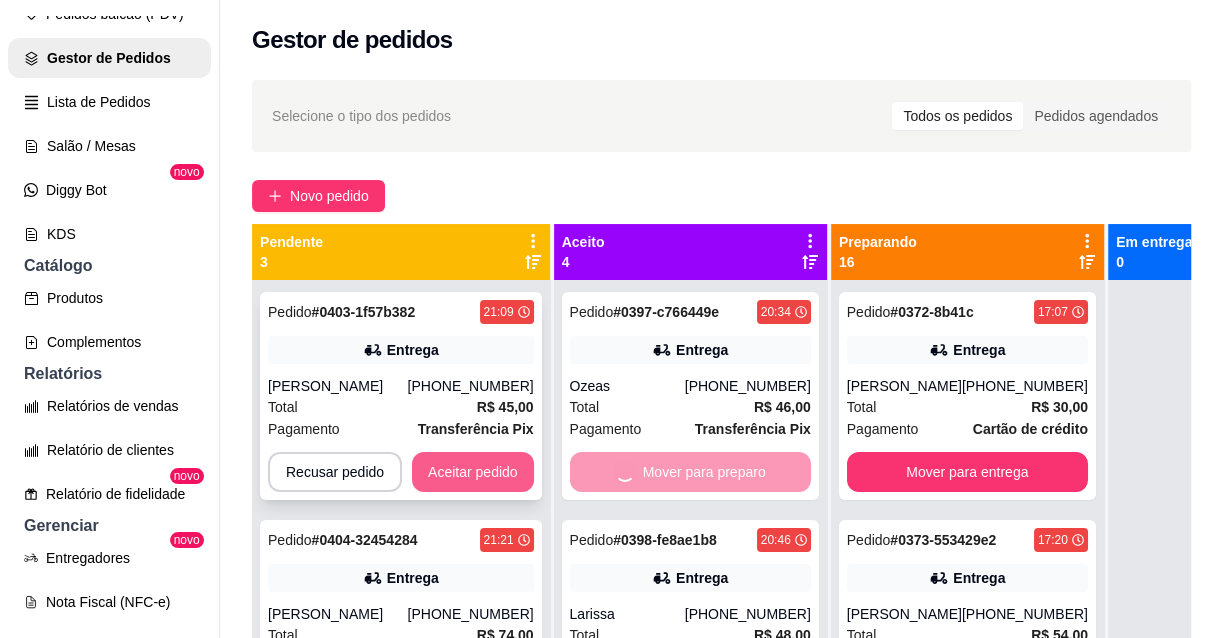 click on "Aceitar pedido" at bounding box center (473, 472) 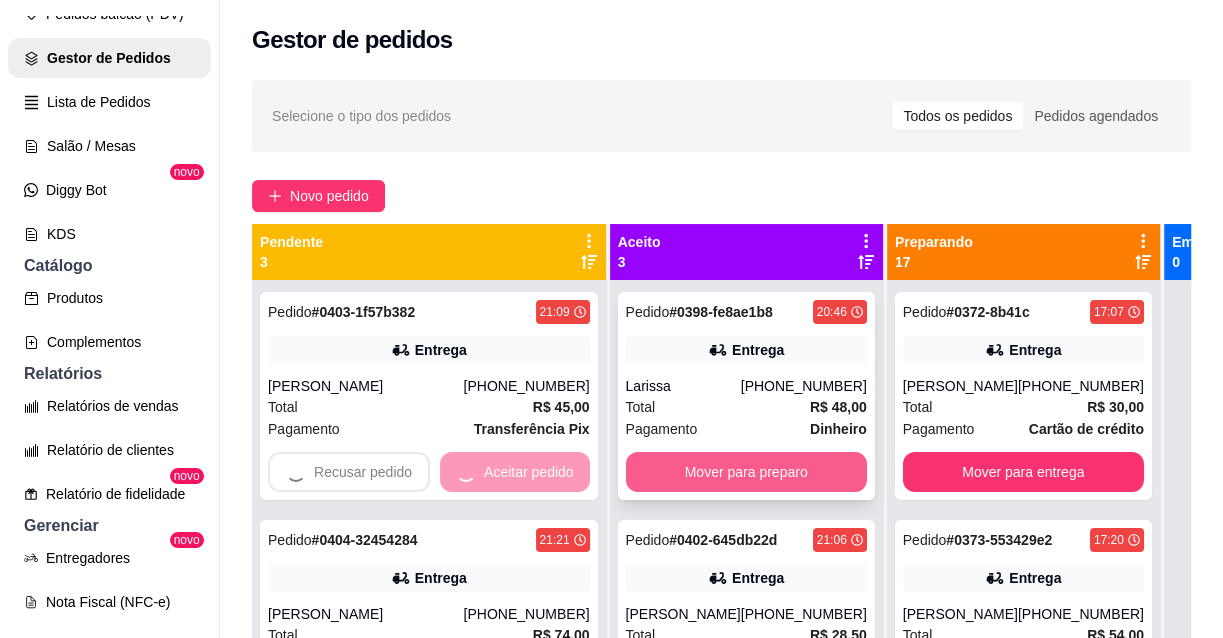 click on "Mover para preparo" at bounding box center (746, 472) 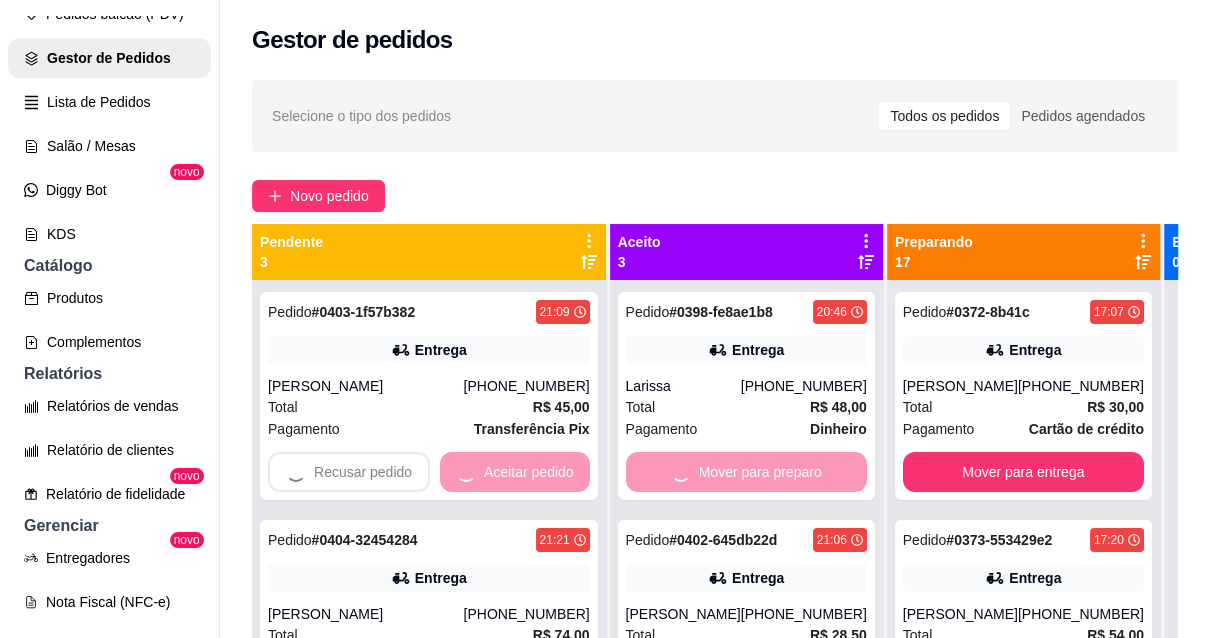 click on "feito há  145   minutos Horário do pedido [DATE] 20:46 Status do pedido ACEITO Nome do cliente Larissa Telefone [PHONE_NUMBER] Entrar em contato com o cliente Enviar pedido ao WhatsApp Enviar link de avaliação ENTREGA Endereço  Visconde do [GEOGRAPHIC_DATA] , 2440  - Em cima do guerra toldos  Taxa de entrega  R$ 5,00 Copiar Endereço Pagamento Dinheiro   R$ 48,00 Resumo do pedido 1 x     Pastel mussarela R$ 11,00 1 x     Pastel carne catupiry R$ 18,00   1 x   Ovos  ( R$ 2,00 )   1 x   Mussarela  ( R$ 3,00 ) 1 x     Pastel chocolate de avelã R$ 14,00 Subtotal R$ 43,00 Total R$ 48,00" at bounding box center [611, 315] 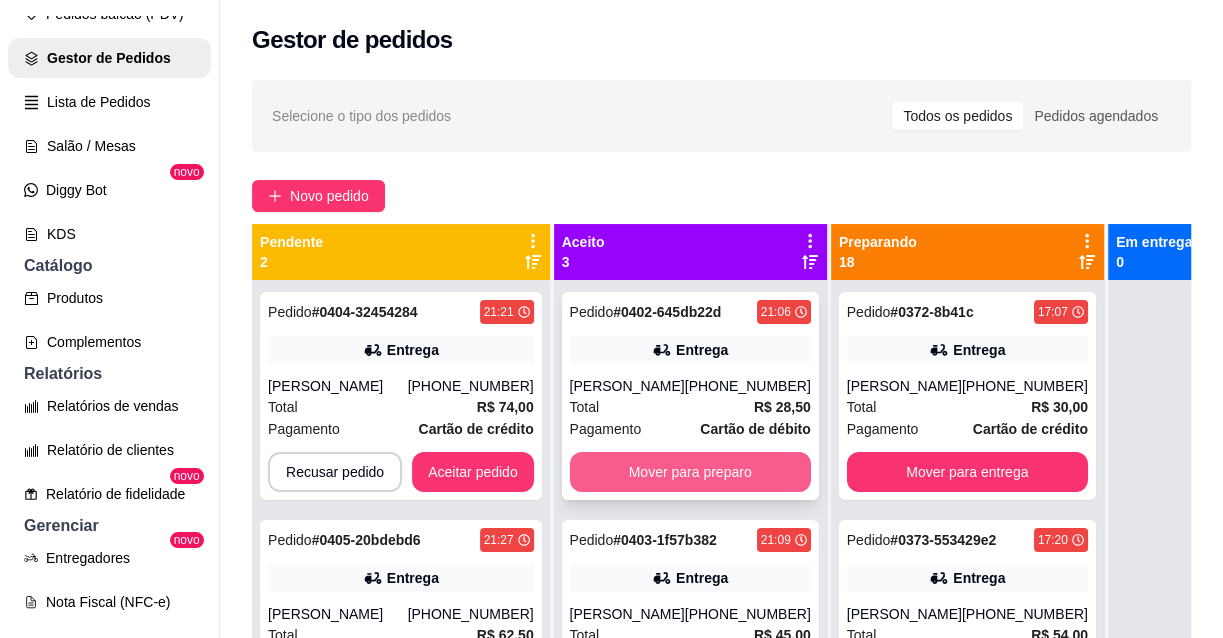 click on "Mover para preparo" at bounding box center (690, 472) 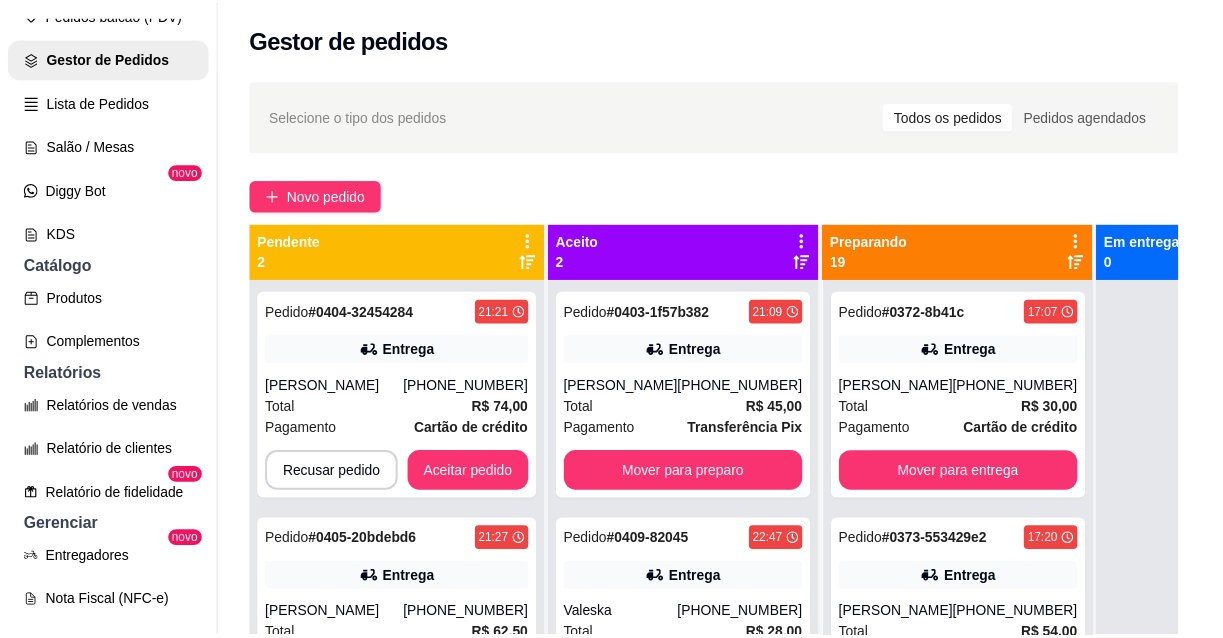 scroll, scrollTop: 36, scrollLeft: 0, axis: vertical 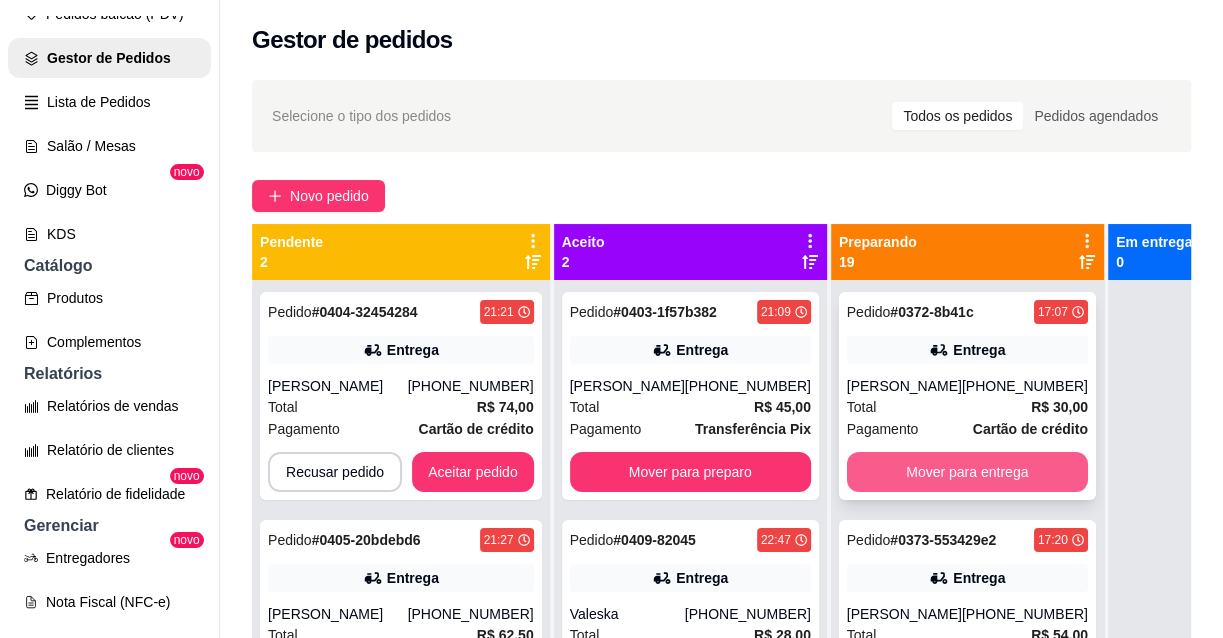 click on "Mover para entrega" at bounding box center (967, 472) 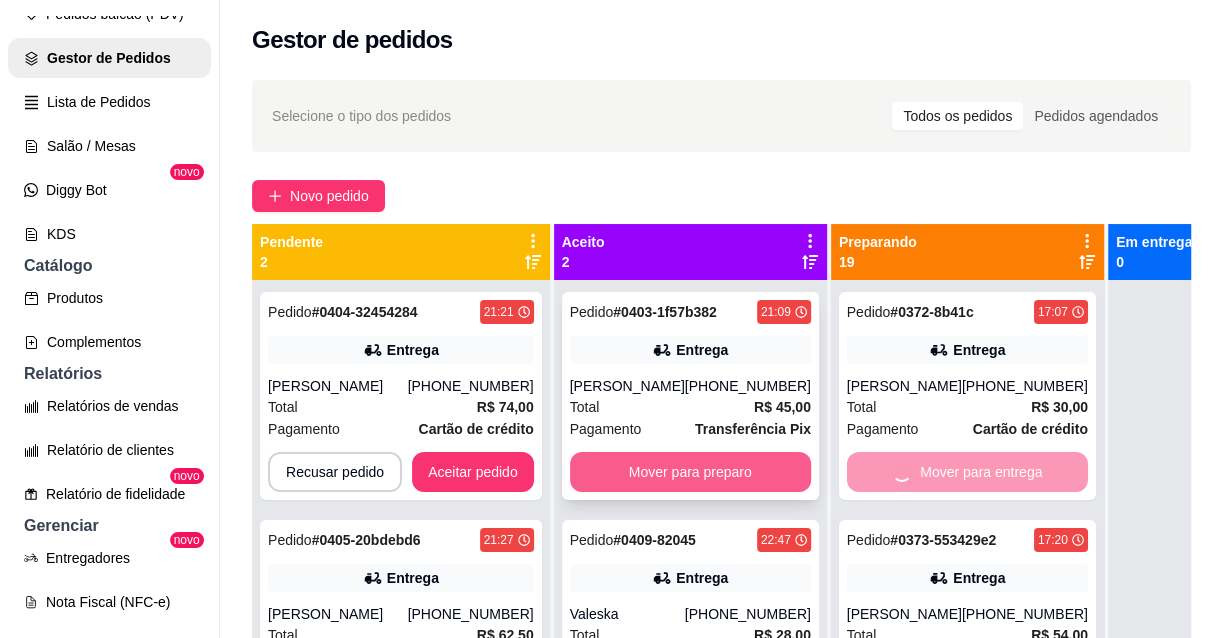 click on "Mover para preparo" at bounding box center (690, 472) 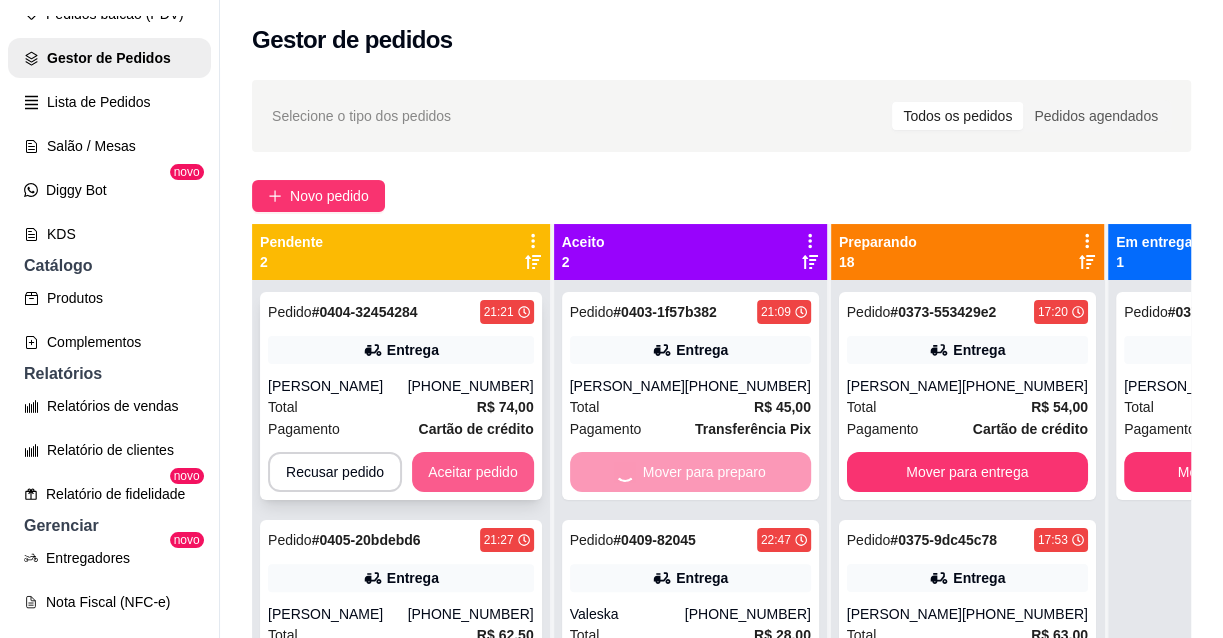click on "Aceitar pedido" at bounding box center (473, 472) 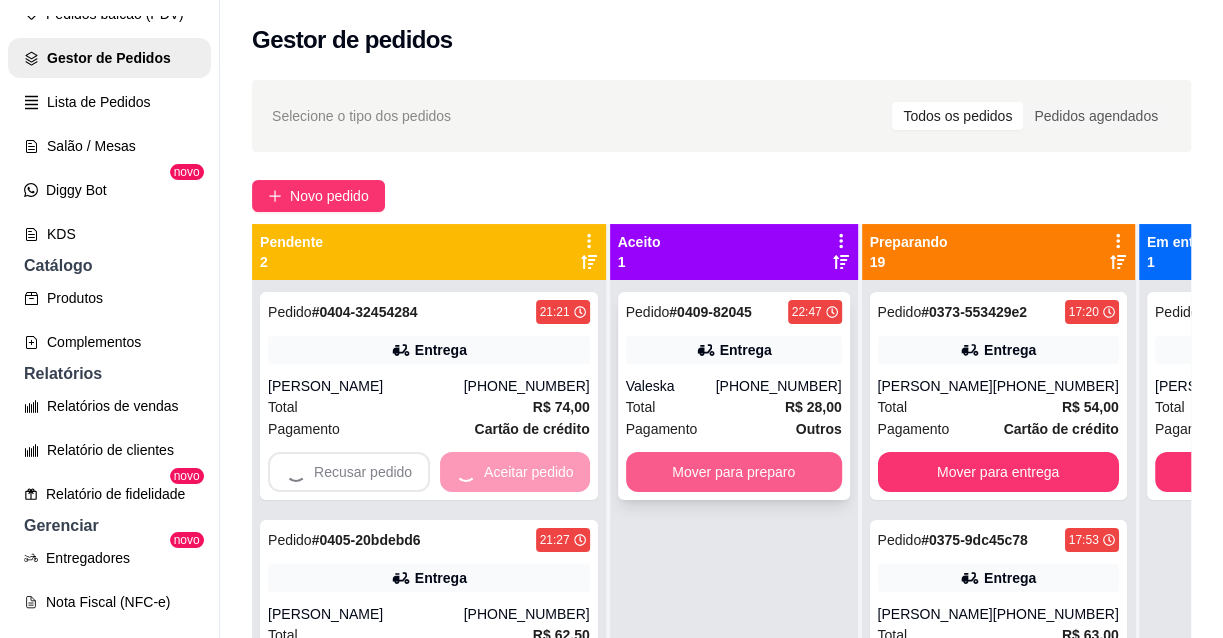click on "Pedido  # 0409-82045 22:47 [GEOGRAPHIC_DATA]  [PHONE_NUMBER] Total R$ 28,00 Pagamento Outros Mover para preparo" at bounding box center (734, 599) 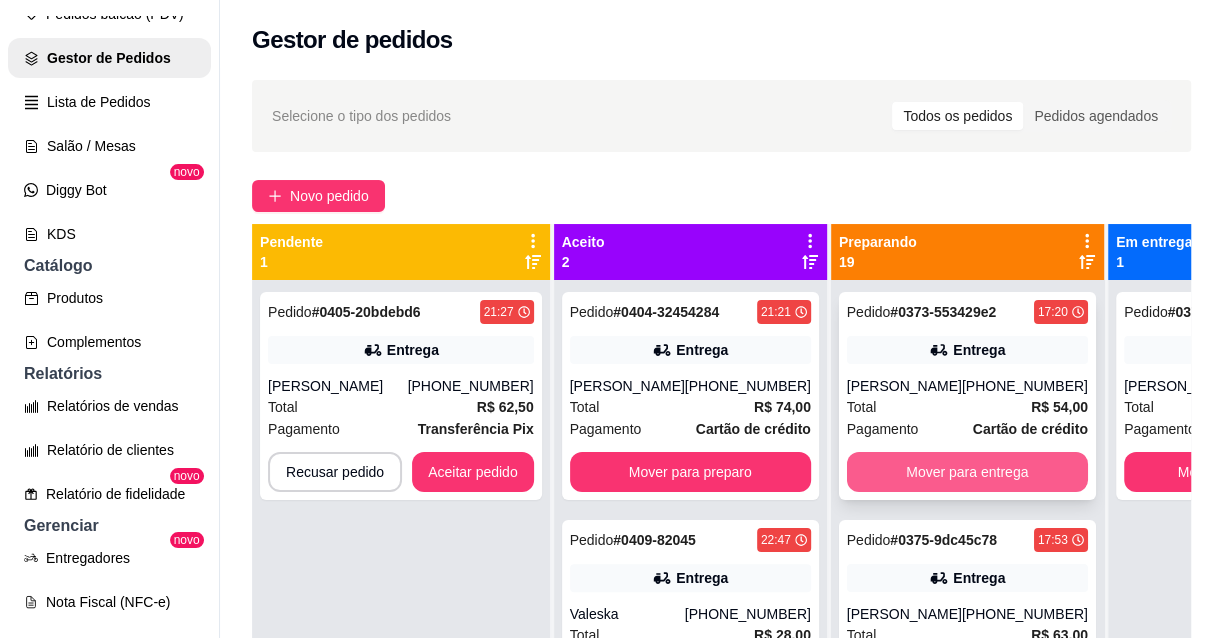 click on "Mover para entrega" at bounding box center [967, 472] 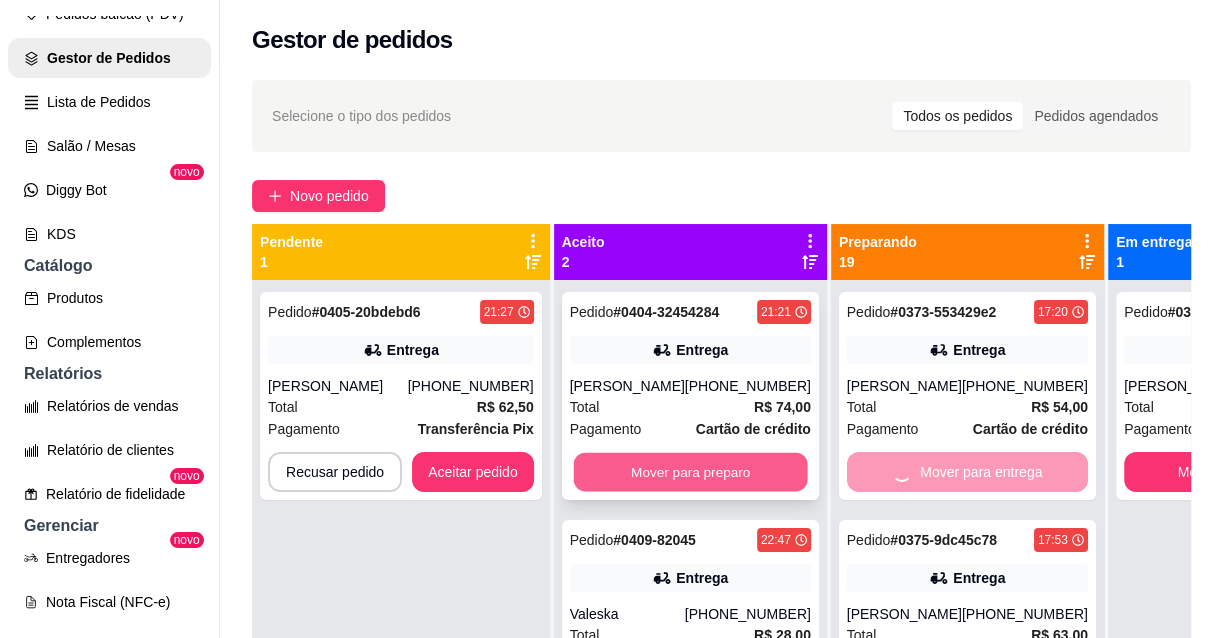 click on "Mover para preparo" at bounding box center [690, 472] 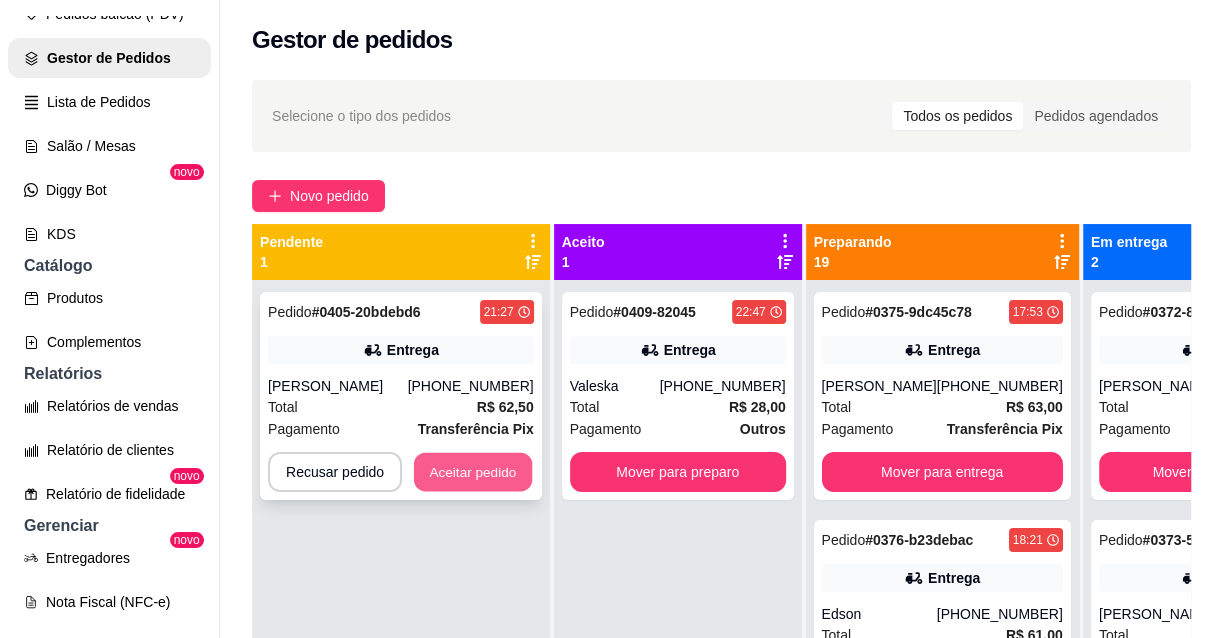 click on "Aceitar pedido" at bounding box center (473, 472) 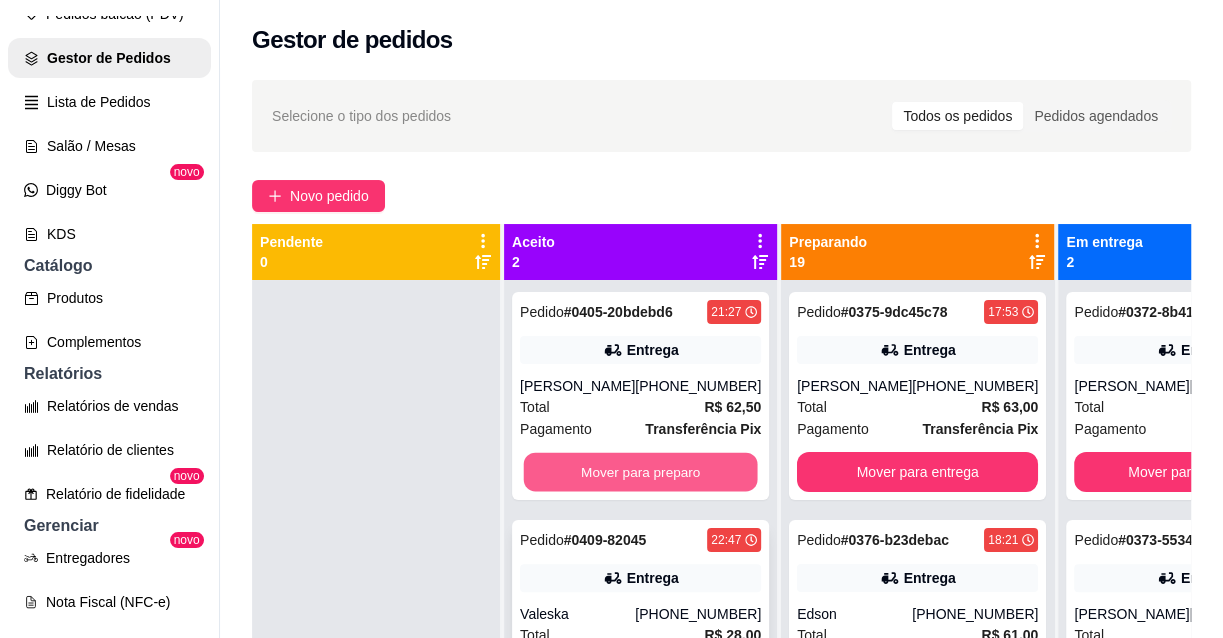 click on "Mover para preparo" at bounding box center [641, 472] 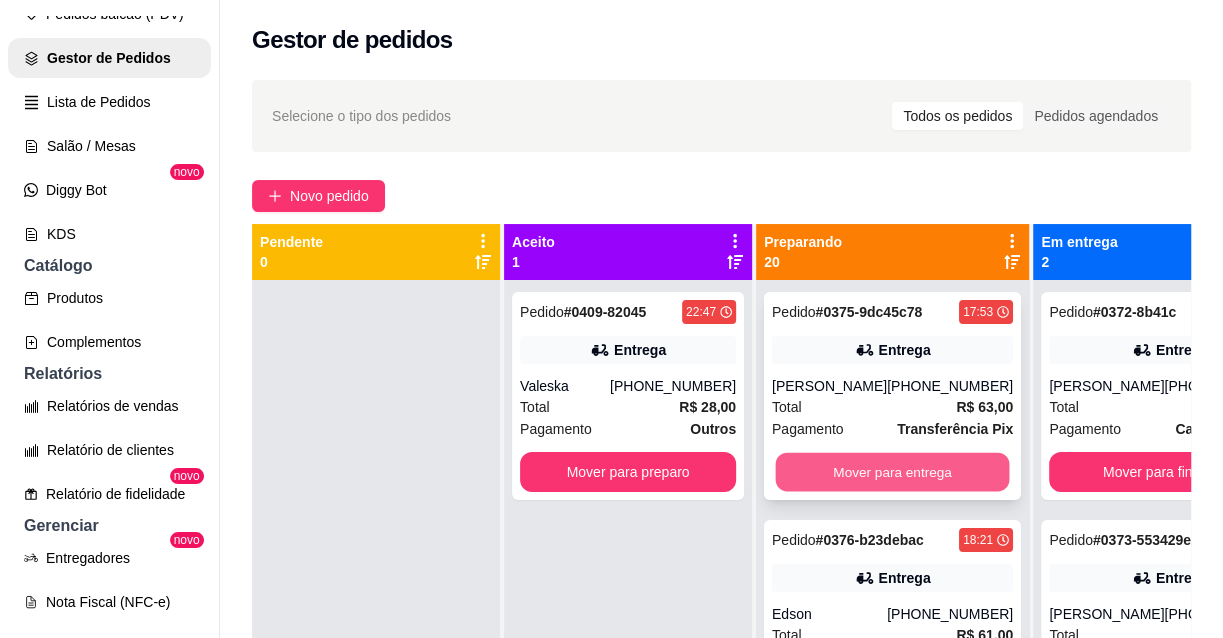 click on "Mover para entrega" at bounding box center [893, 472] 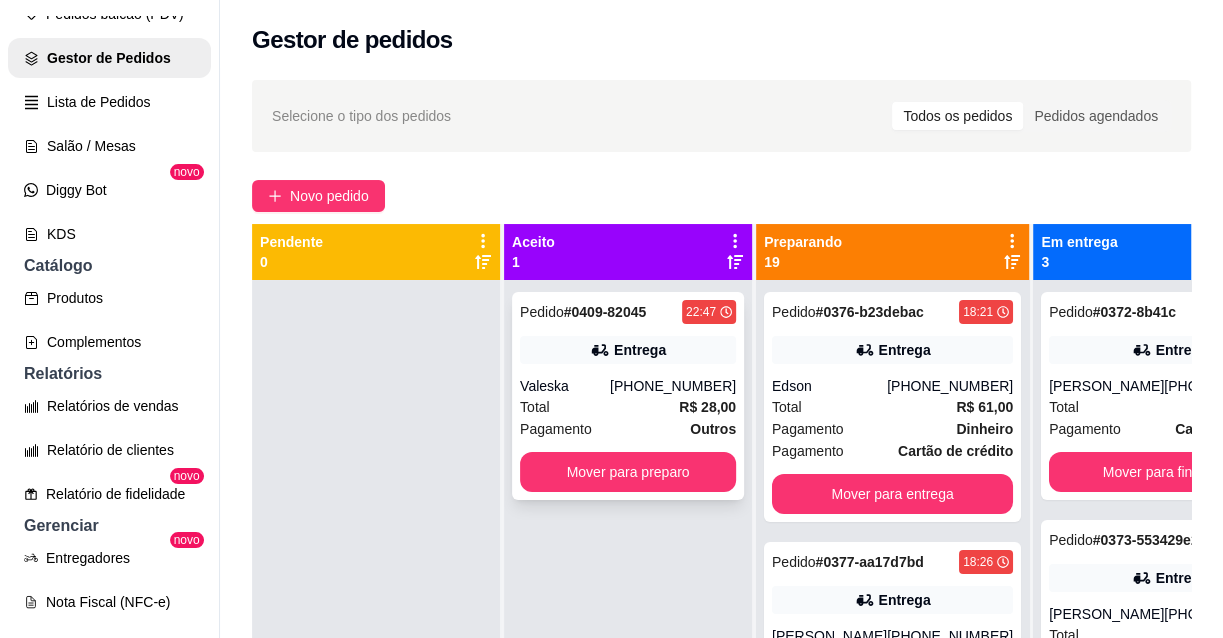 click on "Pedido  # 0409-82045 22:47 [GEOGRAPHIC_DATA]  [PHONE_NUMBER] Total R$ 28,00 Pagamento Outros Mover para preparo" at bounding box center (628, 396) 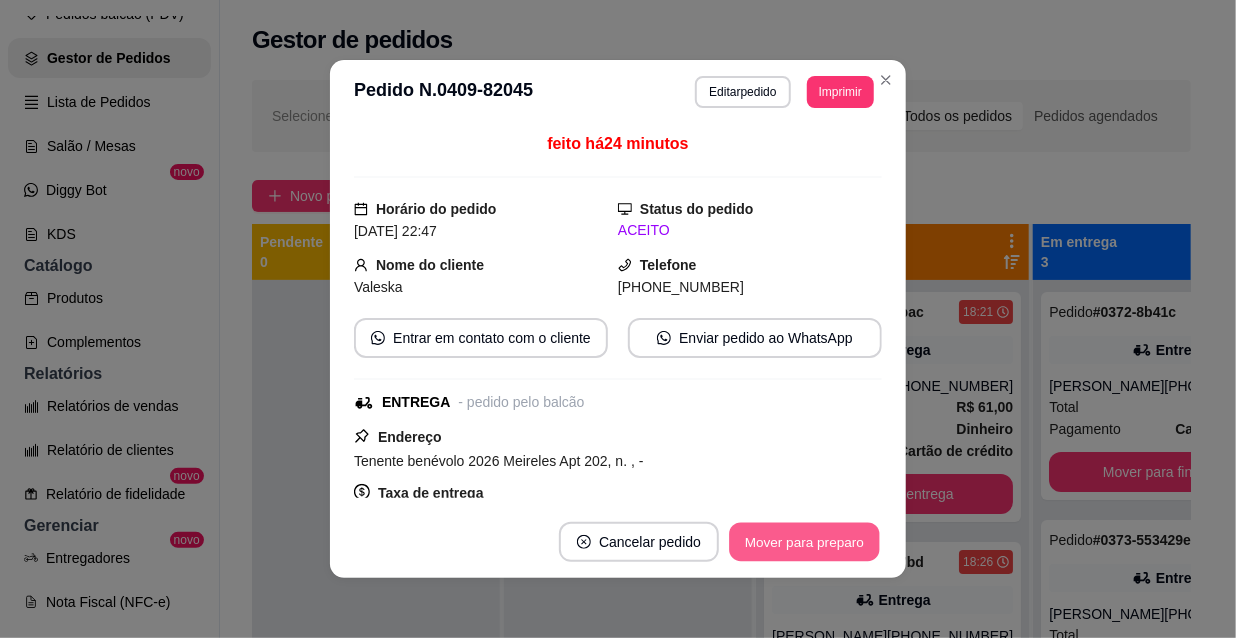 click on "Mover para preparo" at bounding box center [804, 542] 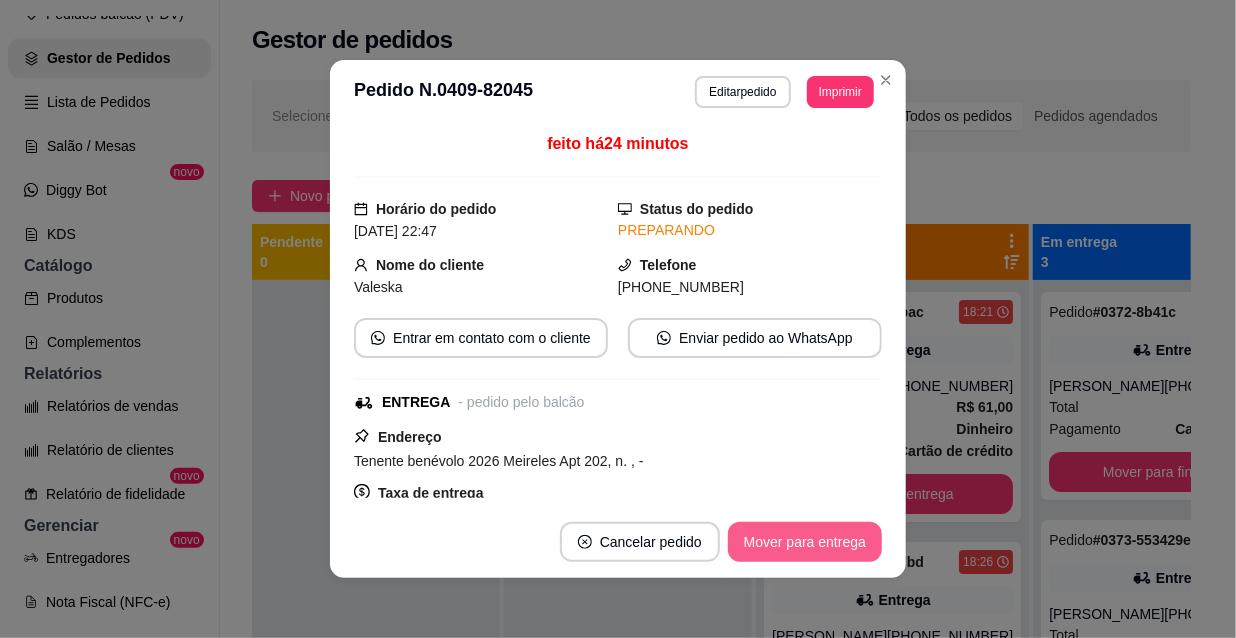 click on "Mover para entrega" at bounding box center (805, 542) 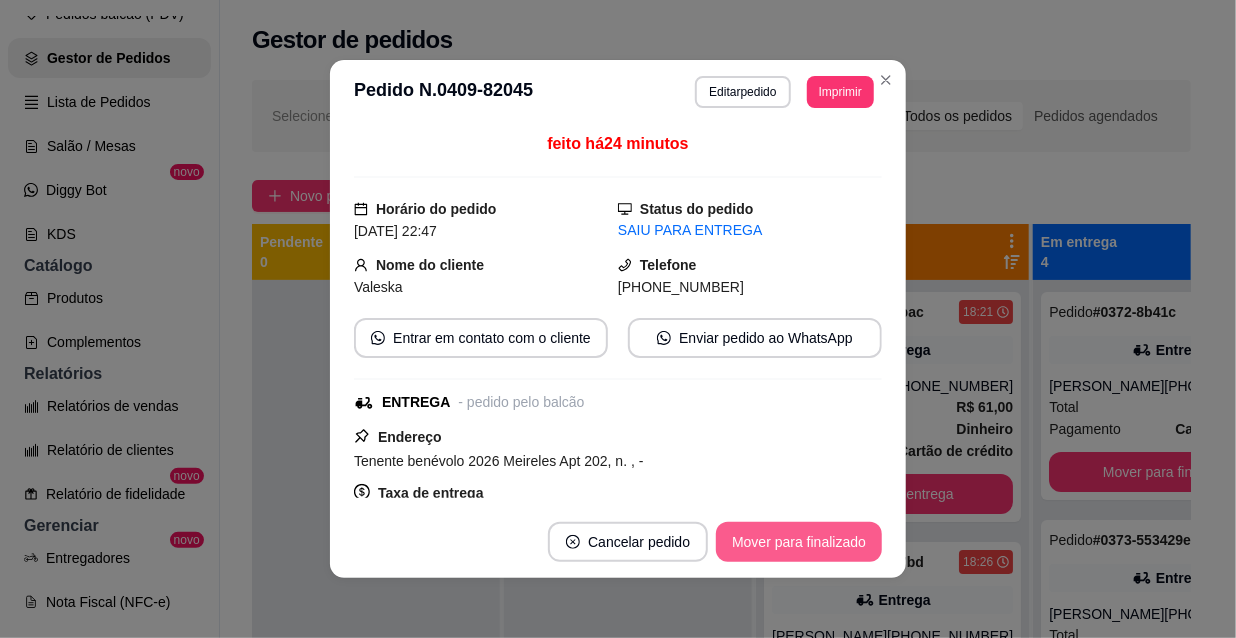 click on "Mover para finalizado" at bounding box center (799, 542) 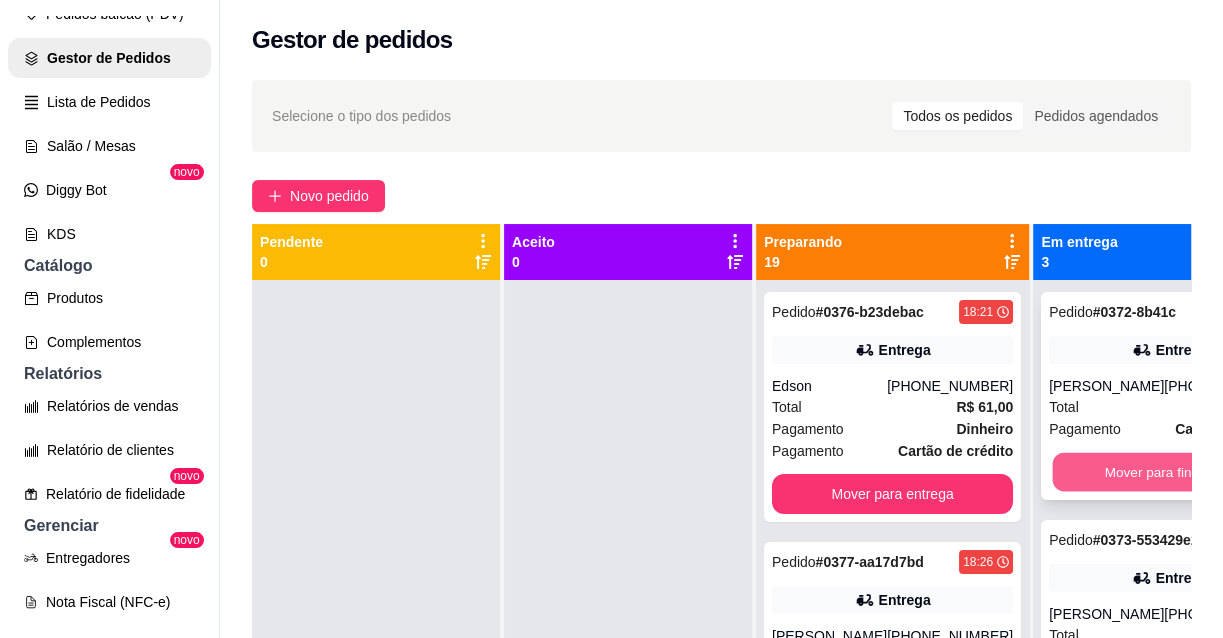 click on "Pedido  # 0372-8b41c 17:07 Entrega [PERSON_NAME]  [PHONE_NUMBER] Total R$ 30,00 Pagamento Cartão de crédito Mover para finalizado" at bounding box center [1169, 396] 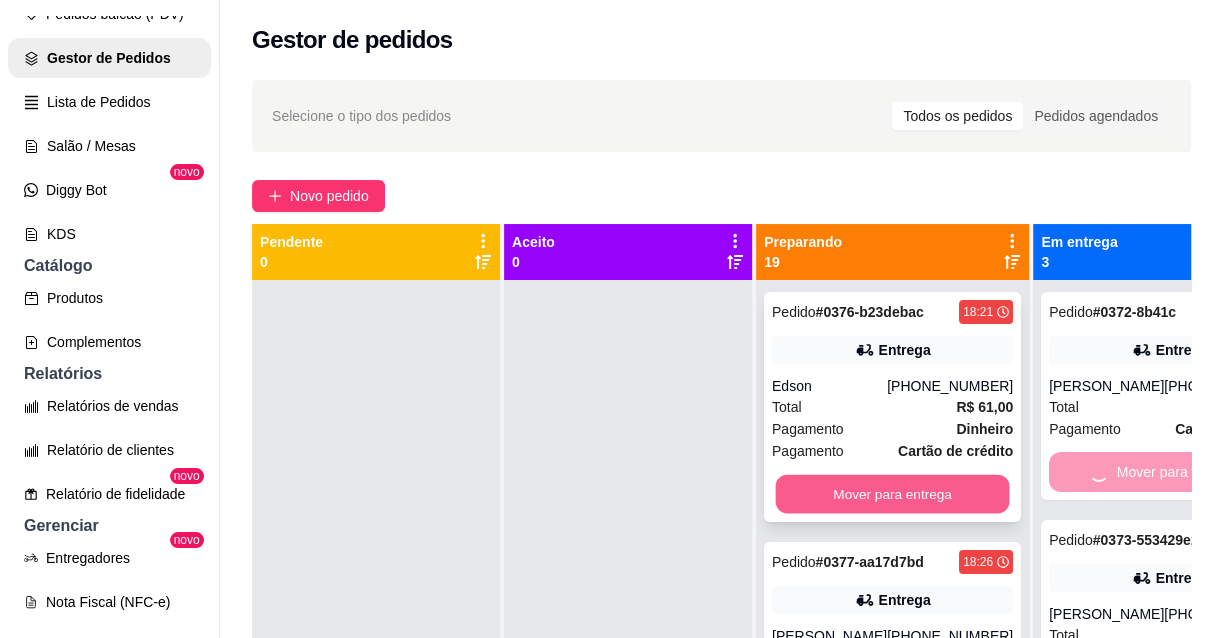 click on "Mover para entrega" at bounding box center [893, 494] 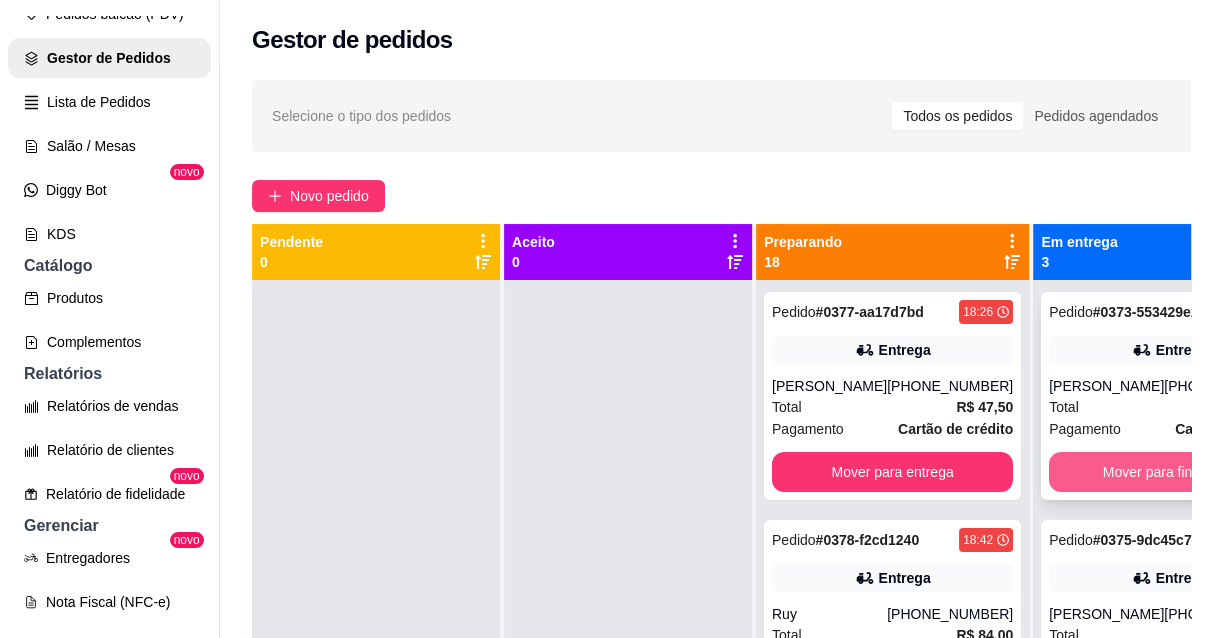 click on "Mover para finalizado" at bounding box center [1169, 472] 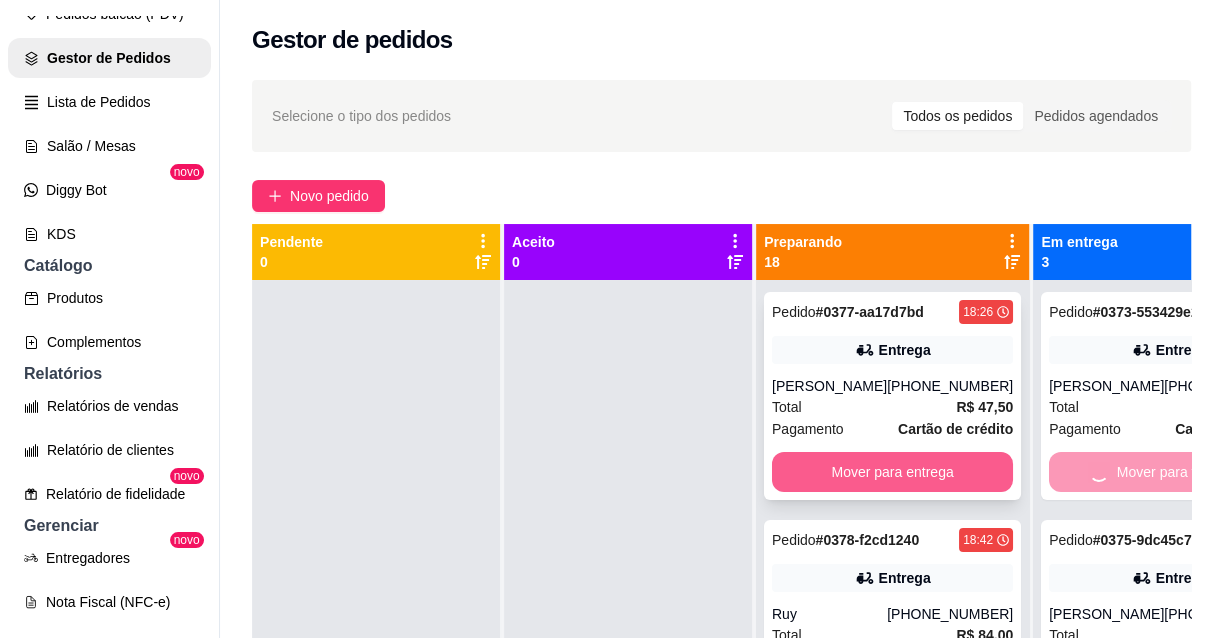 click on "Mover para entrega" at bounding box center [892, 472] 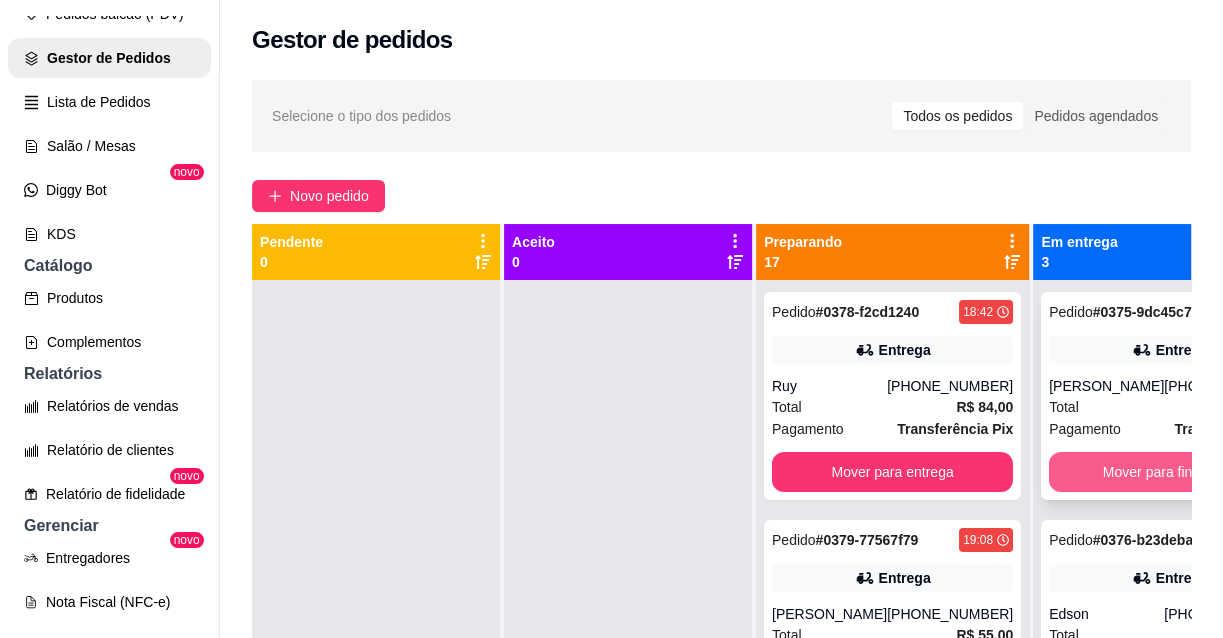 click on "Mover para finalizado" at bounding box center [1169, 472] 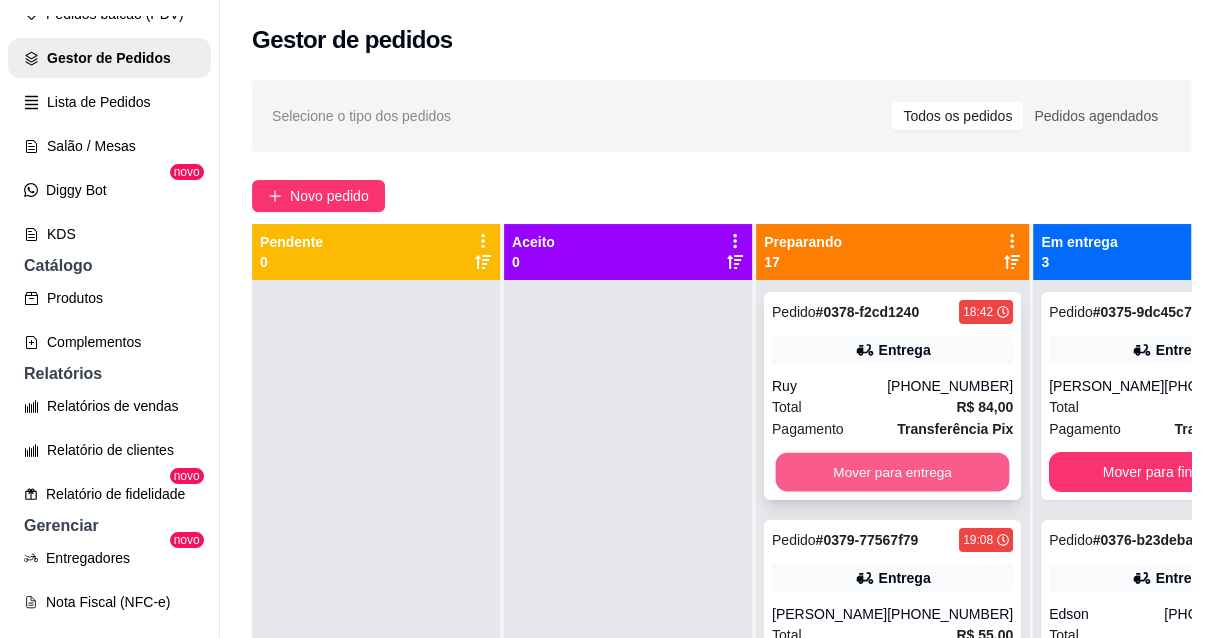 click on "Mover para entrega" at bounding box center [893, 472] 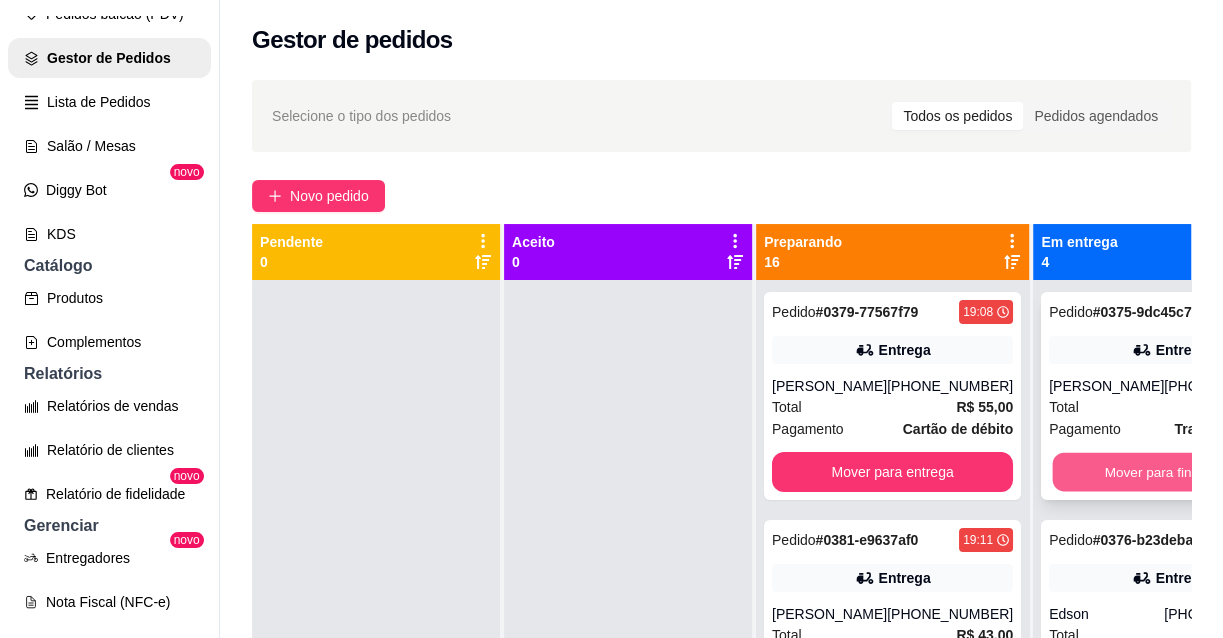 click on "Mover para finalizado" at bounding box center (1170, 472) 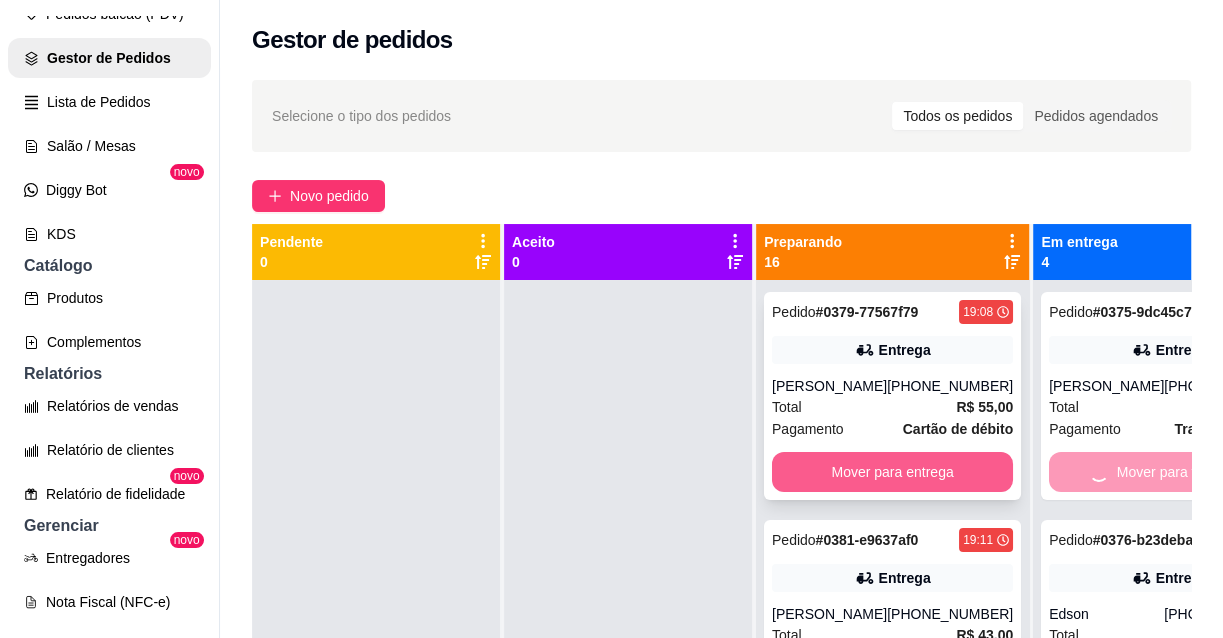 click on "Mover para entrega" at bounding box center [892, 472] 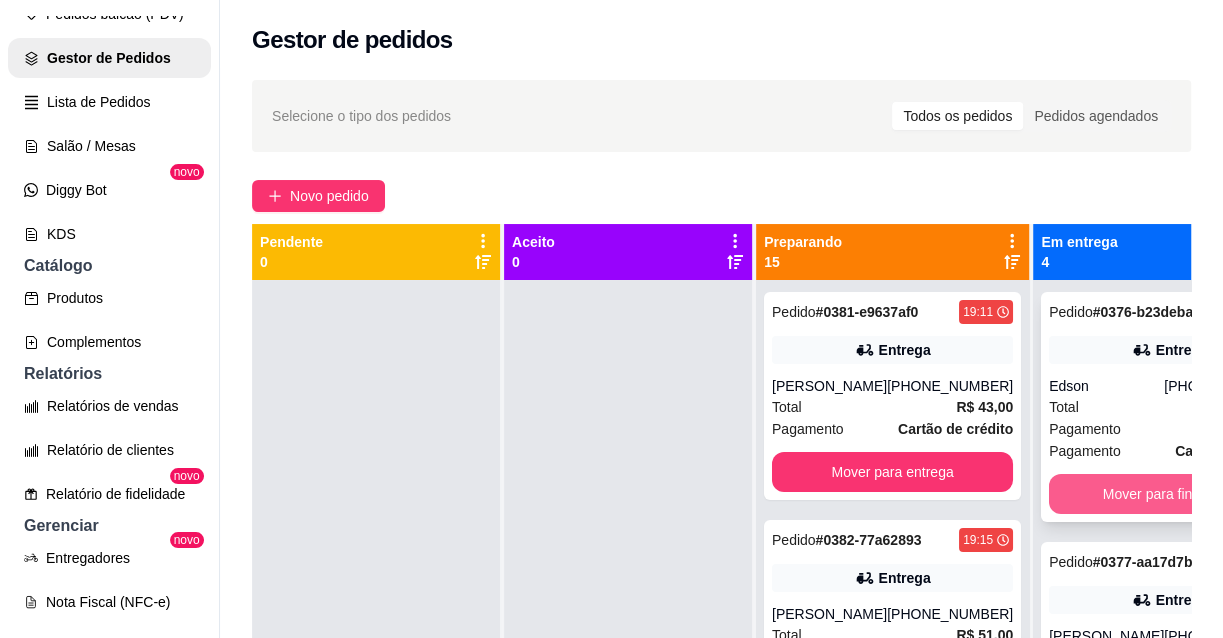 click on "Mover para finalizado" at bounding box center [1169, 494] 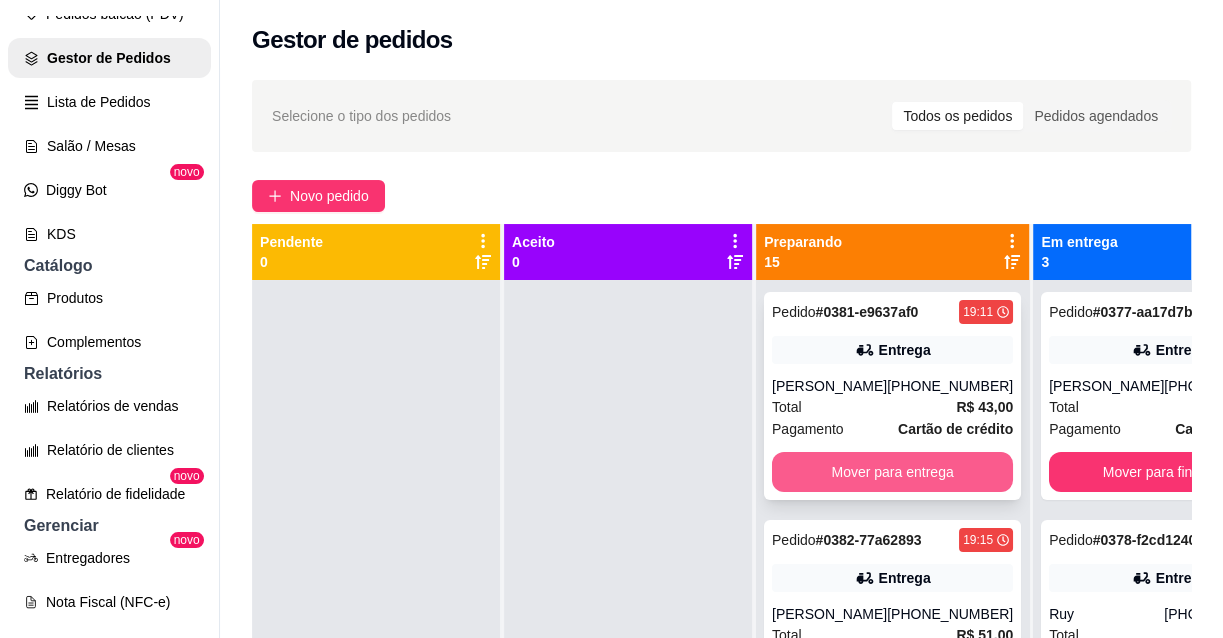 click on "Mover para entrega" at bounding box center (892, 472) 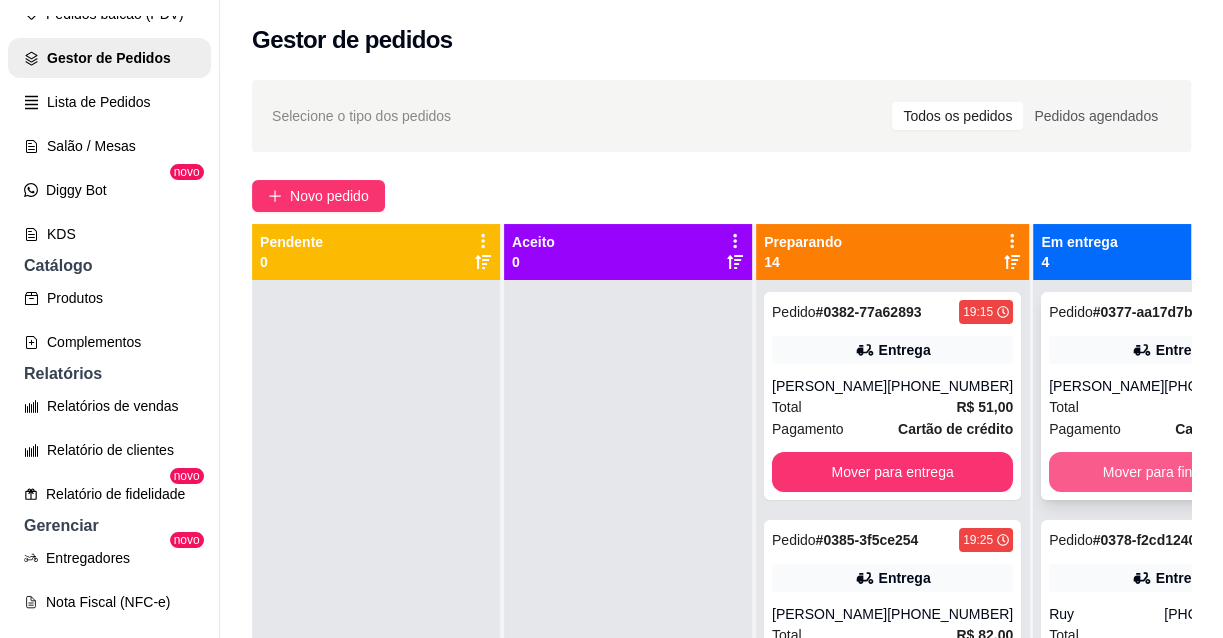 click on "Mover para finalizado" at bounding box center [1169, 472] 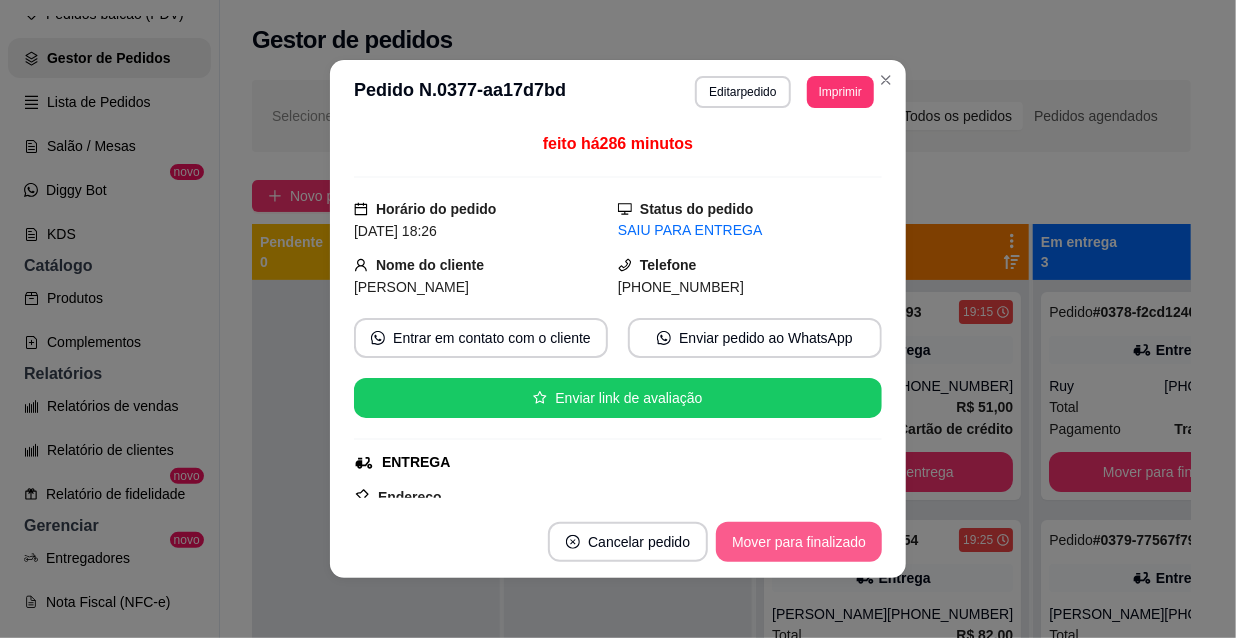 click on "Mover para finalizado" at bounding box center (799, 542) 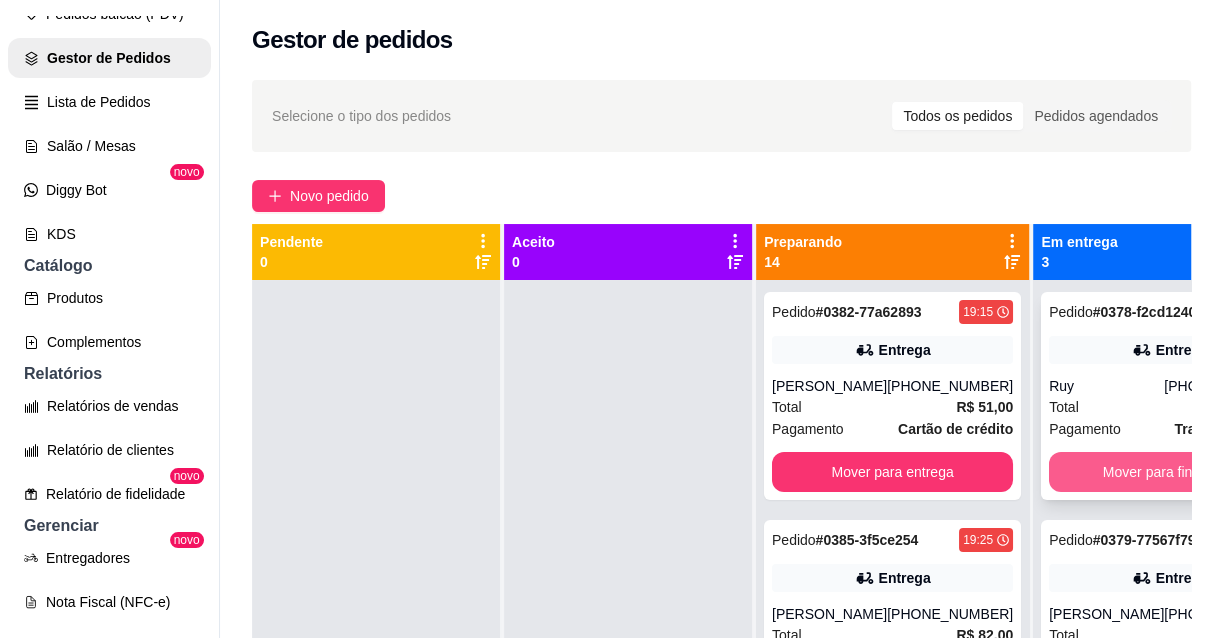click on "Mover para finalizado" at bounding box center (1169, 472) 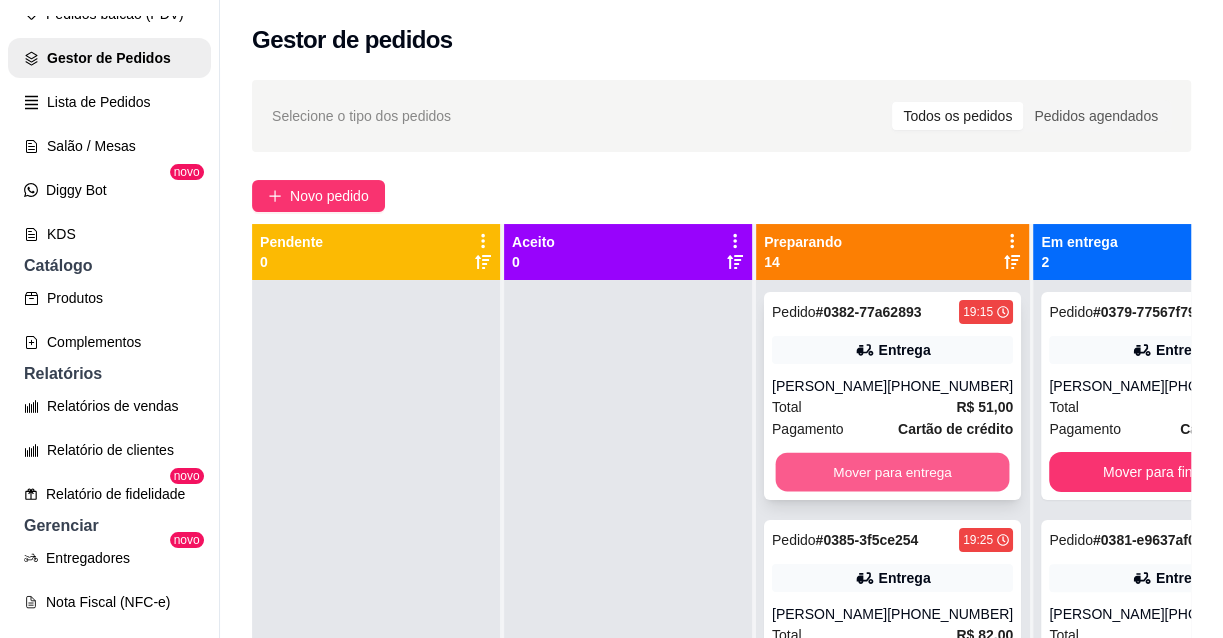 click on "Mover para entrega" at bounding box center [893, 472] 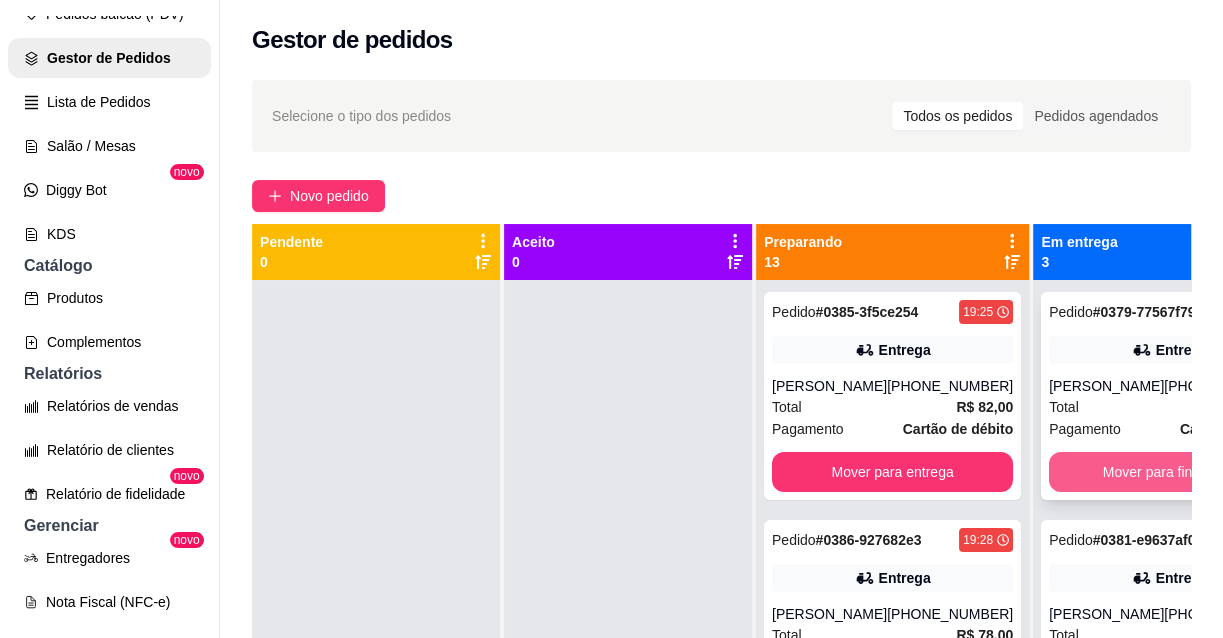 click on "Mover para finalizado" at bounding box center (1169, 472) 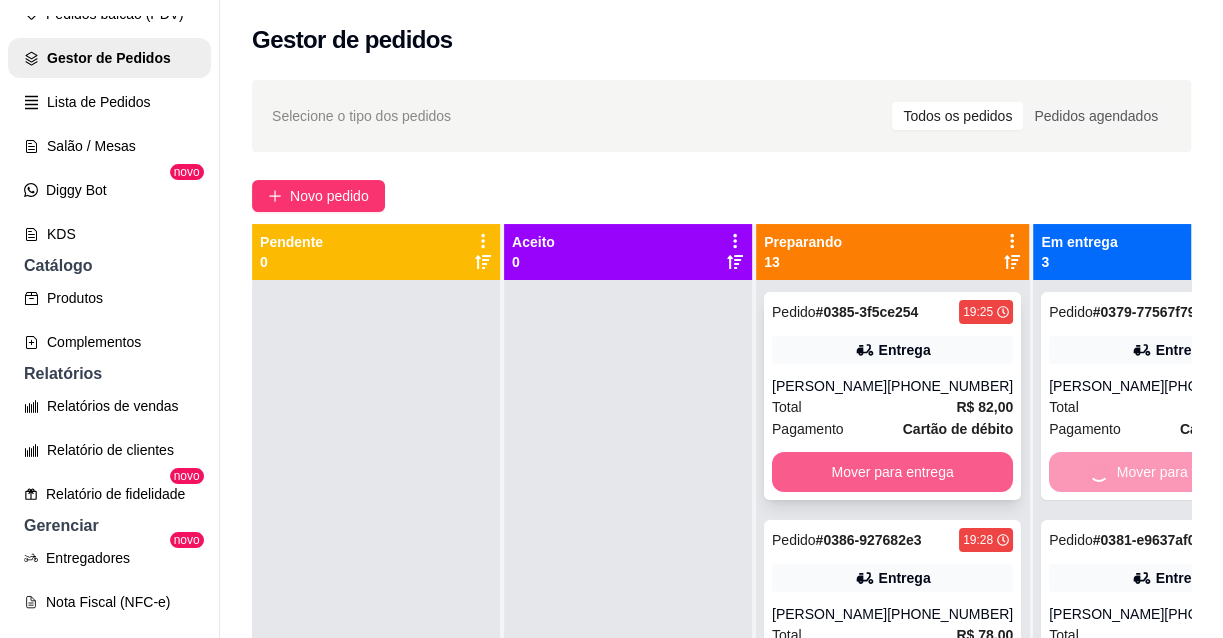 click on "Mover para entrega" at bounding box center [892, 472] 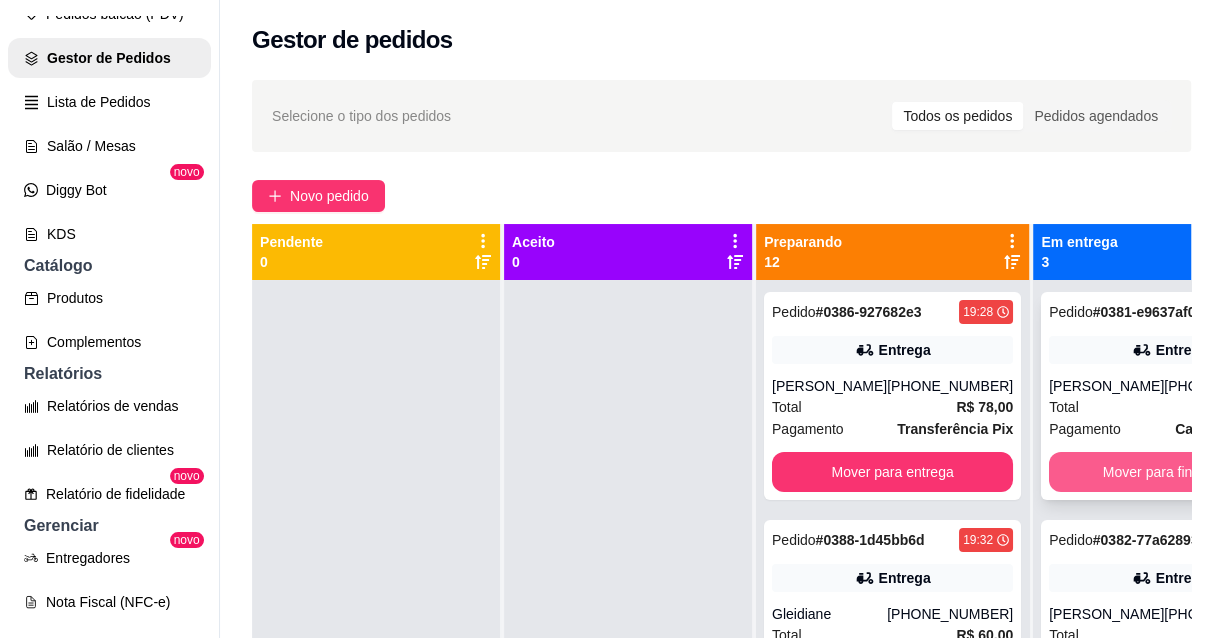 click on "Mover para finalizado" at bounding box center (1169, 472) 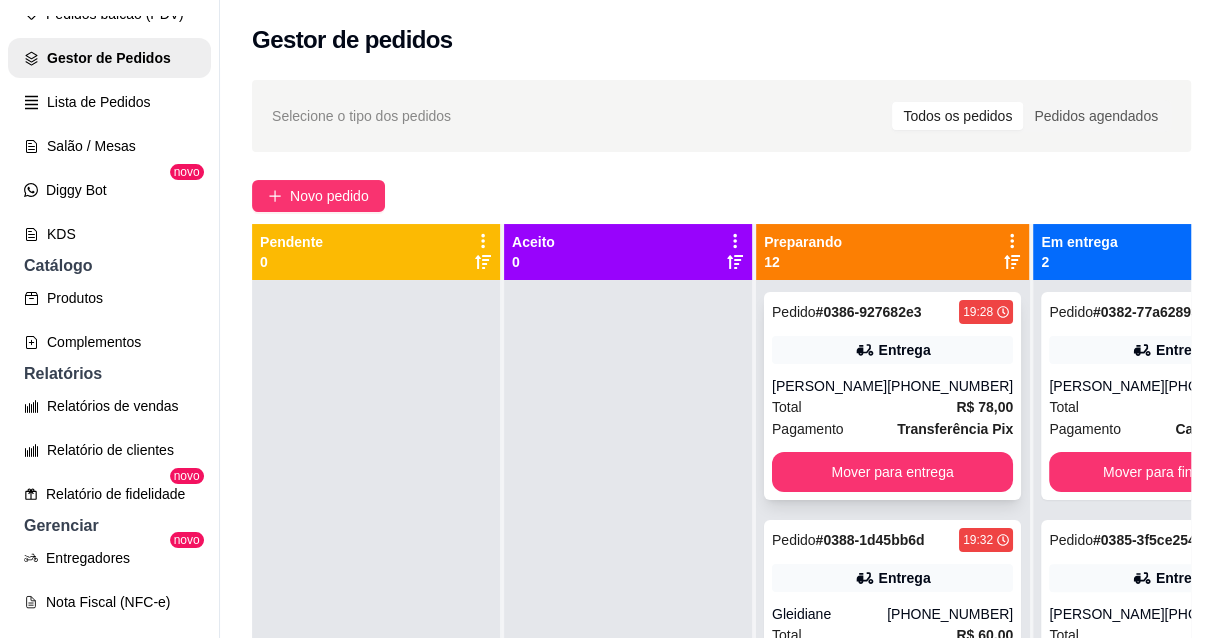 drag, startPoint x: 913, startPoint y: 516, endPoint x: 909, endPoint y: 505, distance: 11.7046995 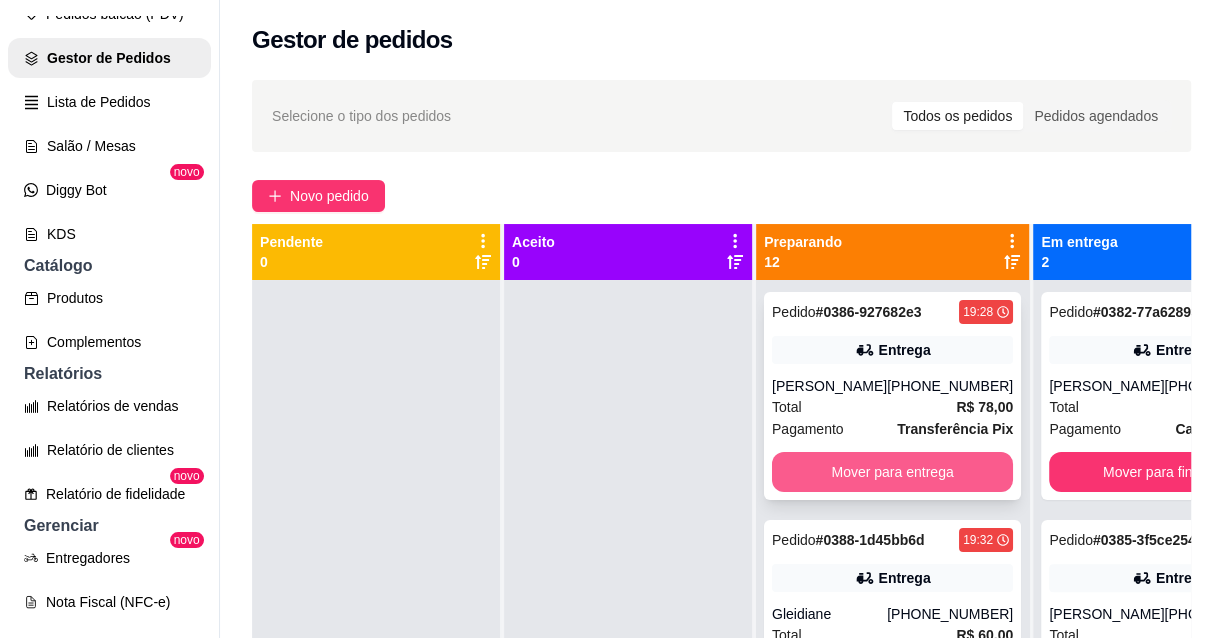 click on "Pedido  # 0386-927682e3 19:28 Entrega [PERSON_NAME] [PHONE_NUMBER] Total R$ 78,00 Pagamento Transferência Pix Mover para entrega" at bounding box center [892, 396] 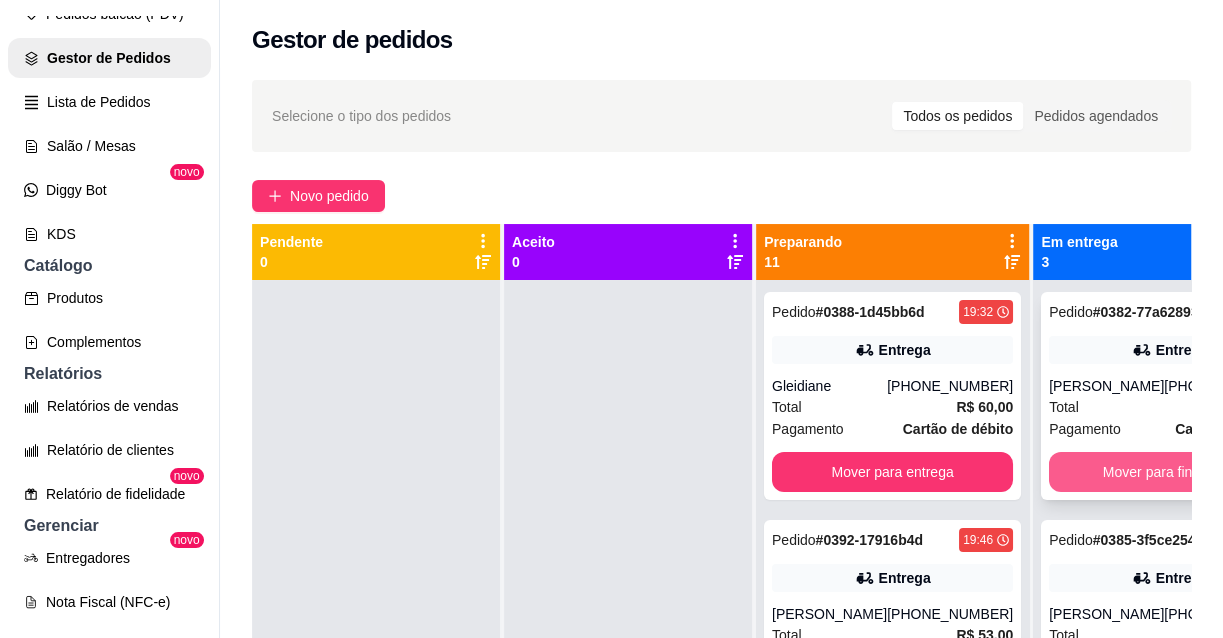 click on "Mover para finalizado" at bounding box center [1169, 472] 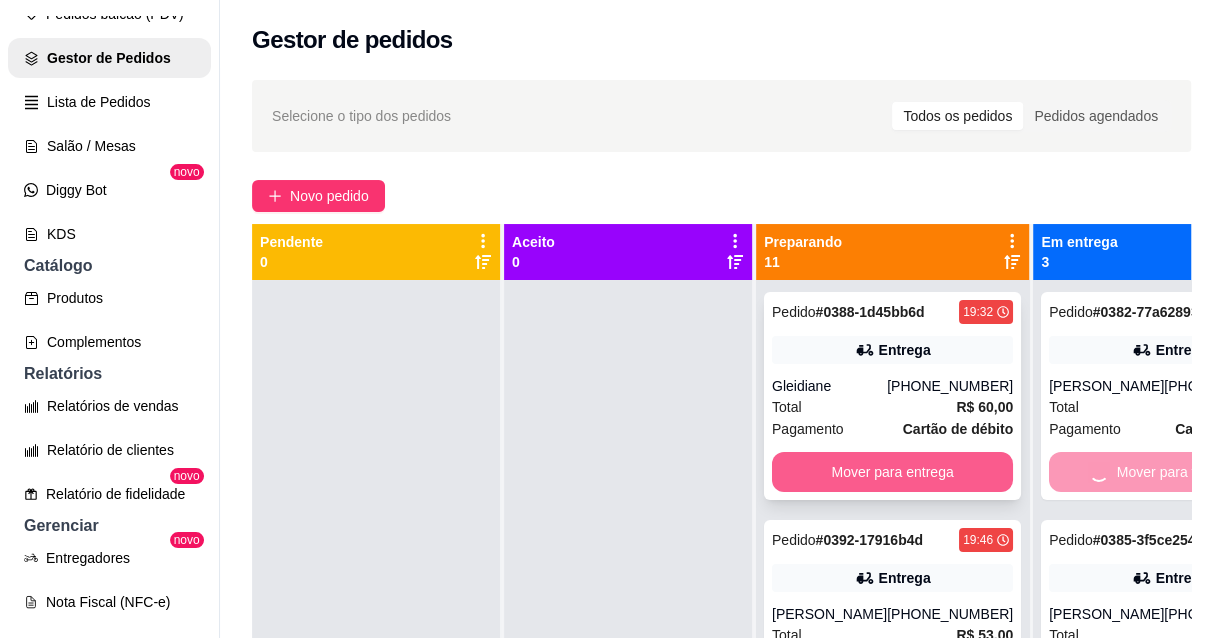 click on "Mover para entrega" at bounding box center [892, 472] 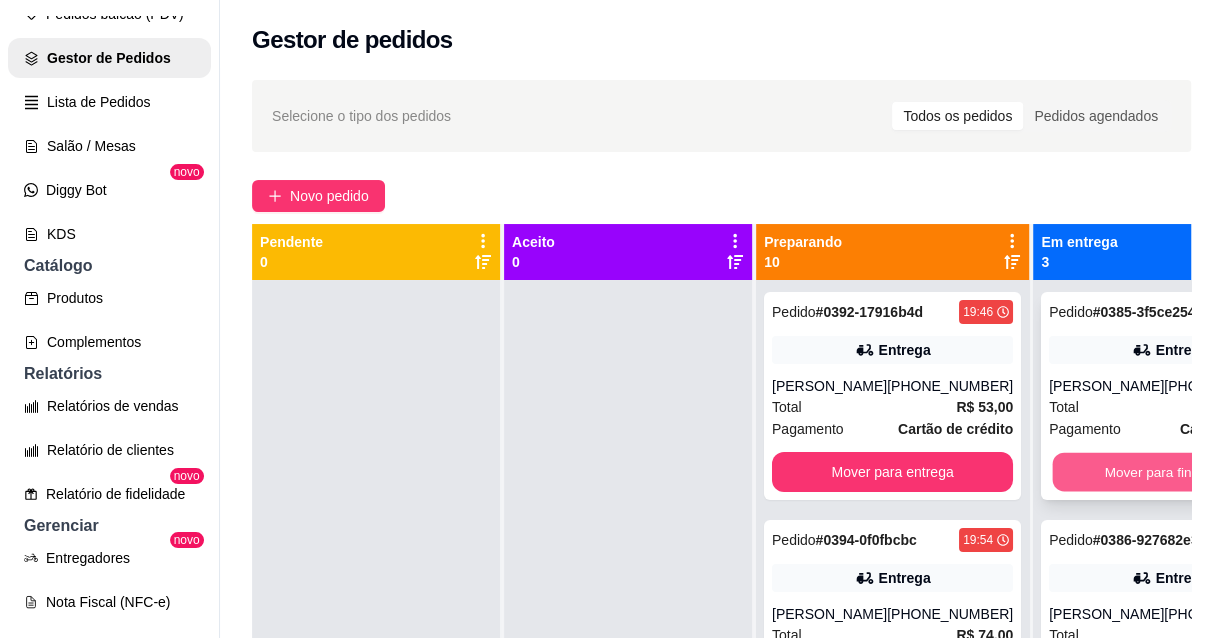 click on "Mover para finalizado" at bounding box center [1170, 472] 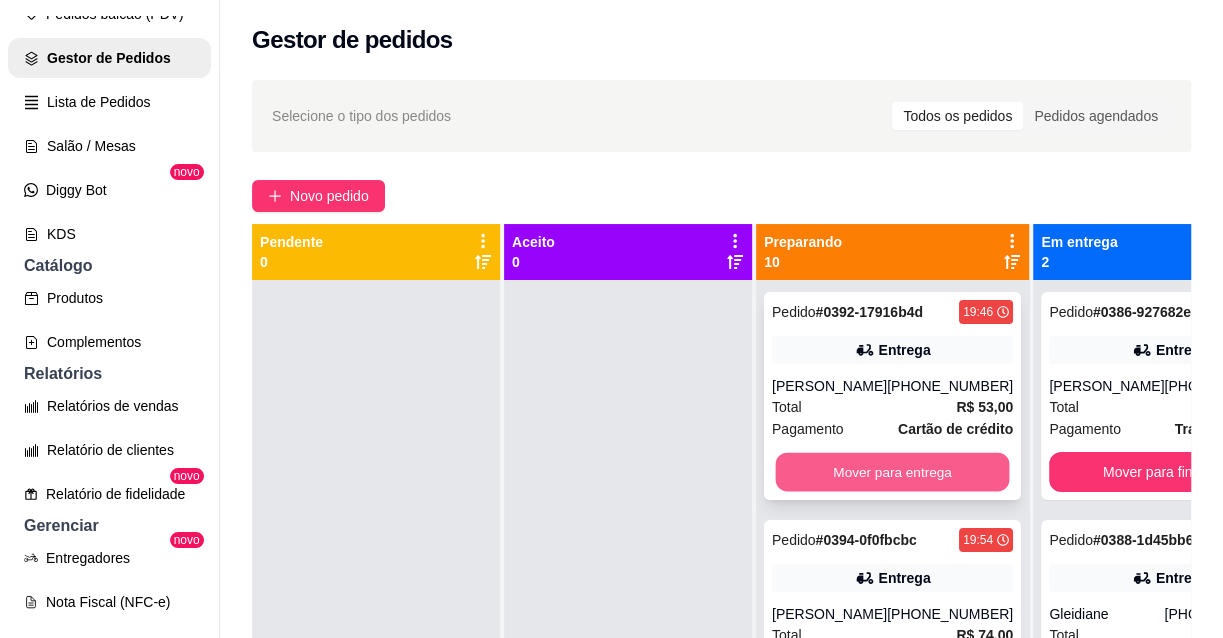 click on "Mover para entrega" at bounding box center (893, 472) 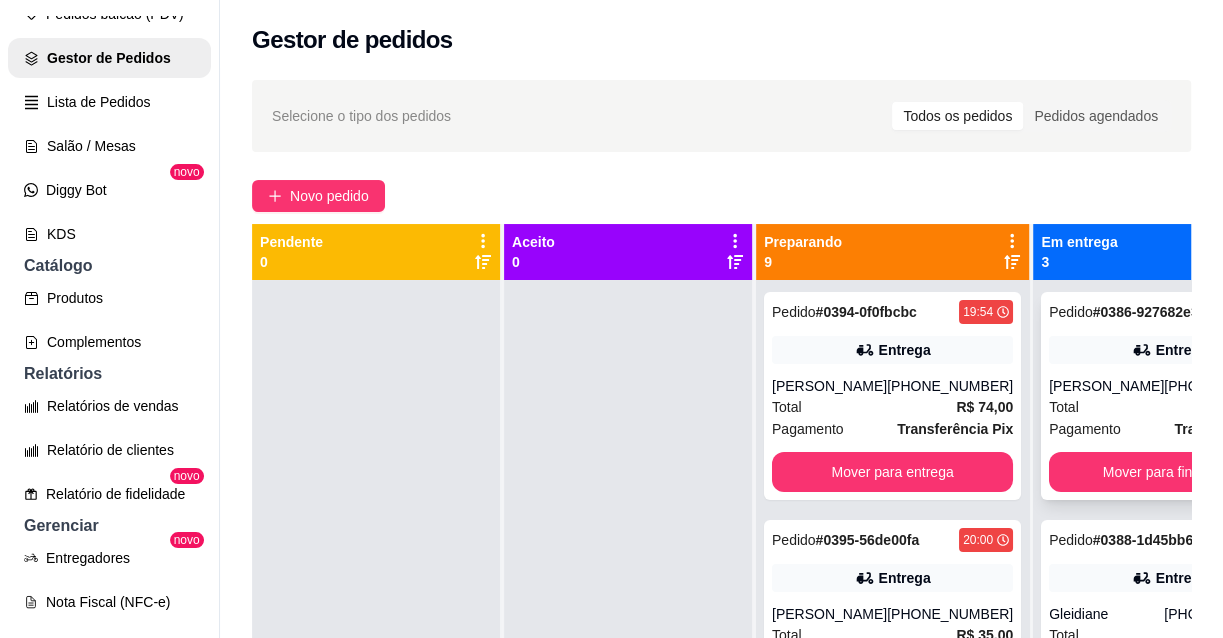 click on "Pedido  # 0386-927682e3 19:28 Entrega [PERSON_NAME] [PHONE_NUMBER] Total R$ 78,00 Pagamento Transferência Pix Mover para finalizado" at bounding box center (1169, 396) 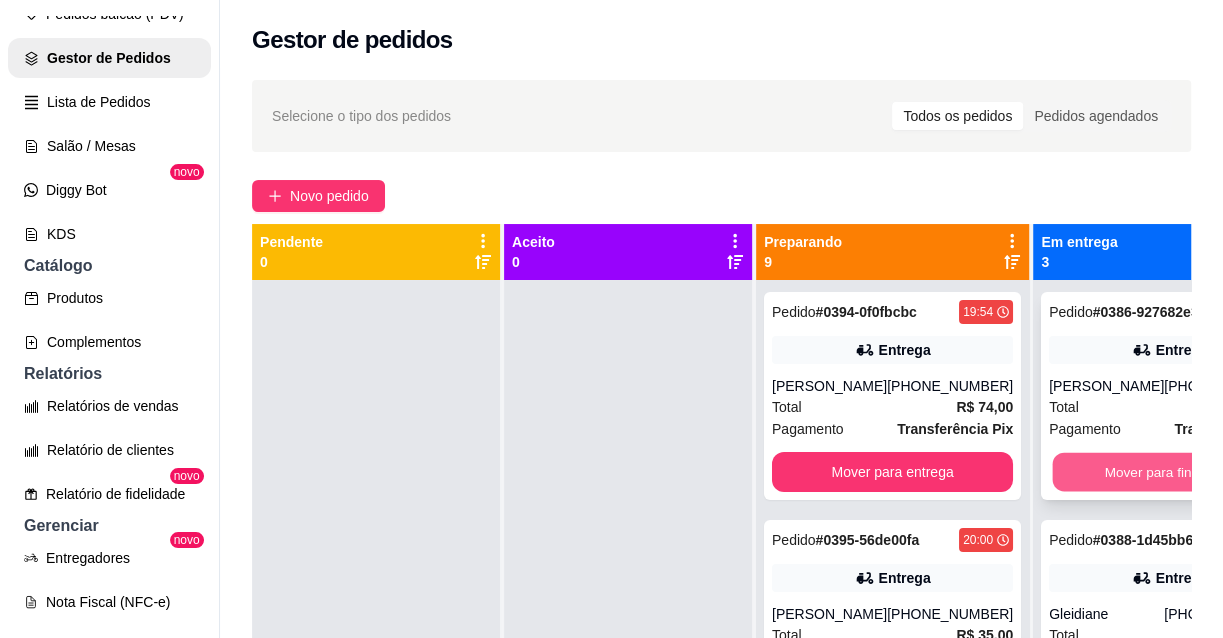 click on "Mover para finalizado" at bounding box center [1170, 472] 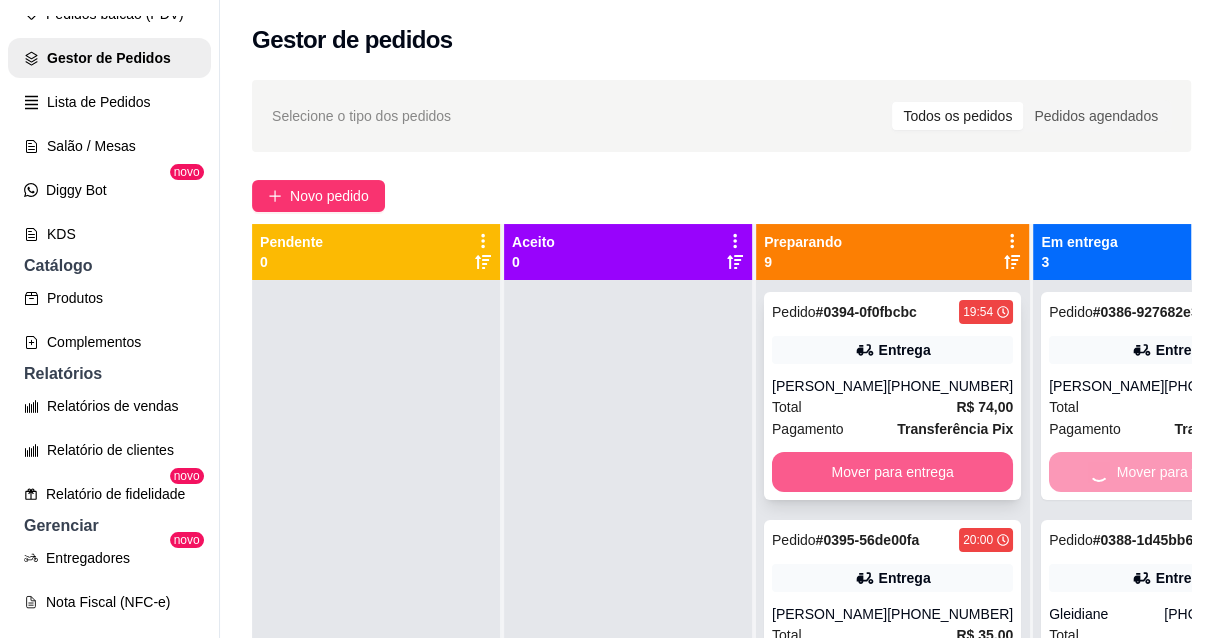 click on "Mover para entrega" at bounding box center [892, 472] 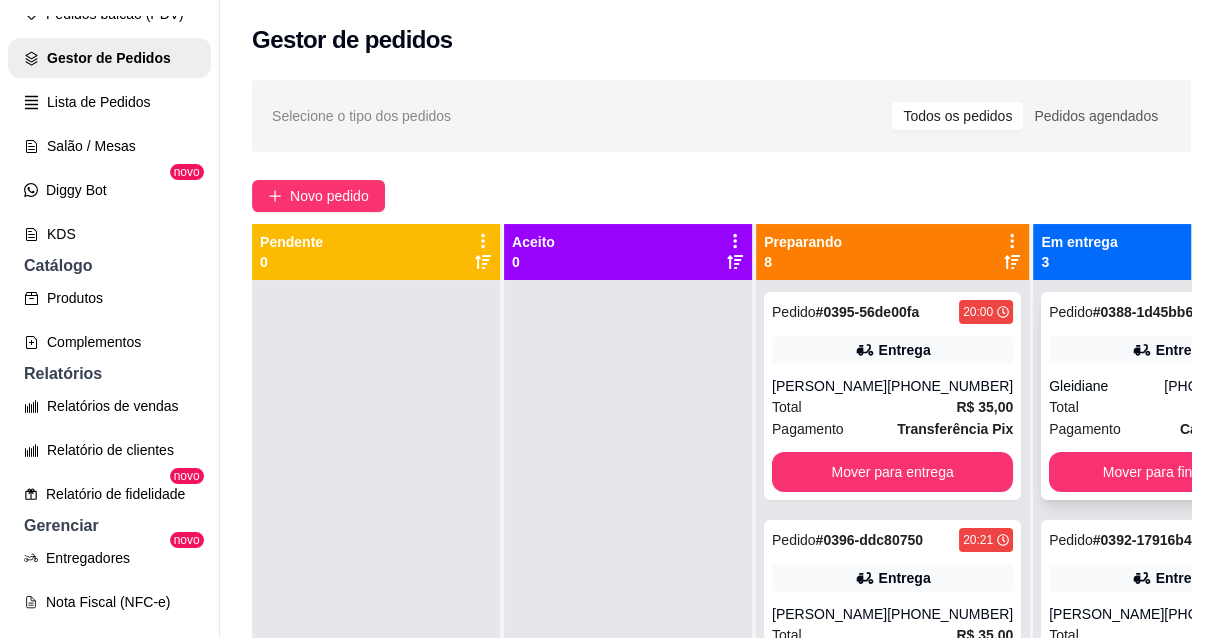 drag, startPoint x: 1068, startPoint y: 467, endPoint x: 1049, endPoint y: 467, distance: 19 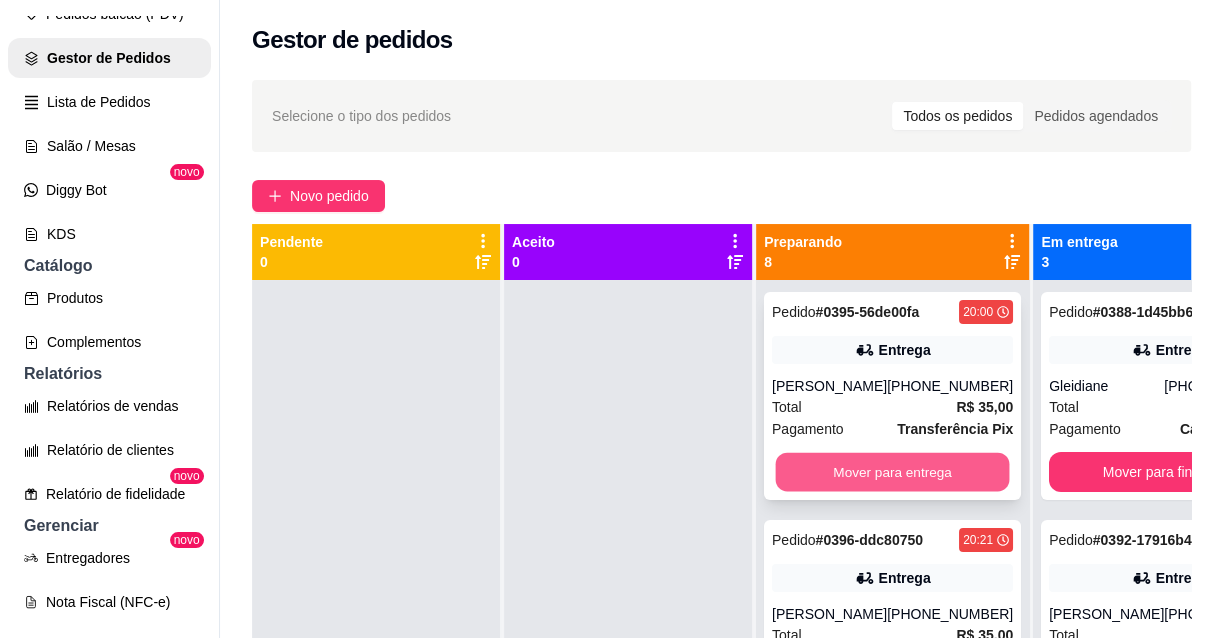click on "Mover para entrega" at bounding box center (893, 472) 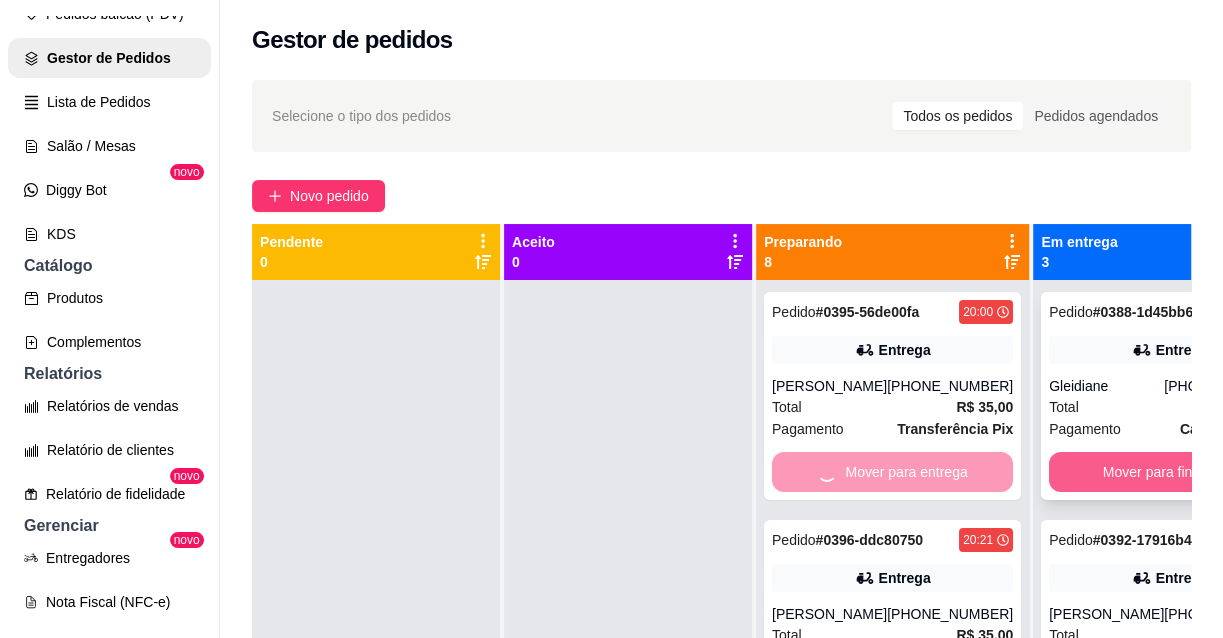 click on "Mover para finalizado" at bounding box center [1169, 472] 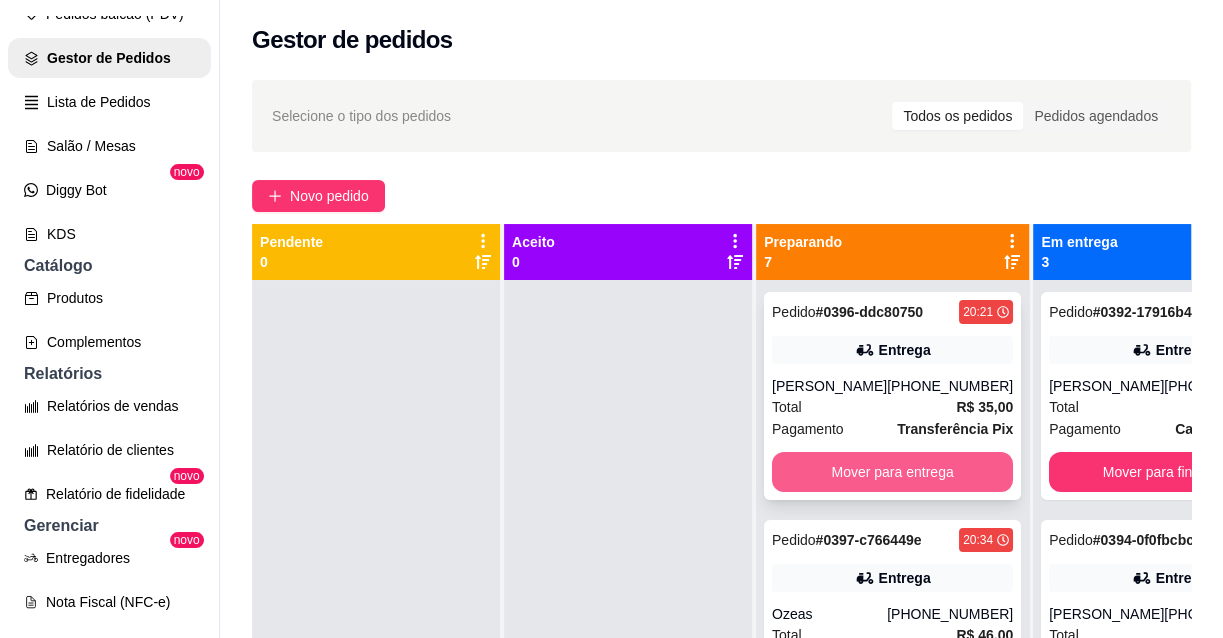 click on "Mover para entrega" at bounding box center [892, 472] 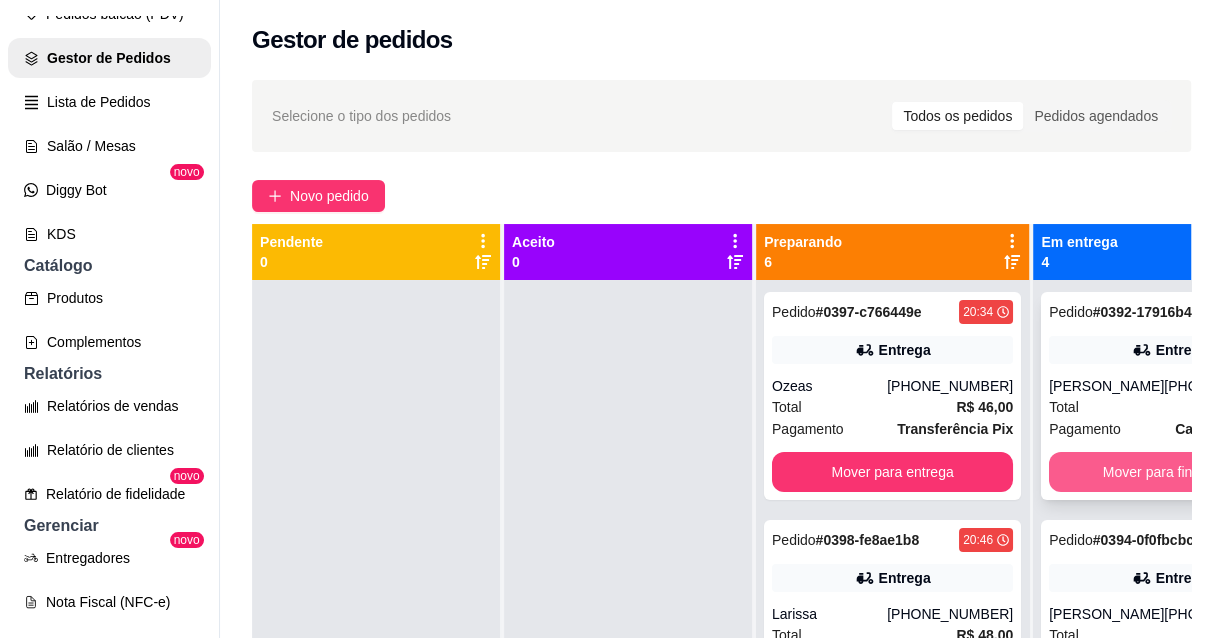 click on "Mover para finalizado" at bounding box center (1169, 472) 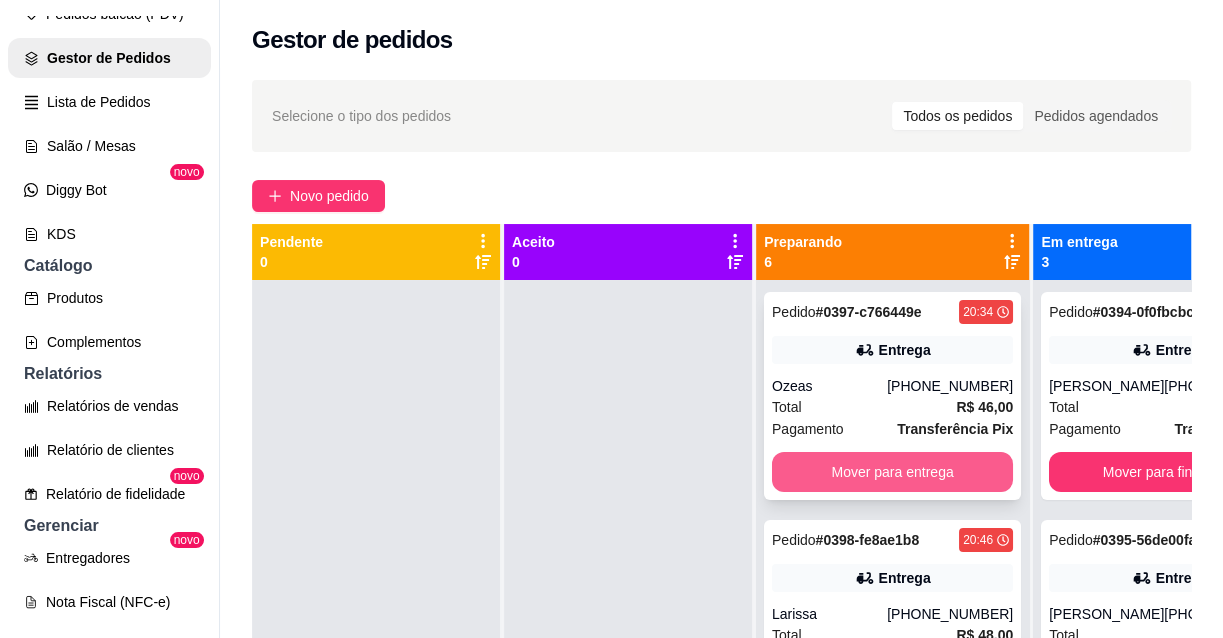 click on "Mover para entrega" at bounding box center (892, 472) 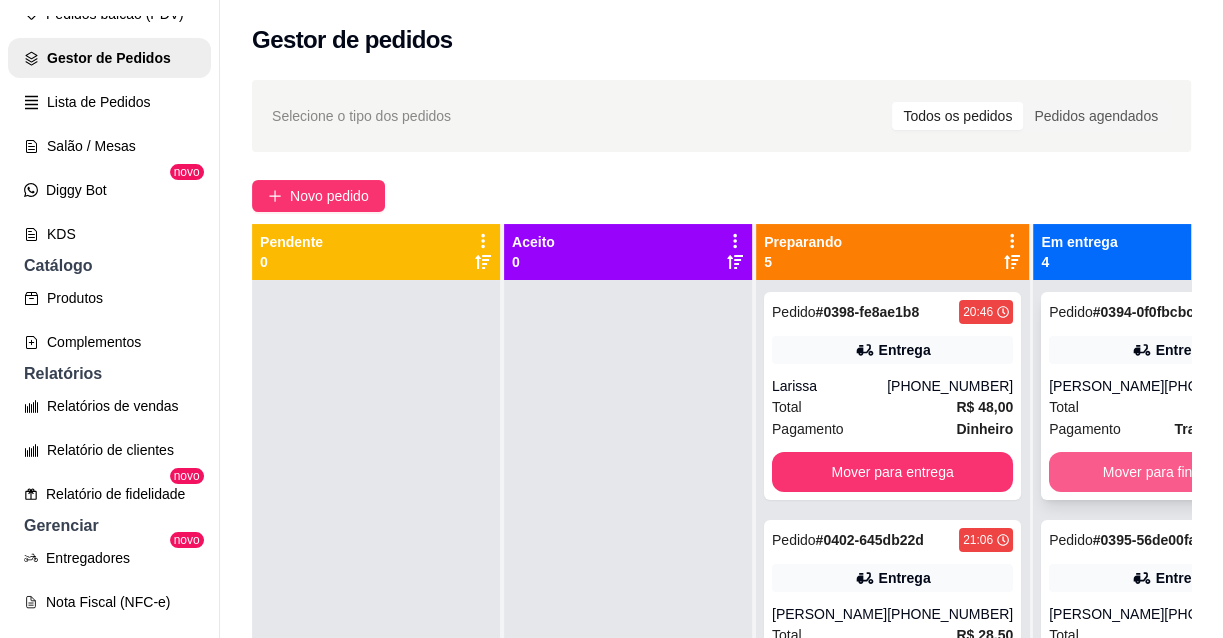 click on "Mover para finalizado" at bounding box center (1169, 472) 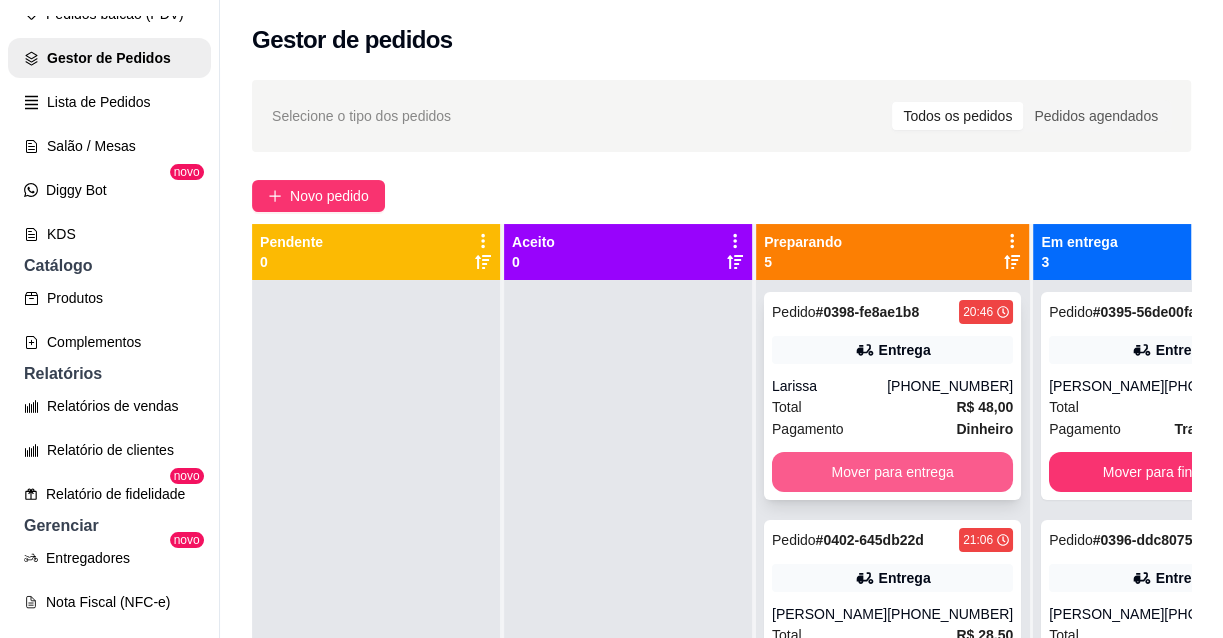 click on "Mover para entrega" at bounding box center [892, 472] 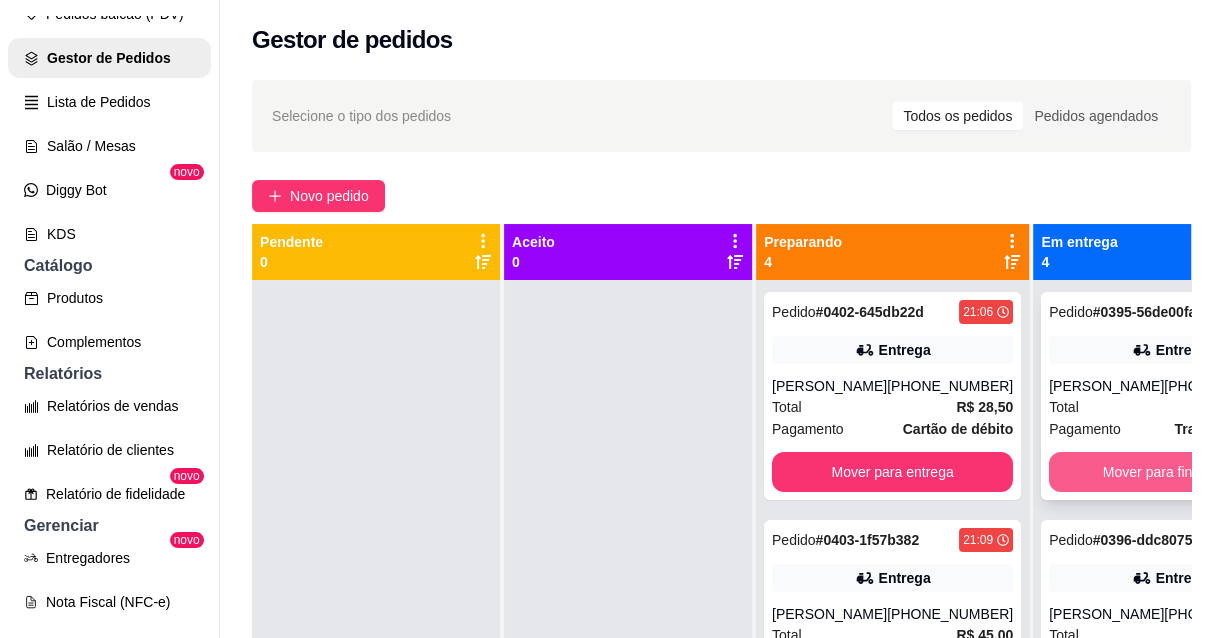 click on "Mover para finalizado" at bounding box center (1169, 472) 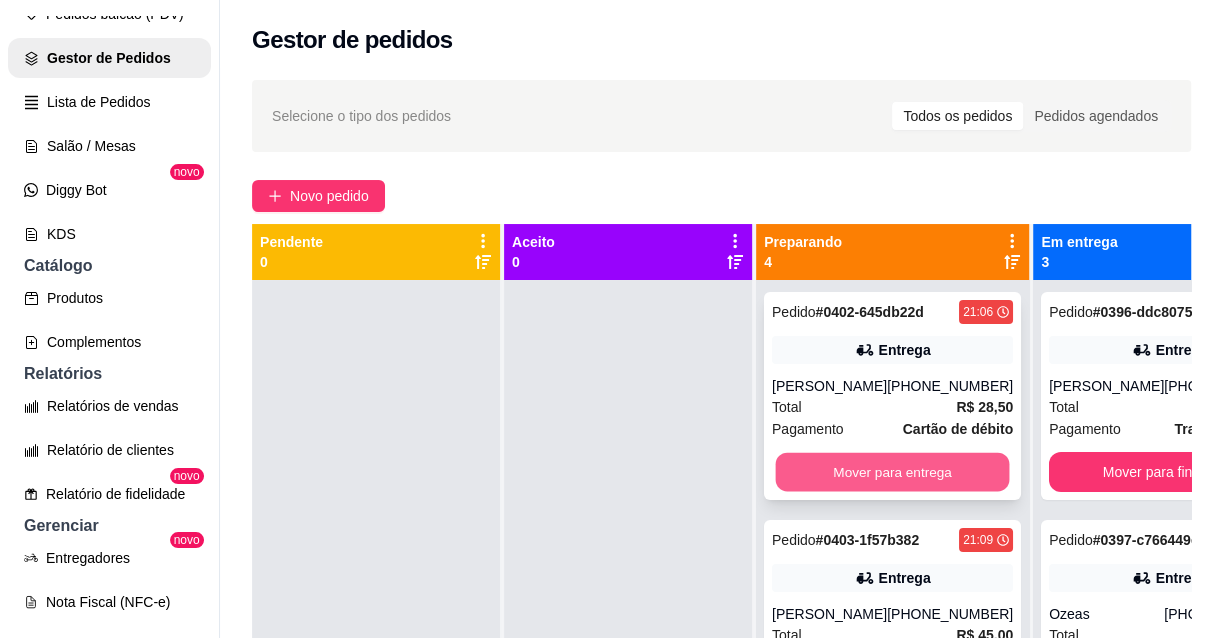 click on "Mover para entrega" at bounding box center [893, 472] 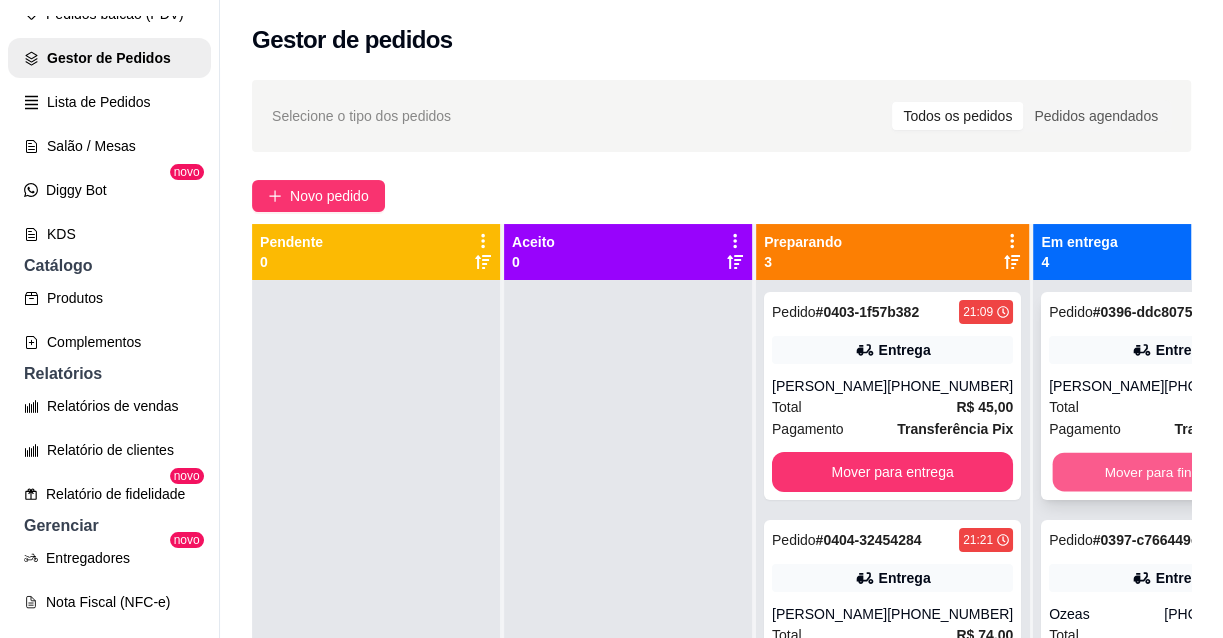 click on "Mover para finalizado" at bounding box center (1170, 472) 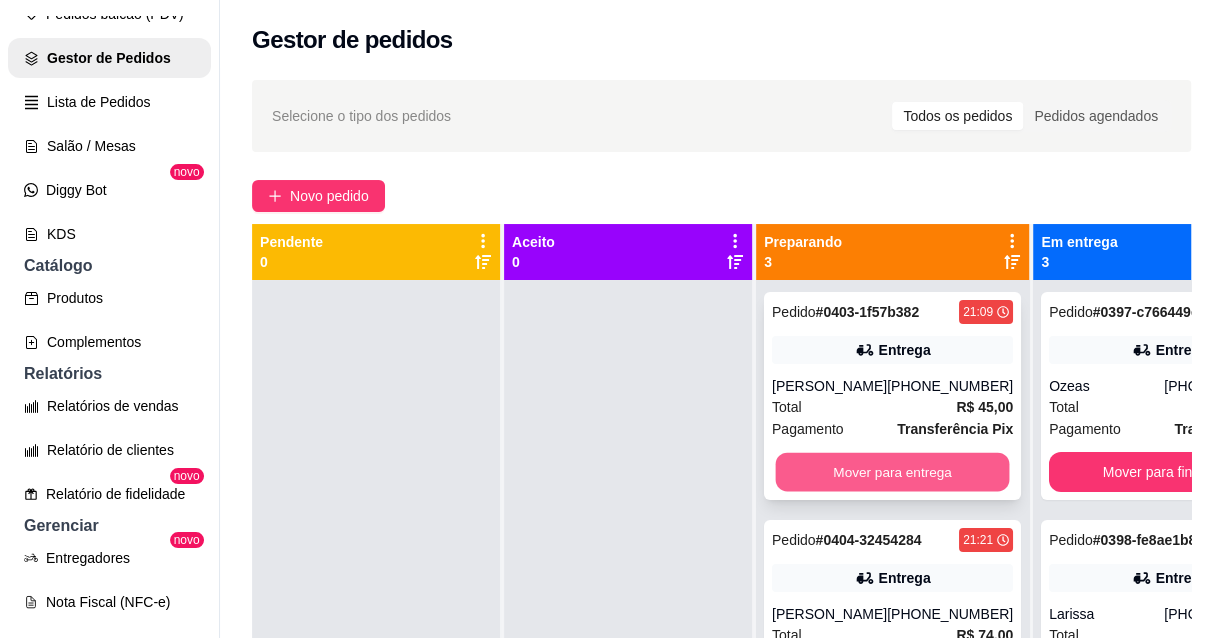 click on "Mover para entrega" at bounding box center [893, 472] 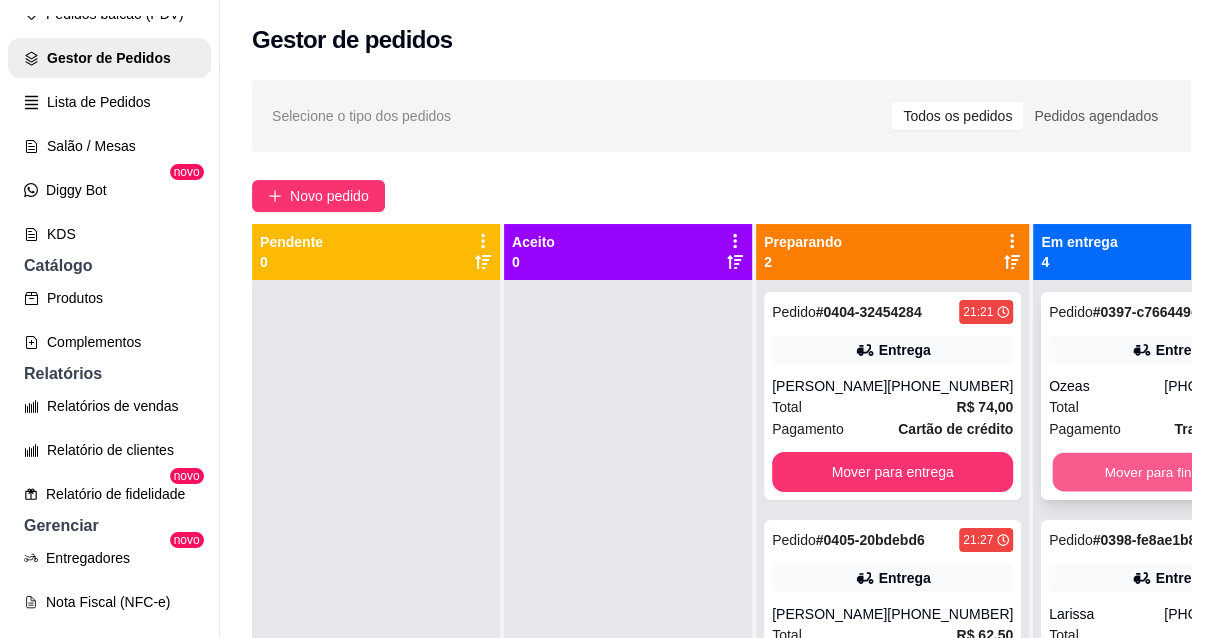 click on "Mover para finalizado" at bounding box center [1170, 472] 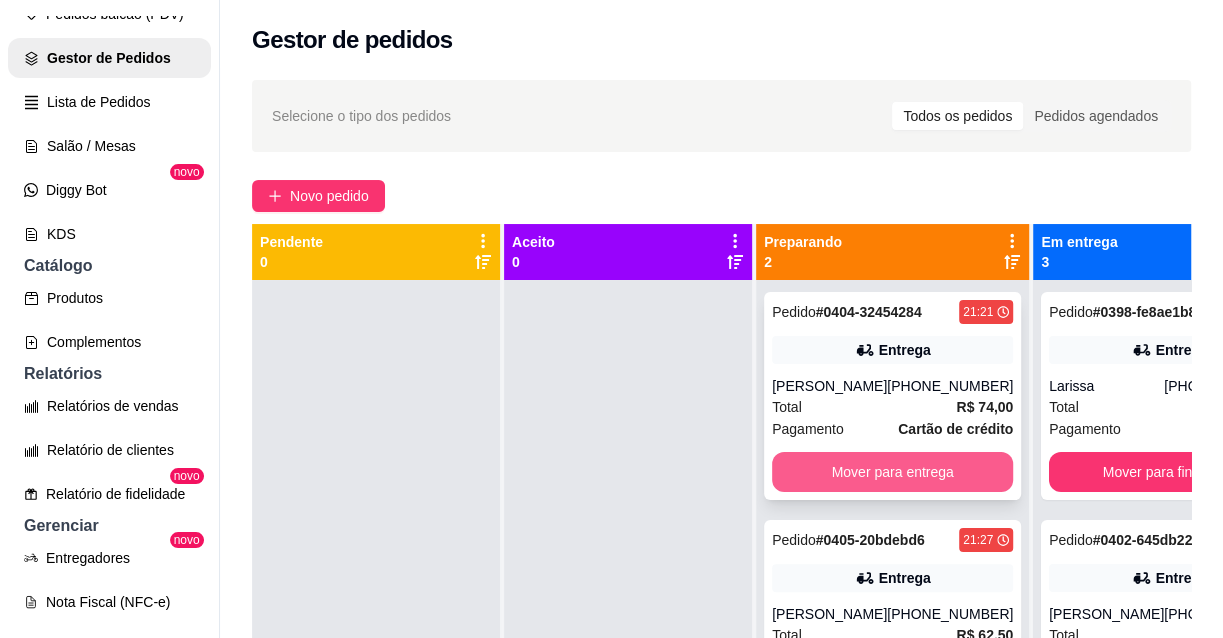 click on "Mover para entrega" at bounding box center [892, 472] 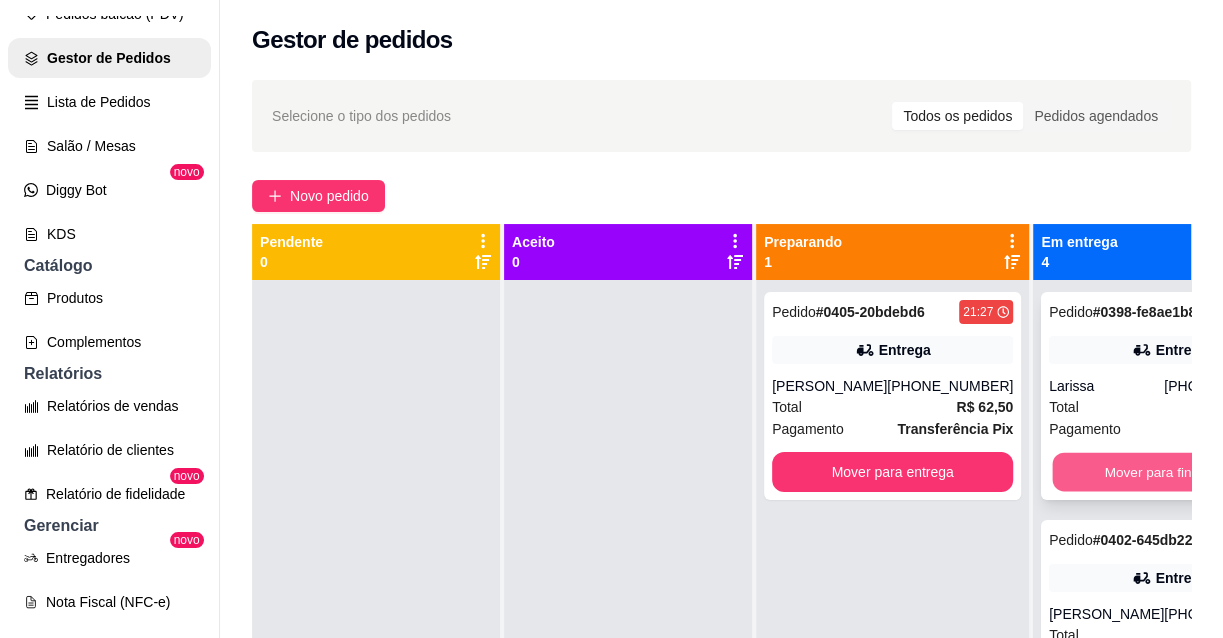 click on "Mover para finalizado" at bounding box center [1170, 472] 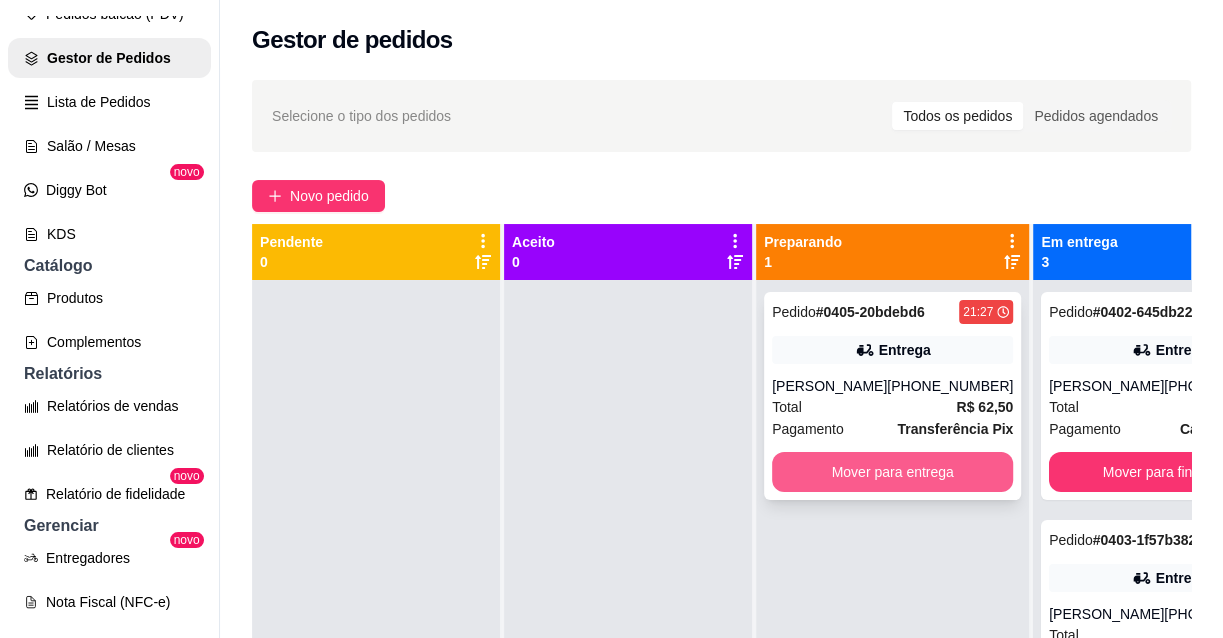 click on "Mover para entrega" at bounding box center [892, 472] 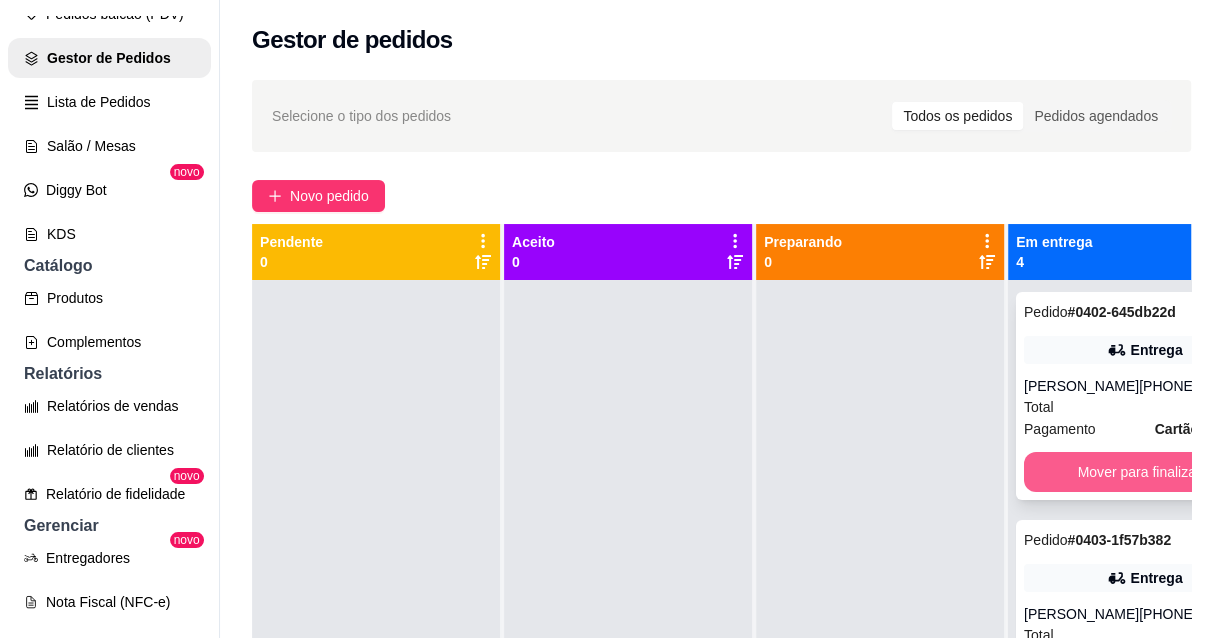 click on "Mover para finalizado" at bounding box center [1144, 472] 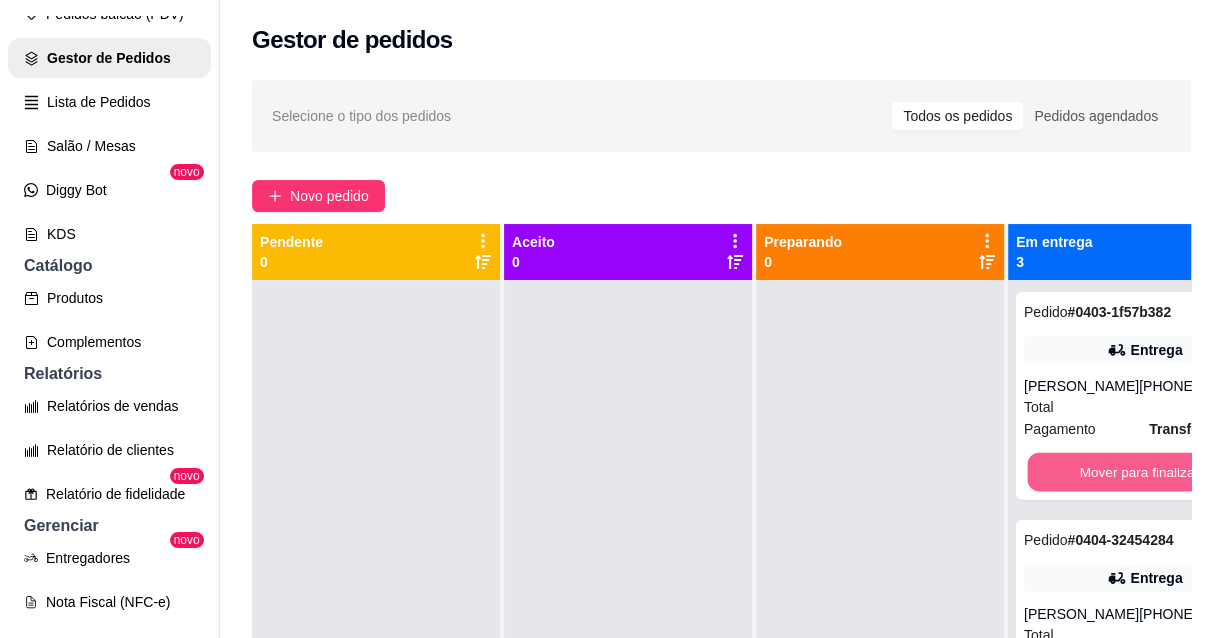 click on "Mover para finalizado" at bounding box center (1145, 472) 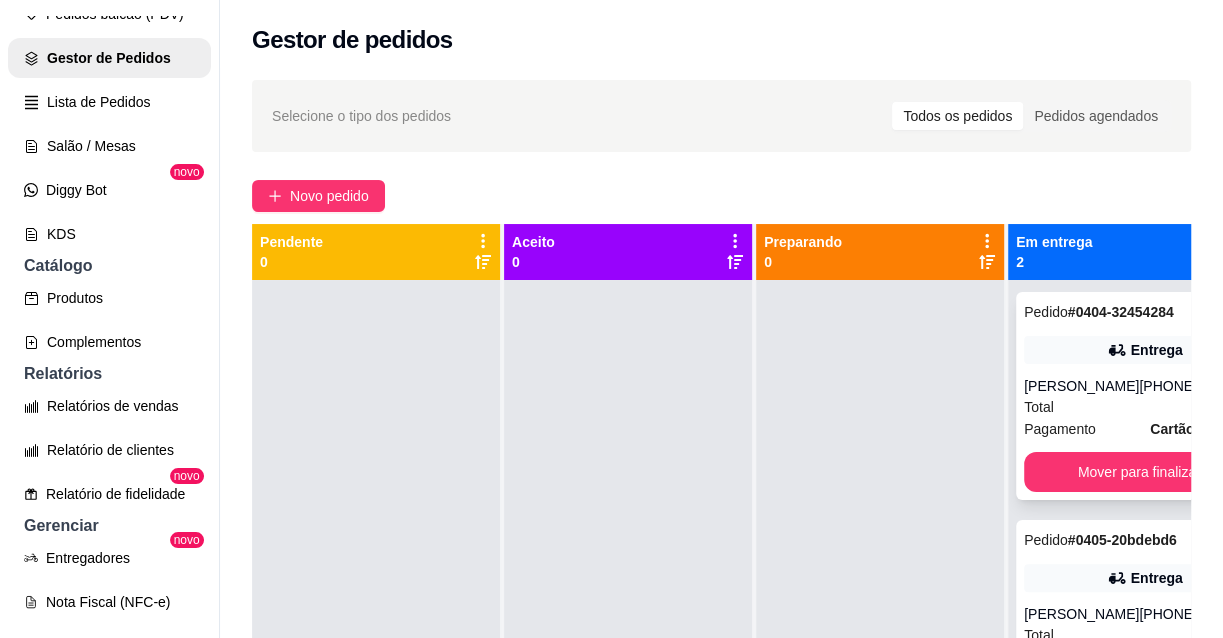 click on "Pedido  # 0404-32454284 21:21 Entrega [PERSON_NAME] [PHONE_NUMBER] Total R$ 74,00 Pagamento Cartão de crédito Mover para finalizado" at bounding box center (1144, 396) 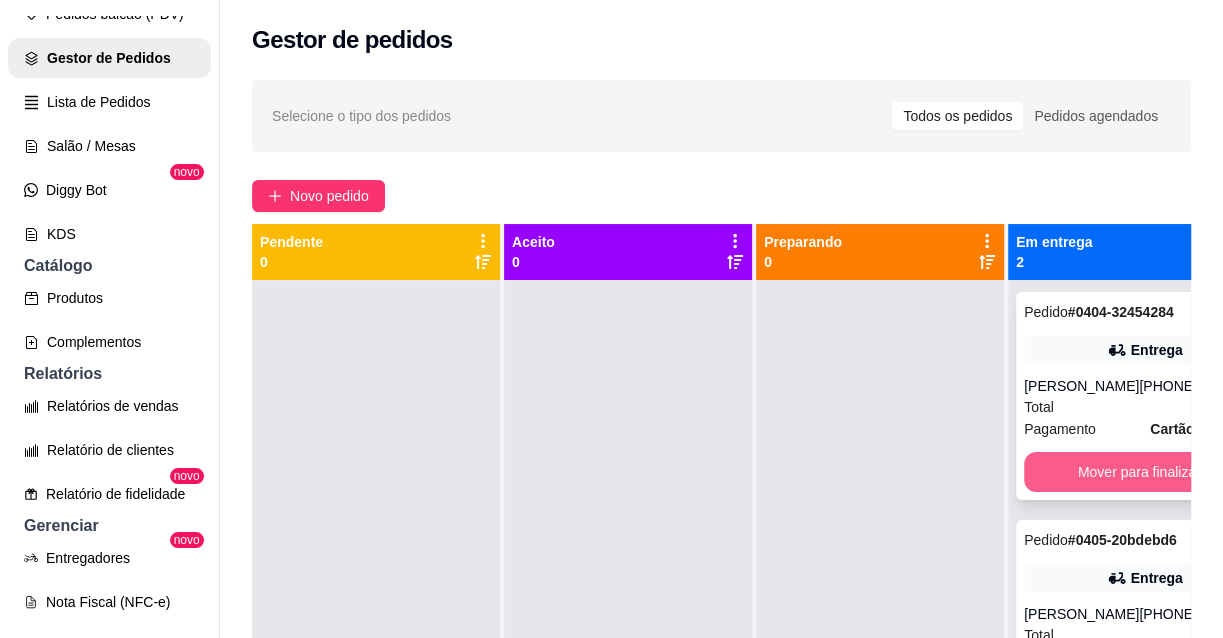 click on "Mover para finalizado" at bounding box center [1144, 472] 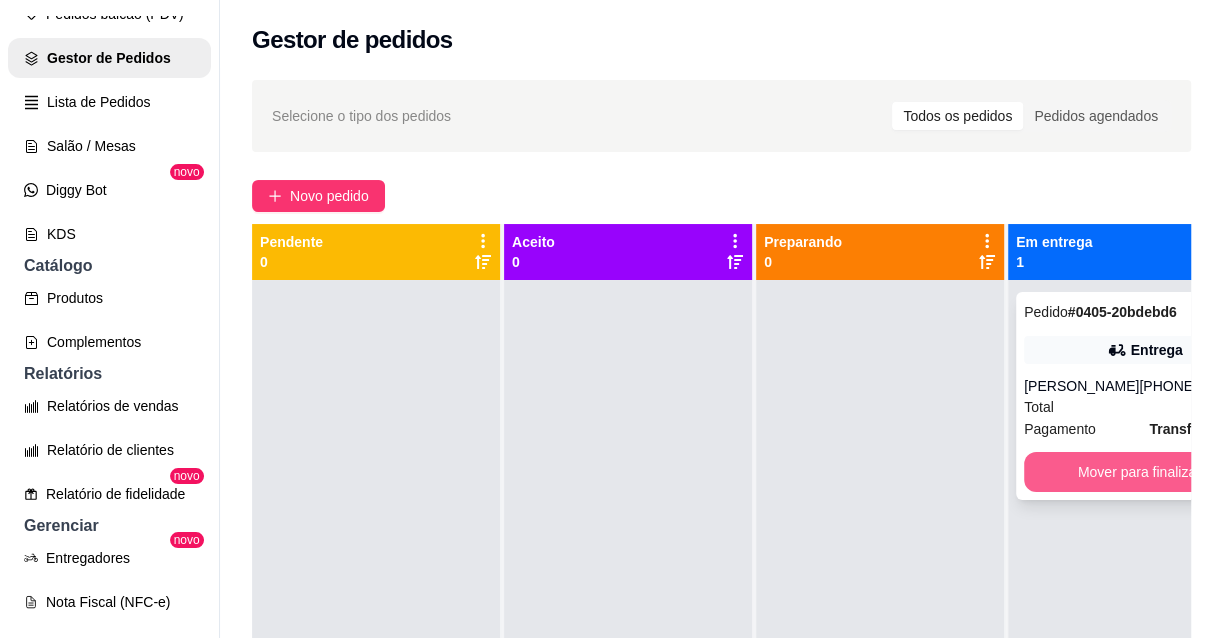 click on "Mover para finalizado" at bounding box center (1144, 472) 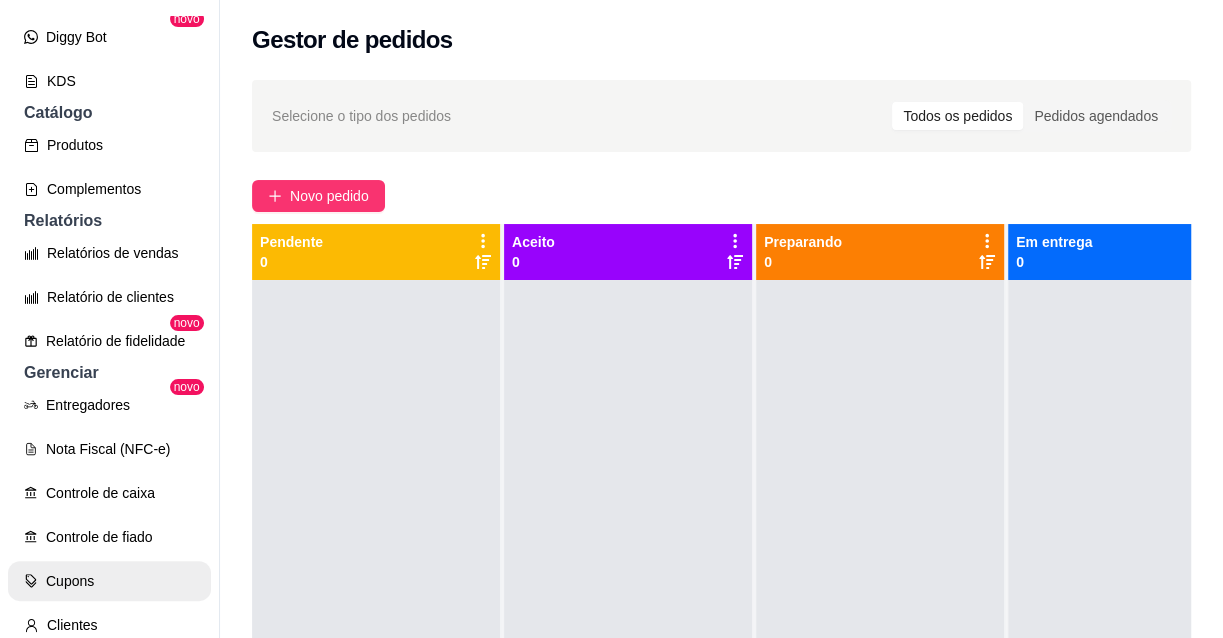 scroll, scrollTop: 367, scrollLeft: 0, axis: vertical 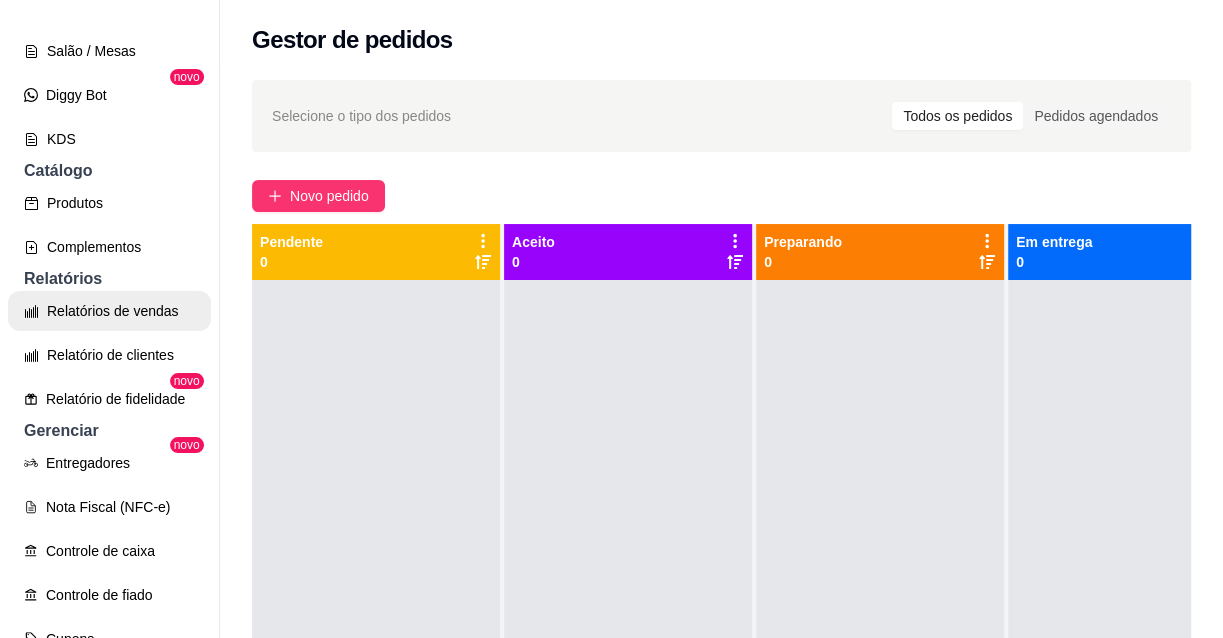 click on "Relatórios de vendas" at bounding box center [109, 311] 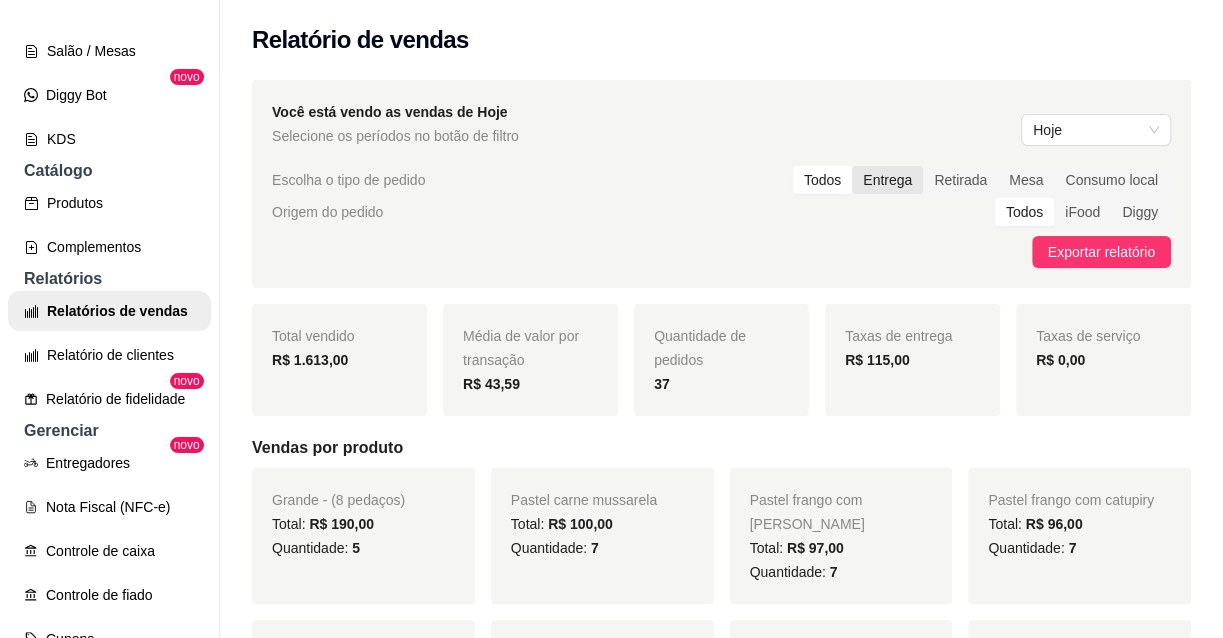click on "Entrega" at bounding box center [887, 180] 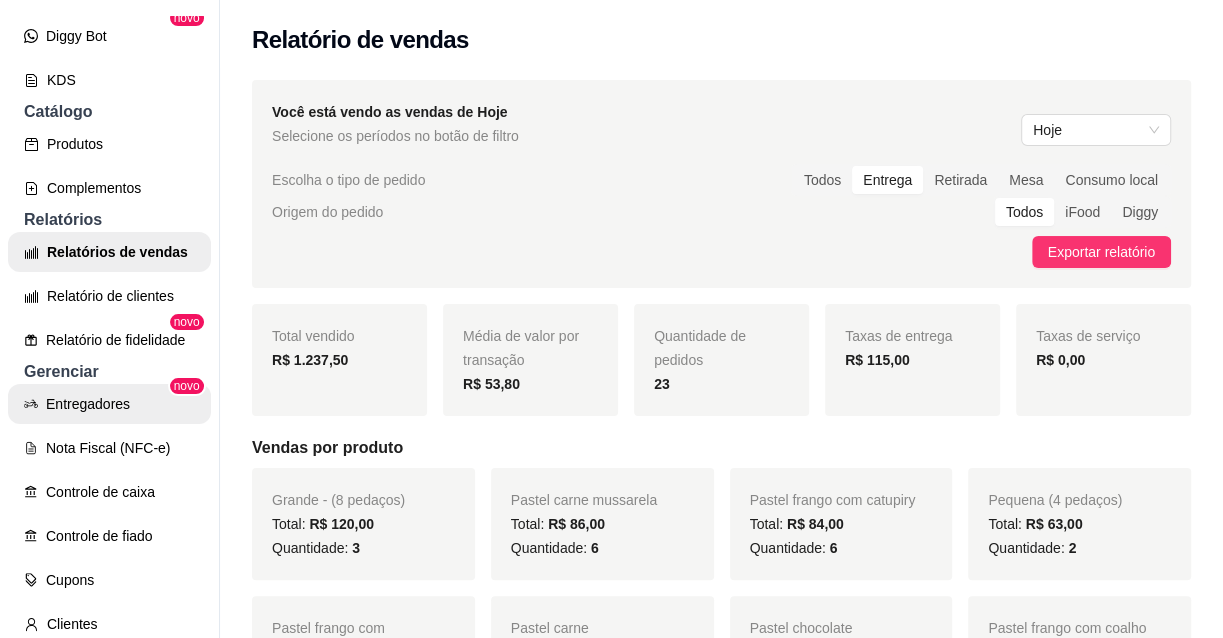 scroll, scrollTop: 549, scrollLeft: 0, axis: vertical 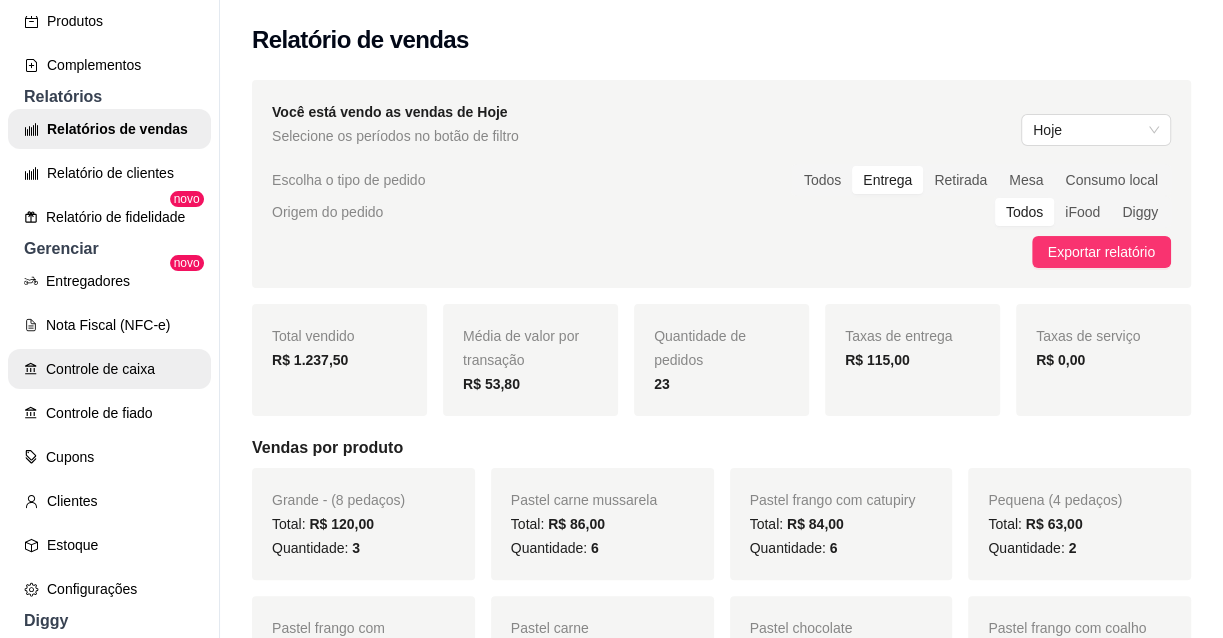click on "Controle de caixa" at bounding box center (109, 369) 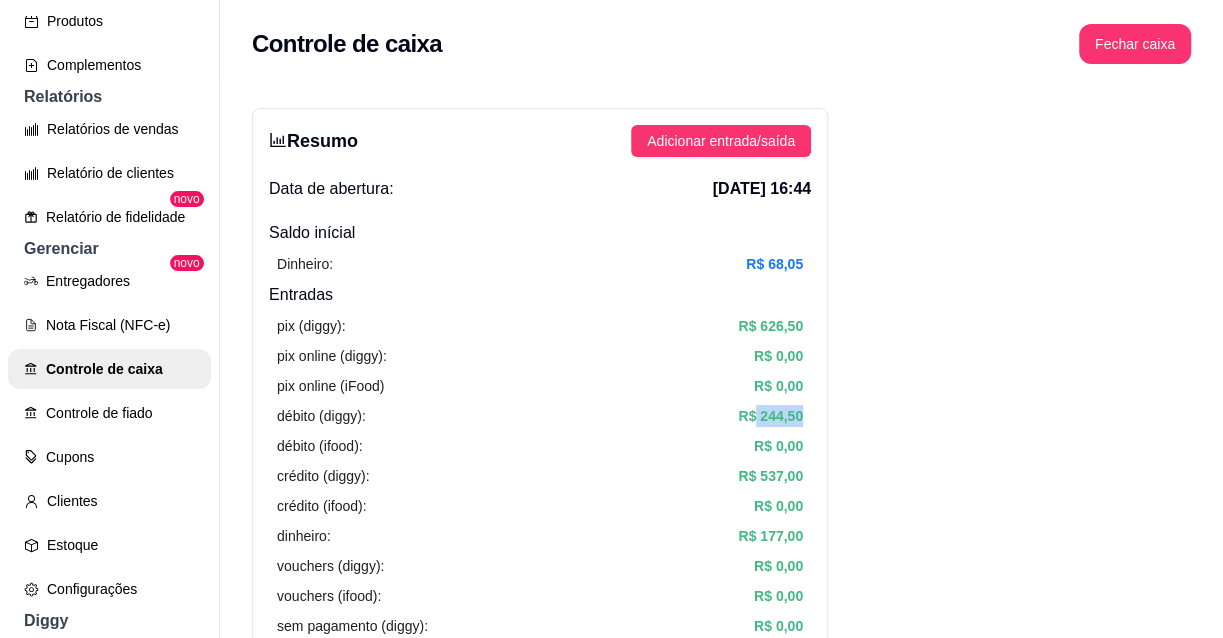 drag, startPoint x: 754, startPoint y: 413, endPoint x: 859, endPoint y: 403, distance: 105.47511 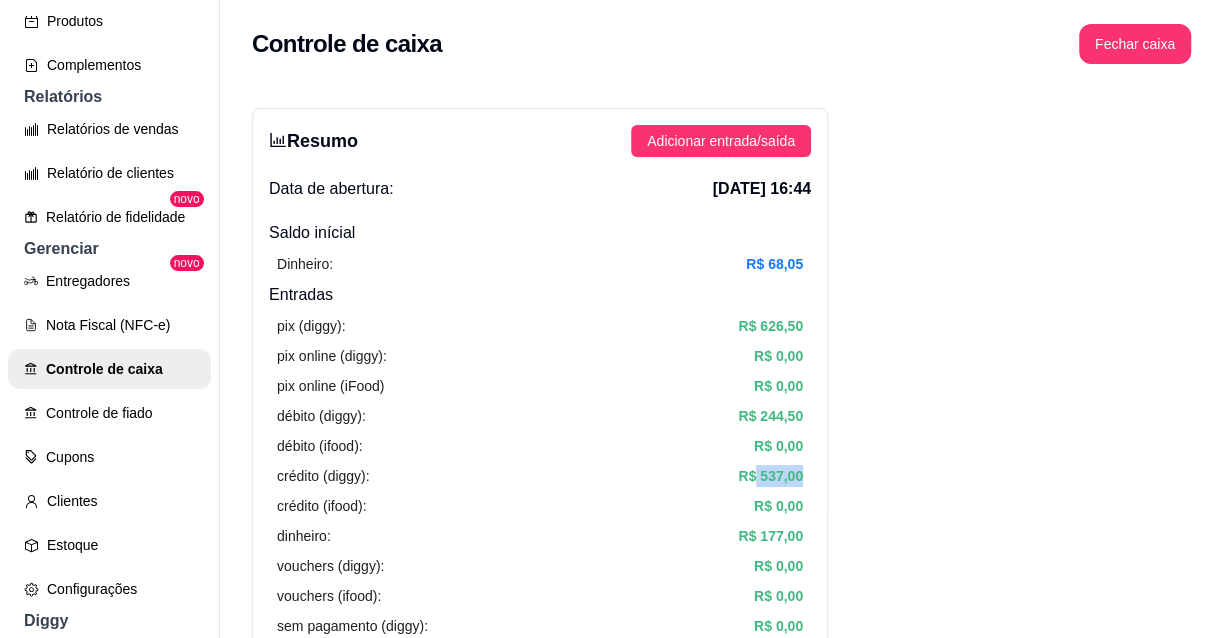 drag, startPoint x: 752, startPoint y: 479, endPoint x: 807, endPoint y: 479, distance: 55 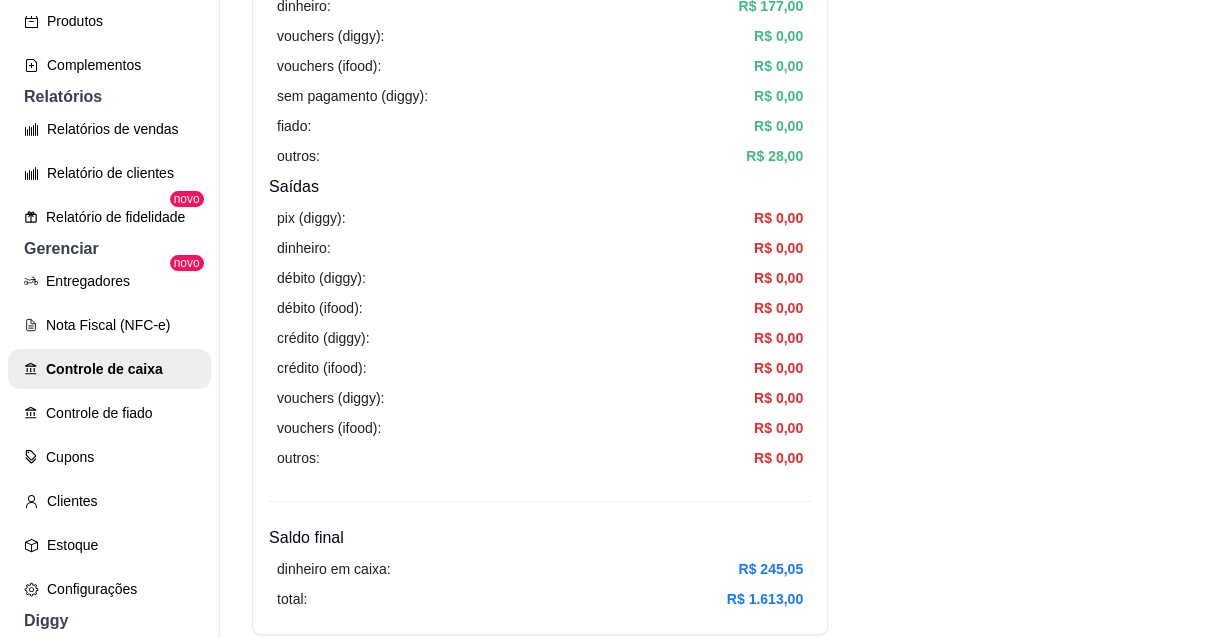 scroll, scrollTop: 727, scrollLeft: 0, axis: vertical 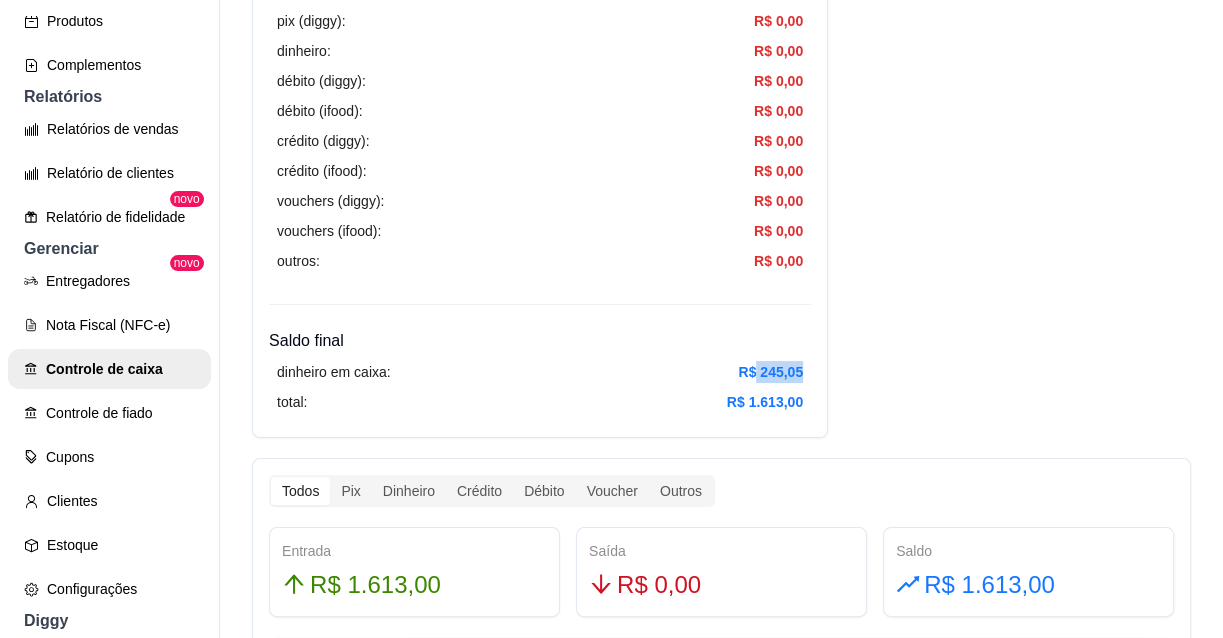 drag, startPoint x: 752, startPoint y: 370, endPoint x: 803, endPoint y: 364, distance: 51.351727 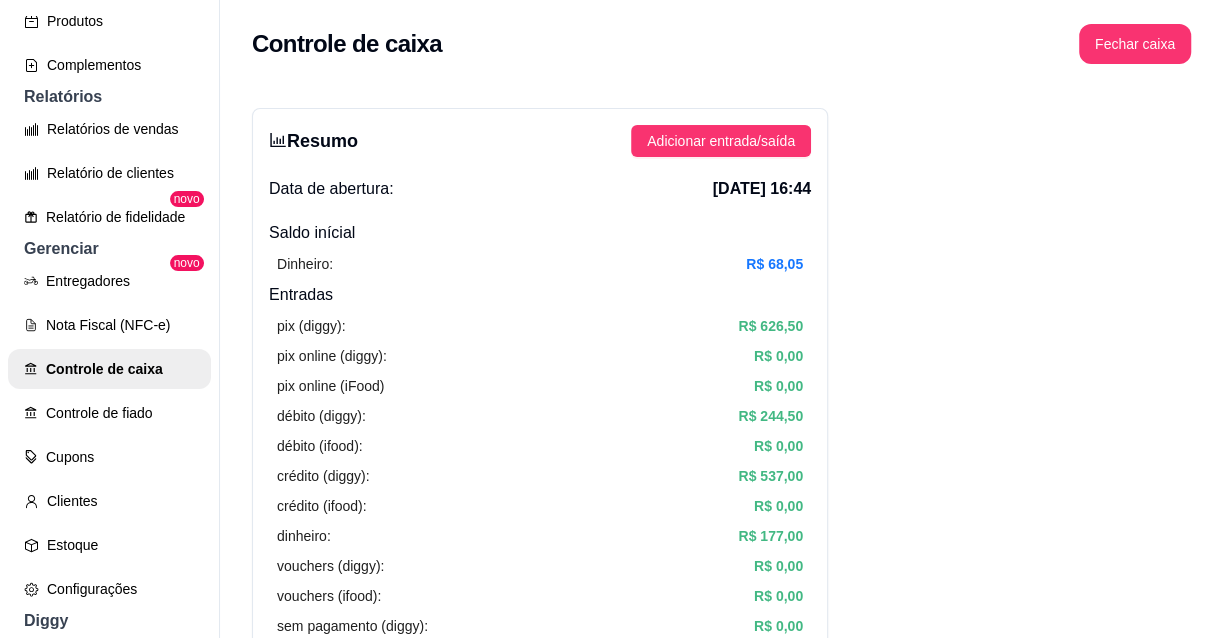 scroll, scrollTop: 0, scrollLeft: 0, axis: both 